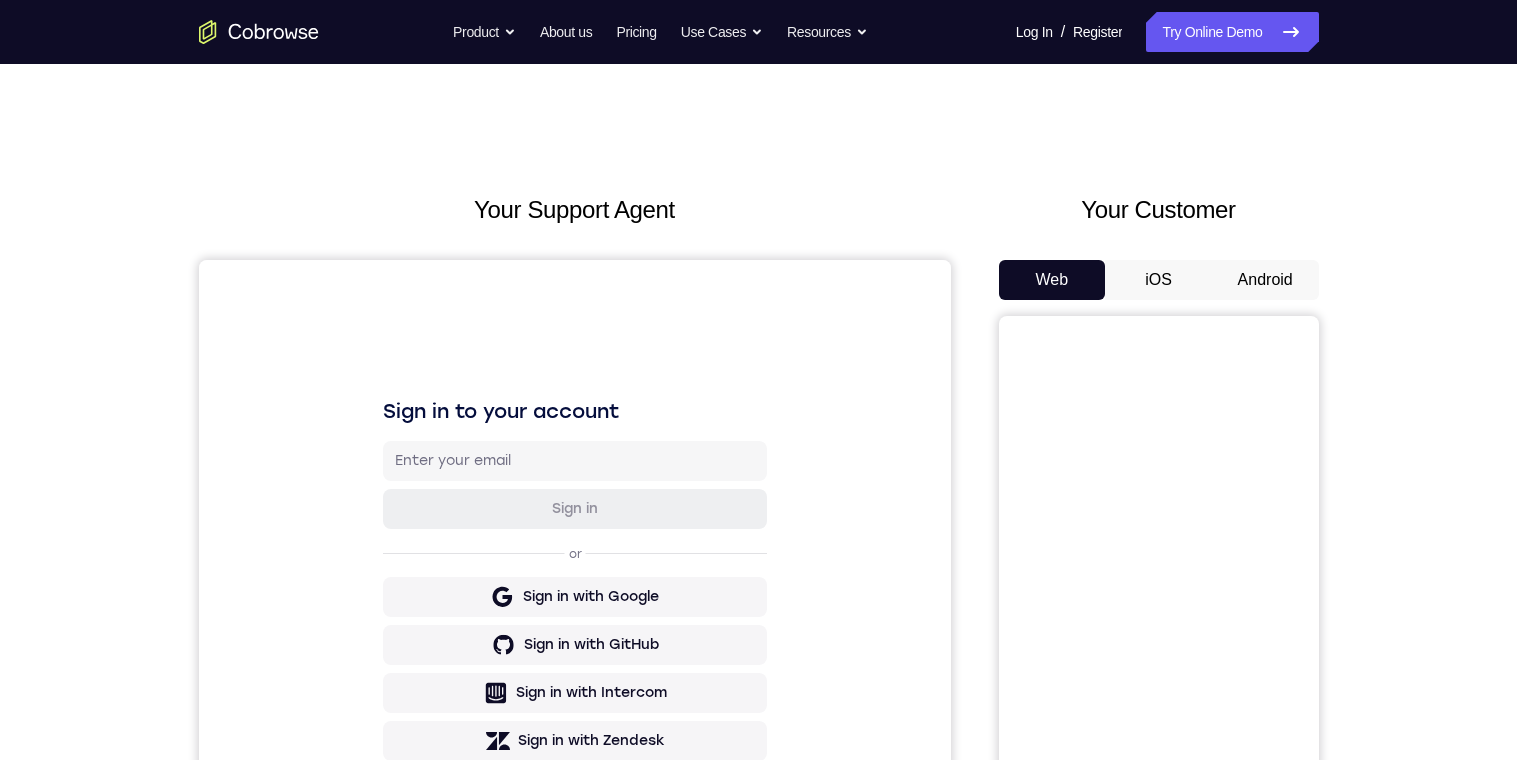scroll, scrollTop: 0, scrollLeft: 0, axis: both 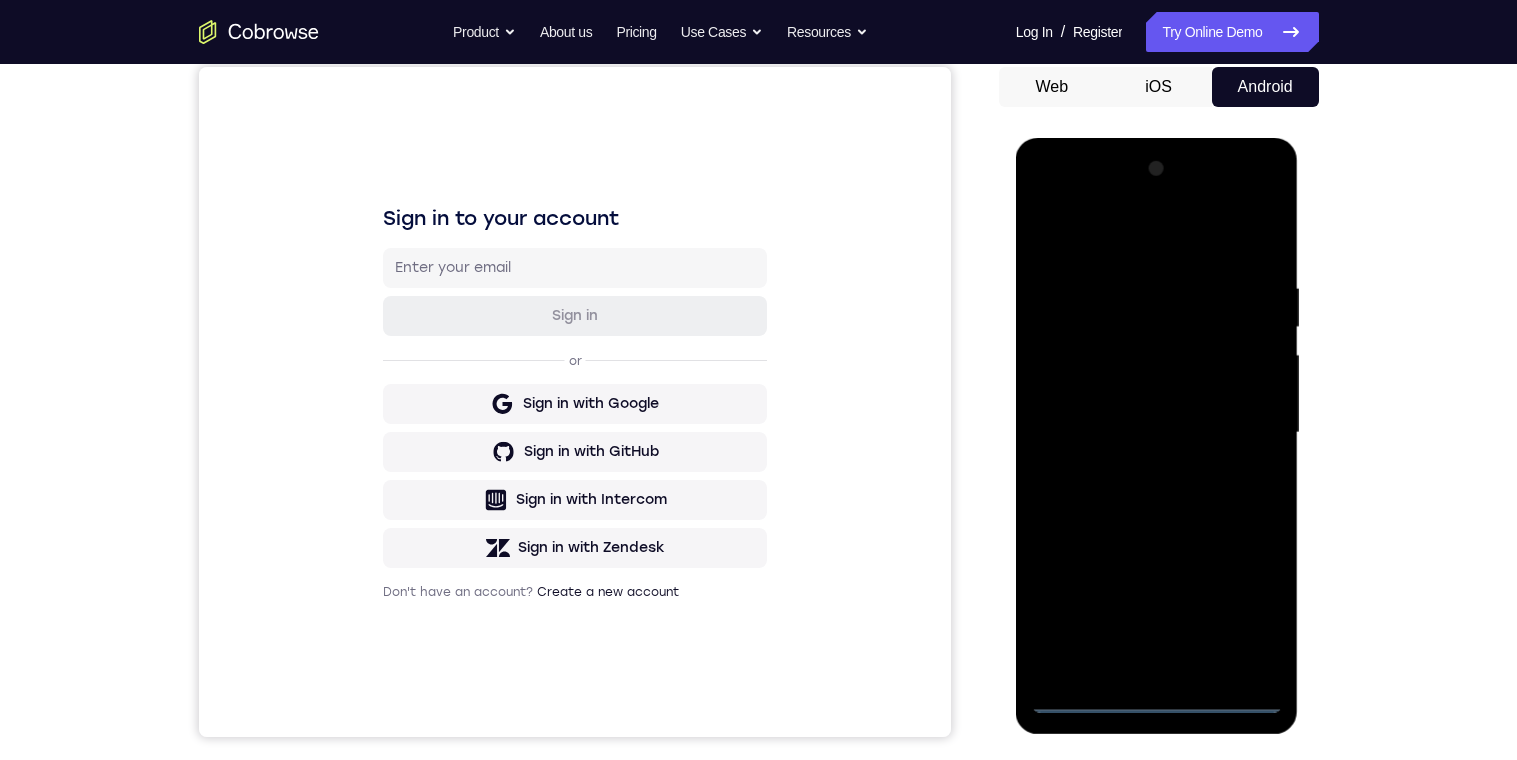 click at bounding box center [1157, 433] 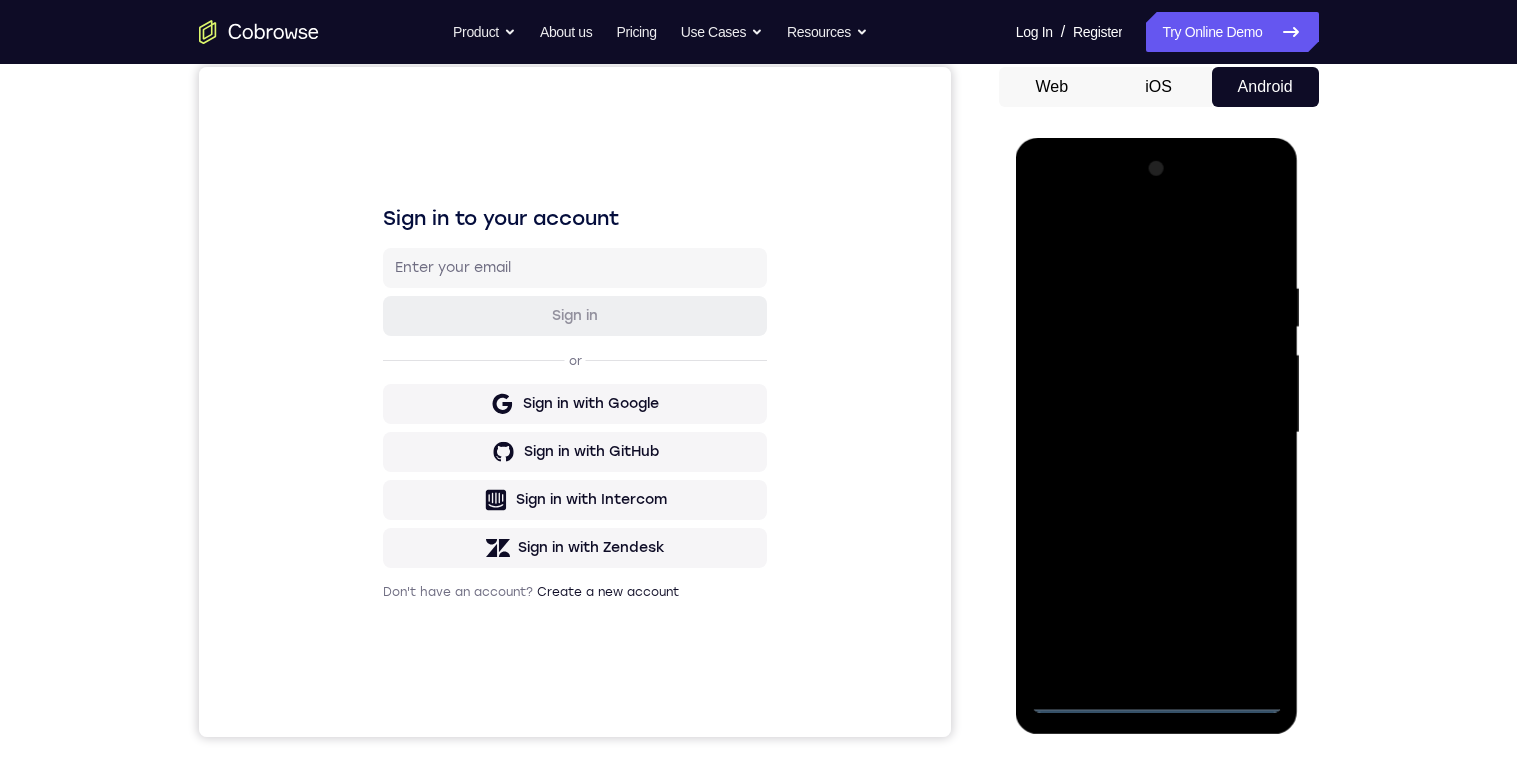 click at bounding box center (1157, 433) 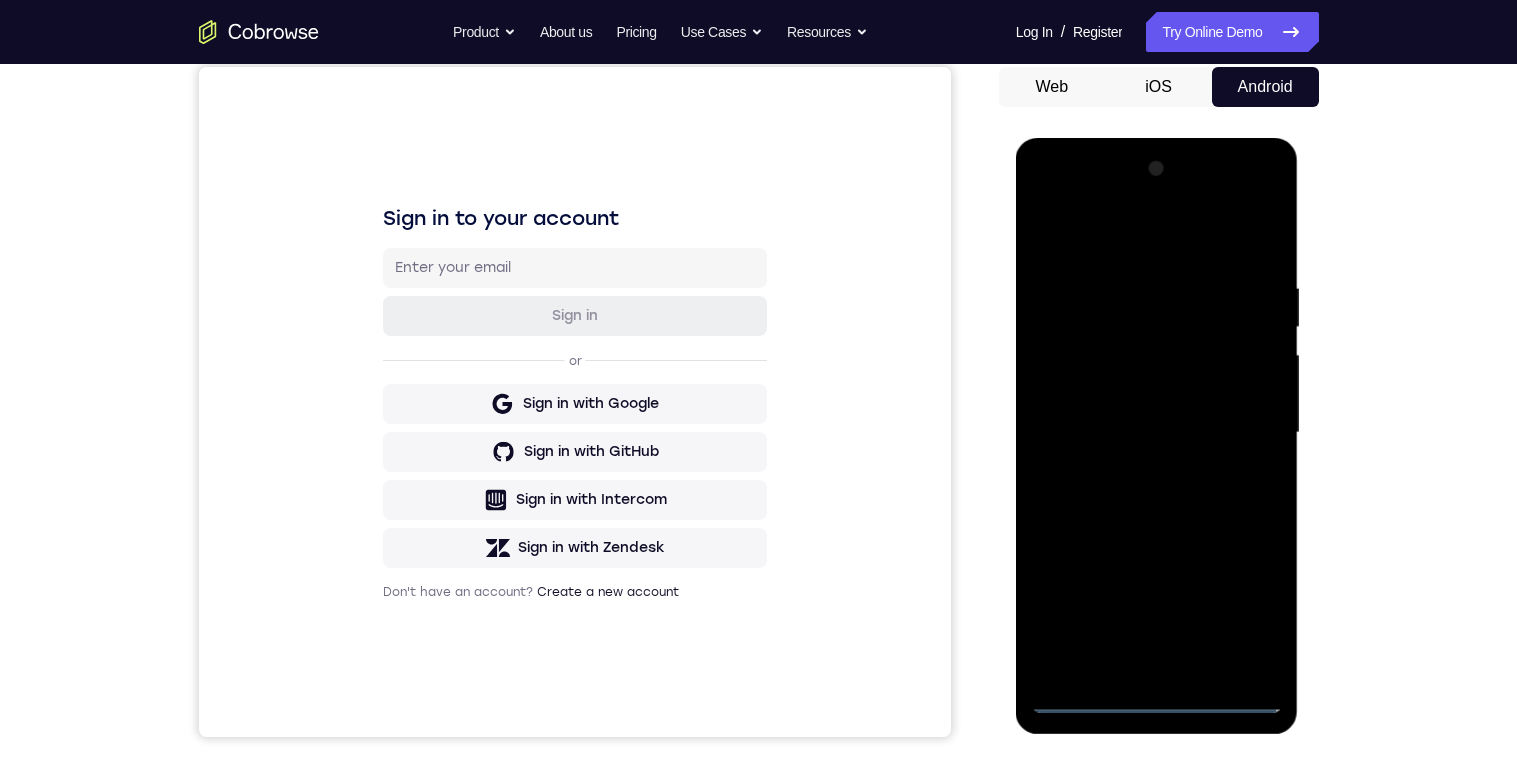 click at bounding box center (1157, 433) 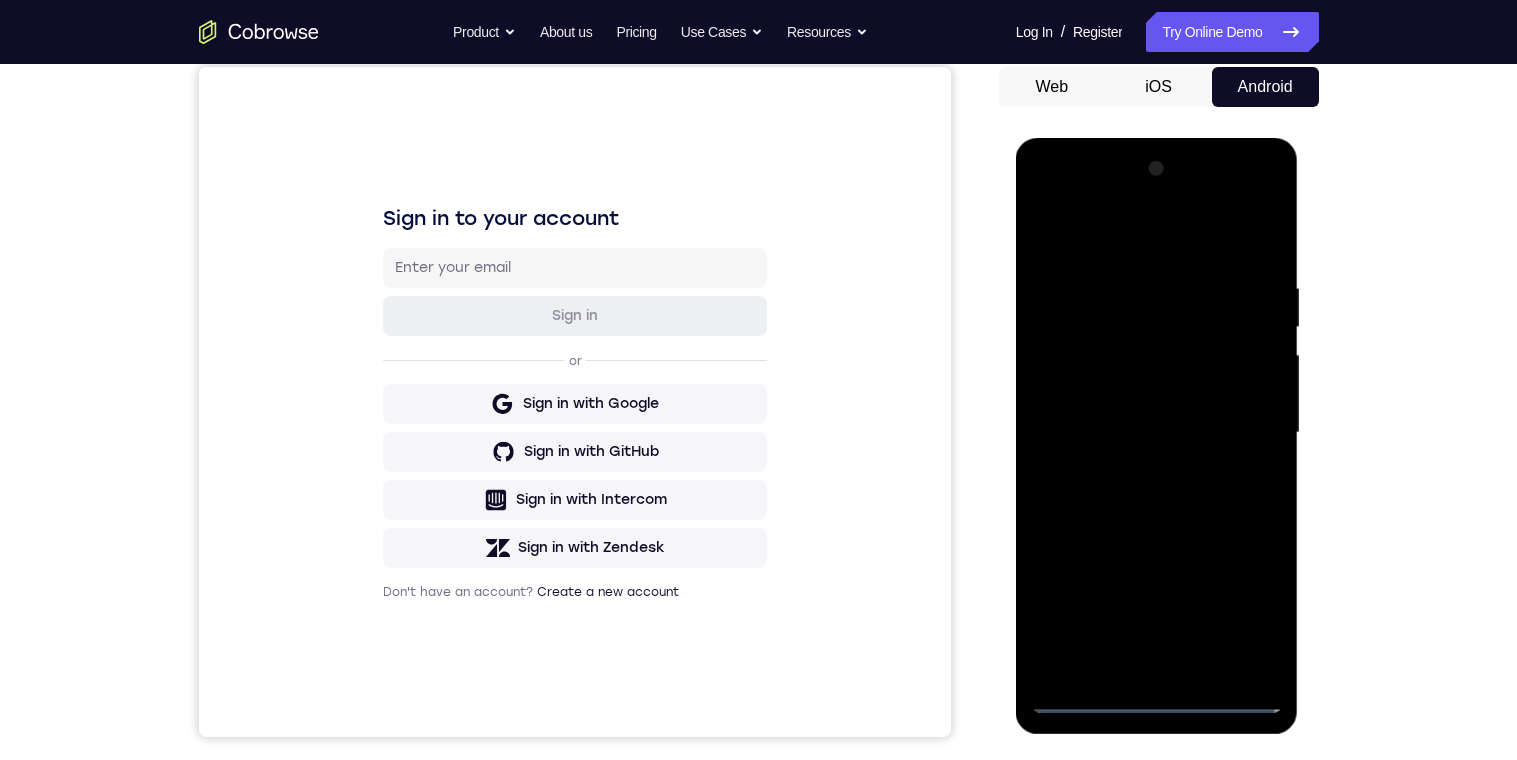 click at bounding box center (1157, 433) 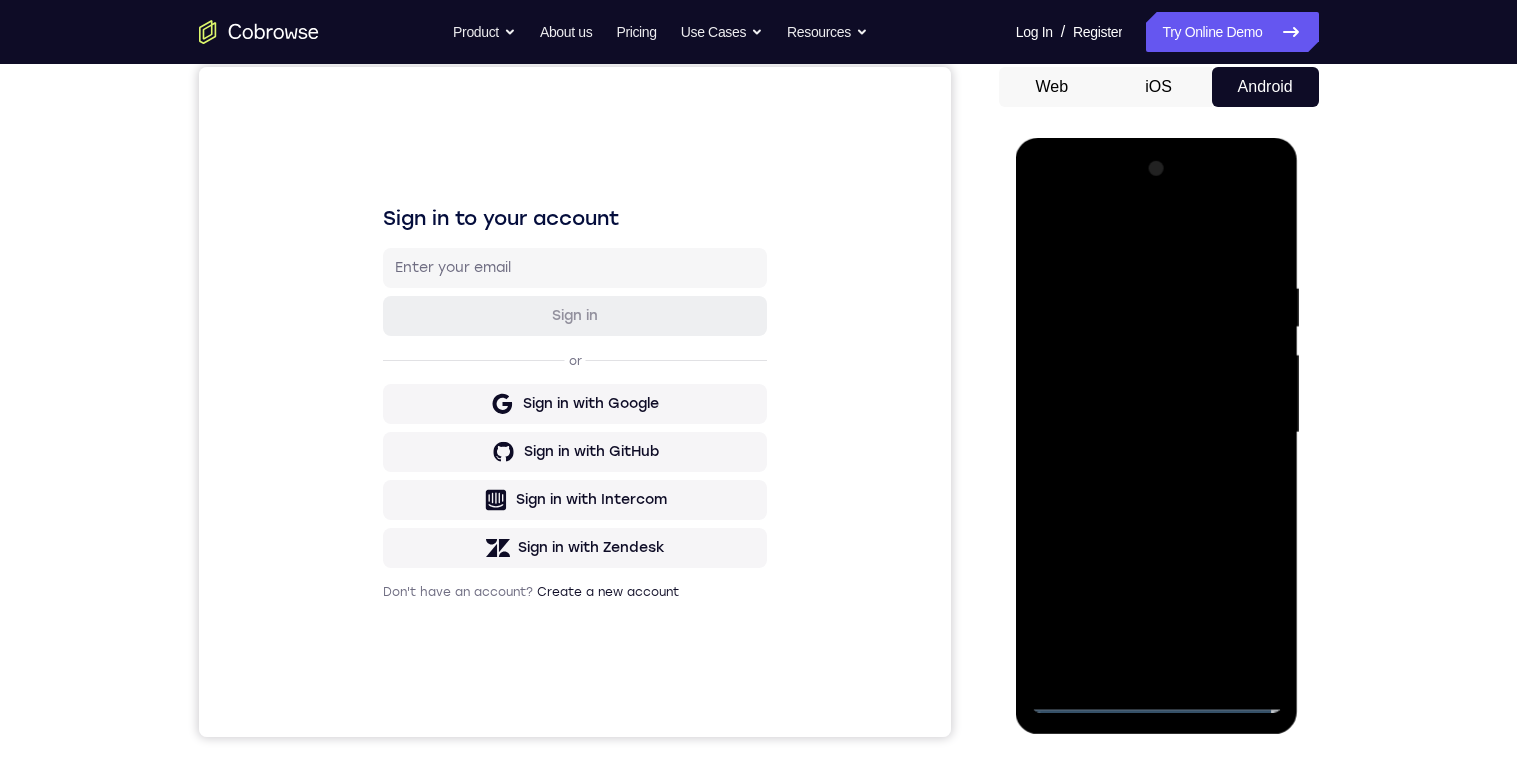 click at bounding box center (1157, 433) 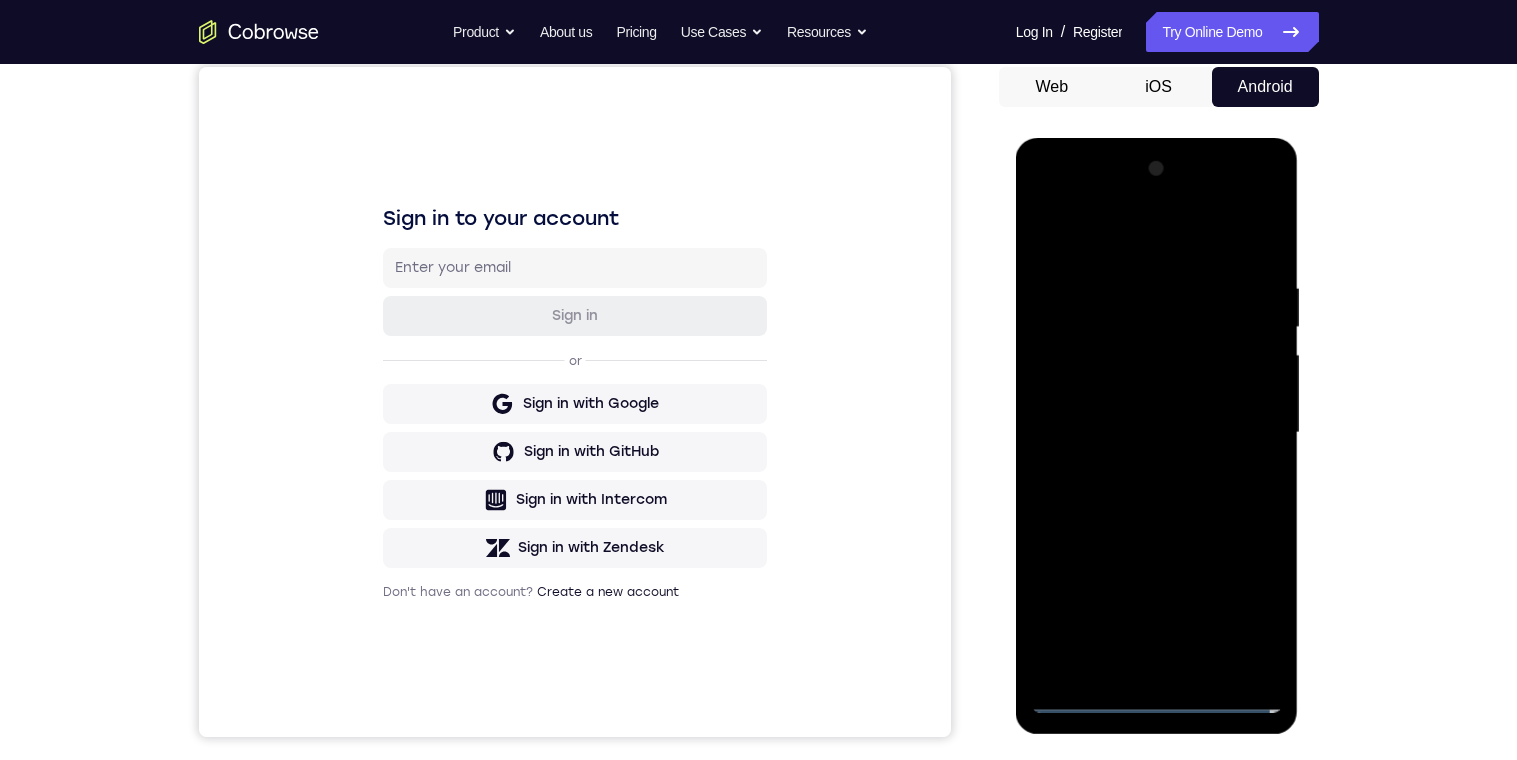 click at bounding box center (1157, 433) 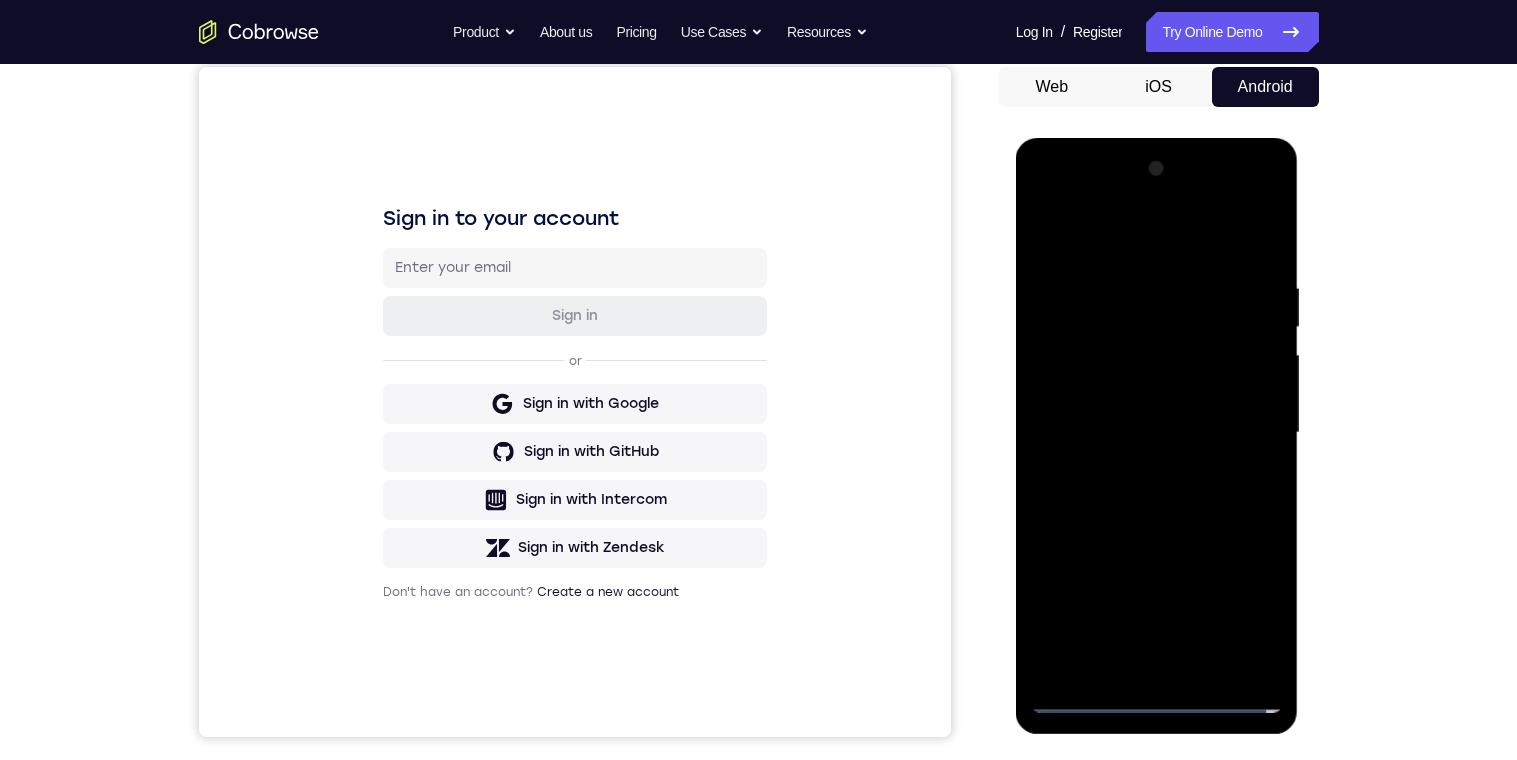 click at bounding box center (1157, 433) 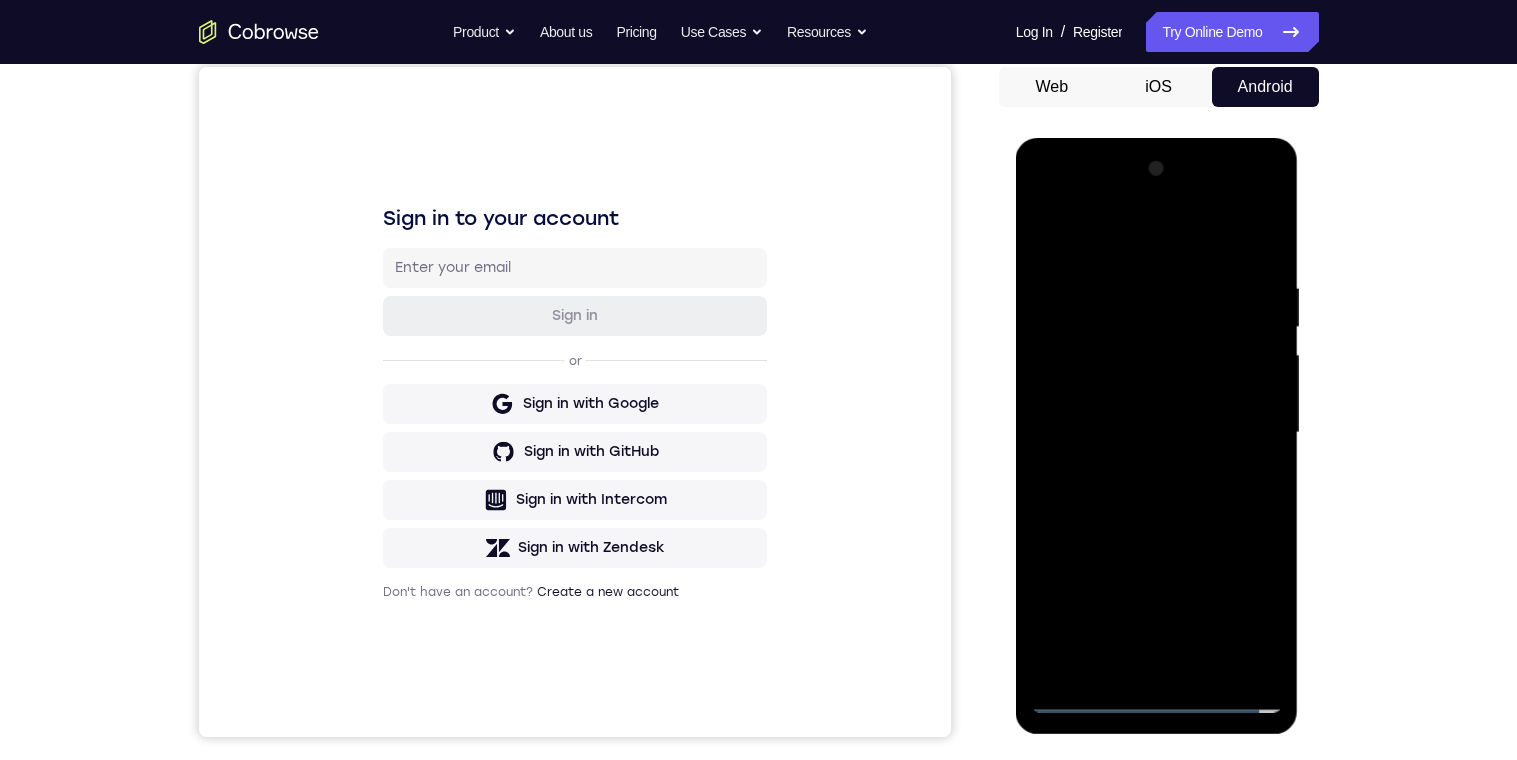 click at bounding box center [1157, 433] 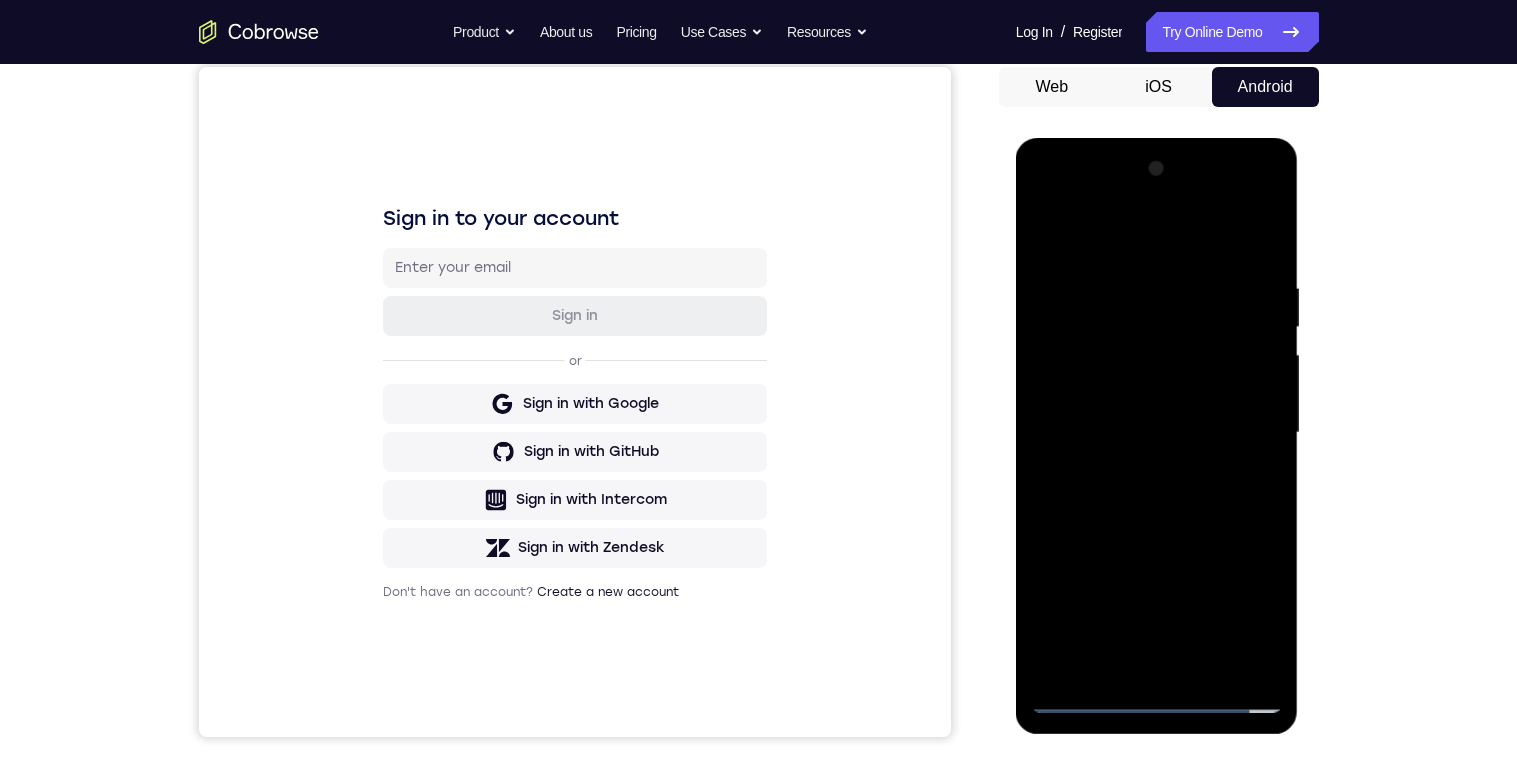 click at bounding box center (1157, 433) 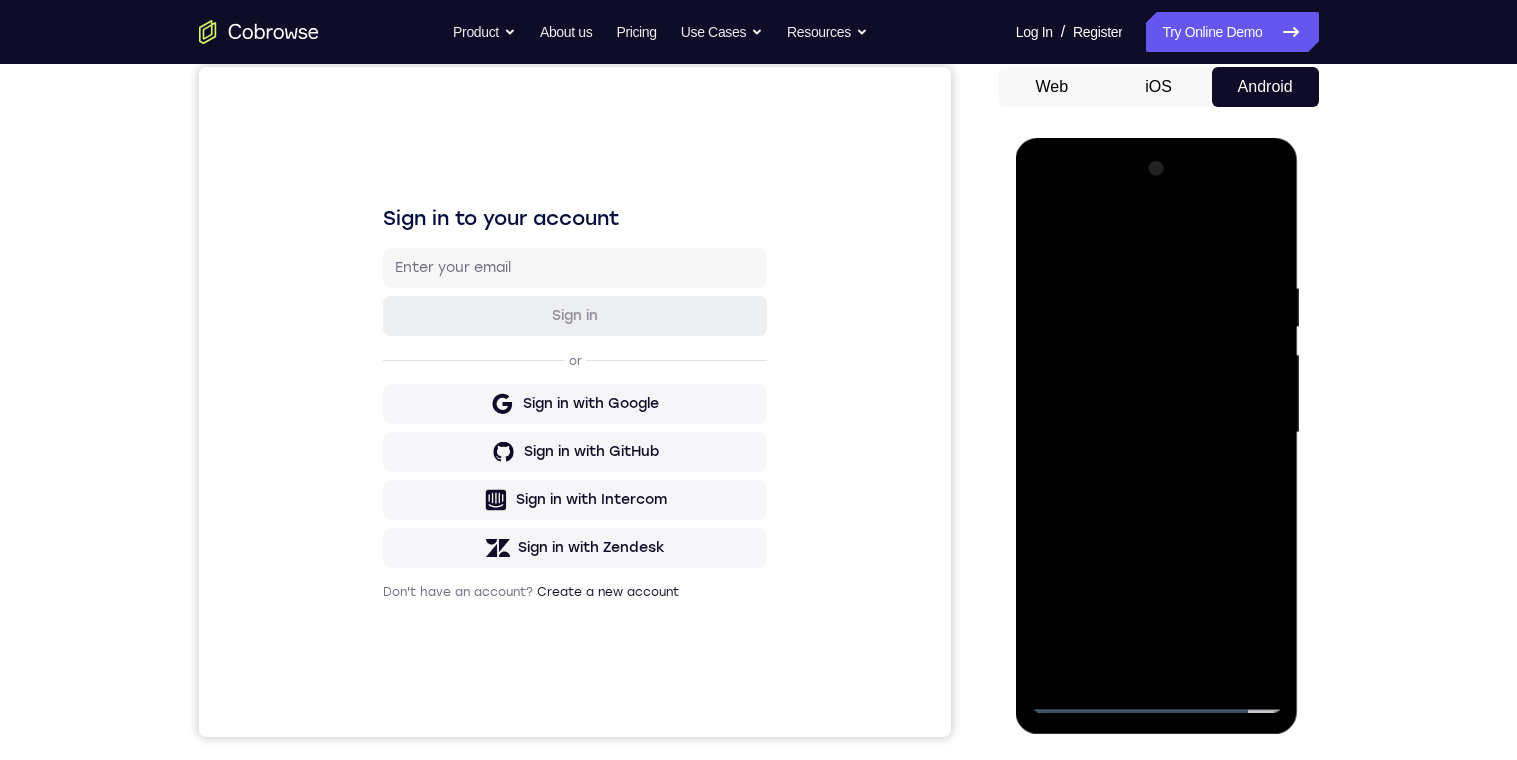 click at bounding box center (1157, 433) 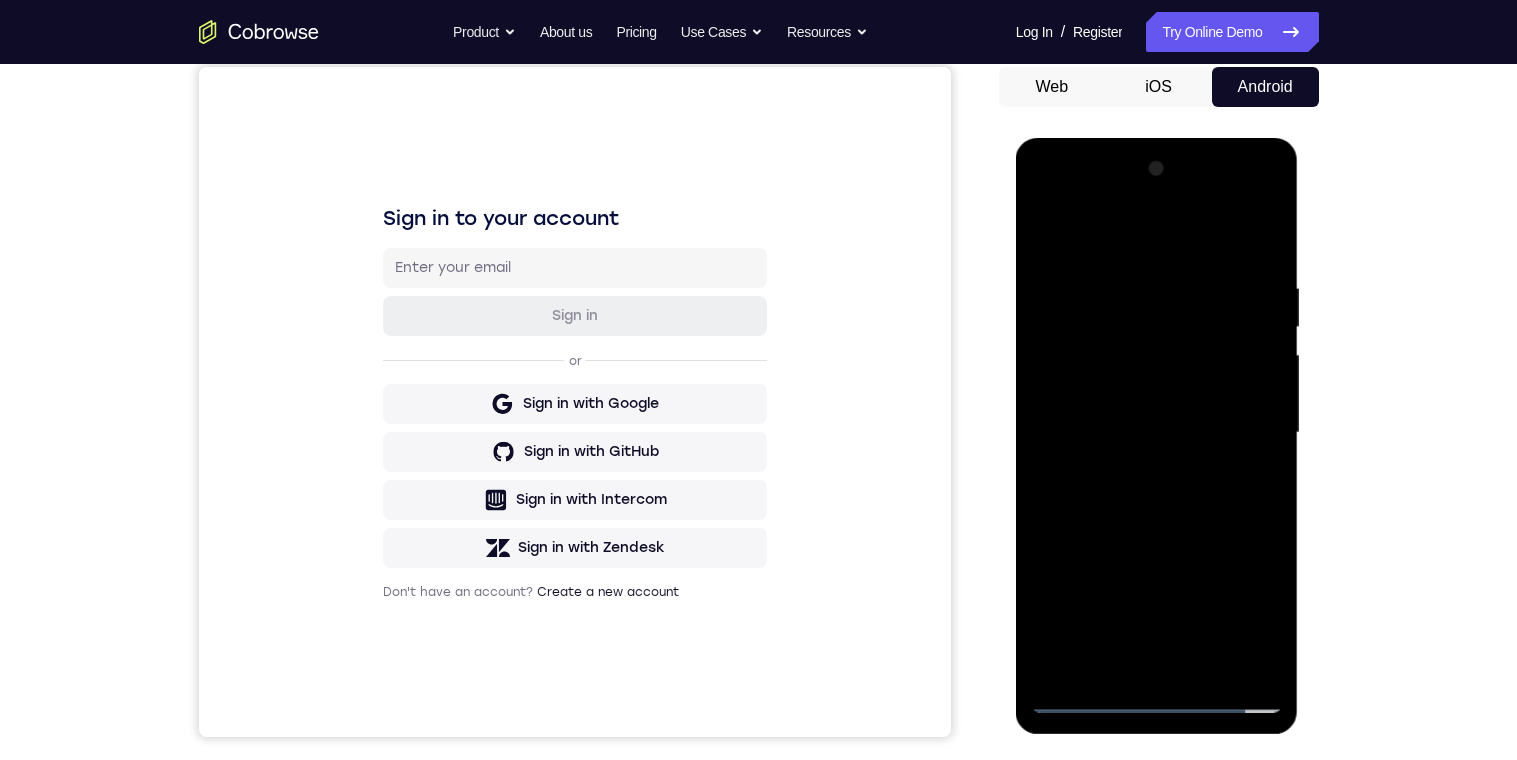 click at bounding box center (1157, 433) 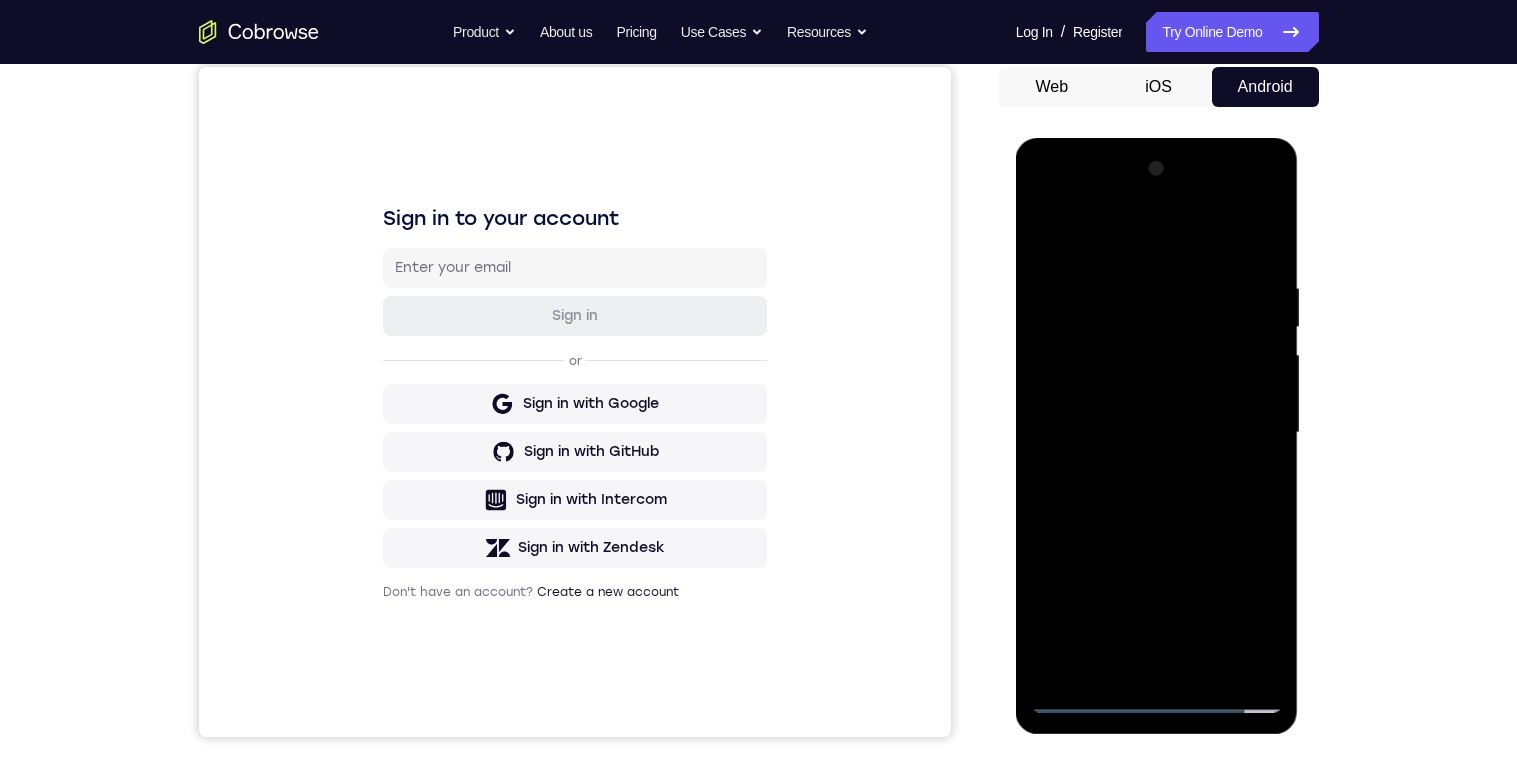 click at bounding box center [1157, 433] 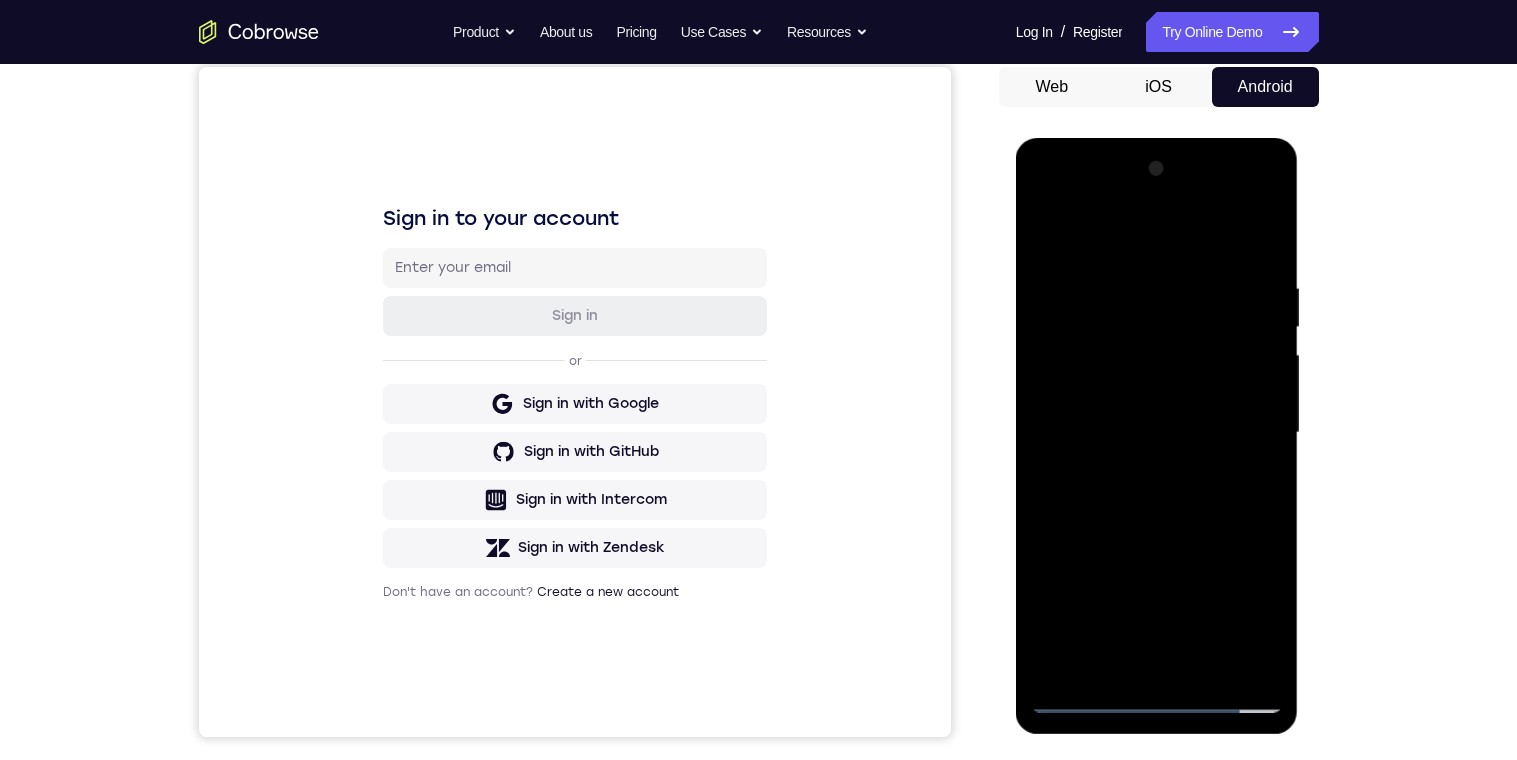 click at bounding box center (1157, 433) 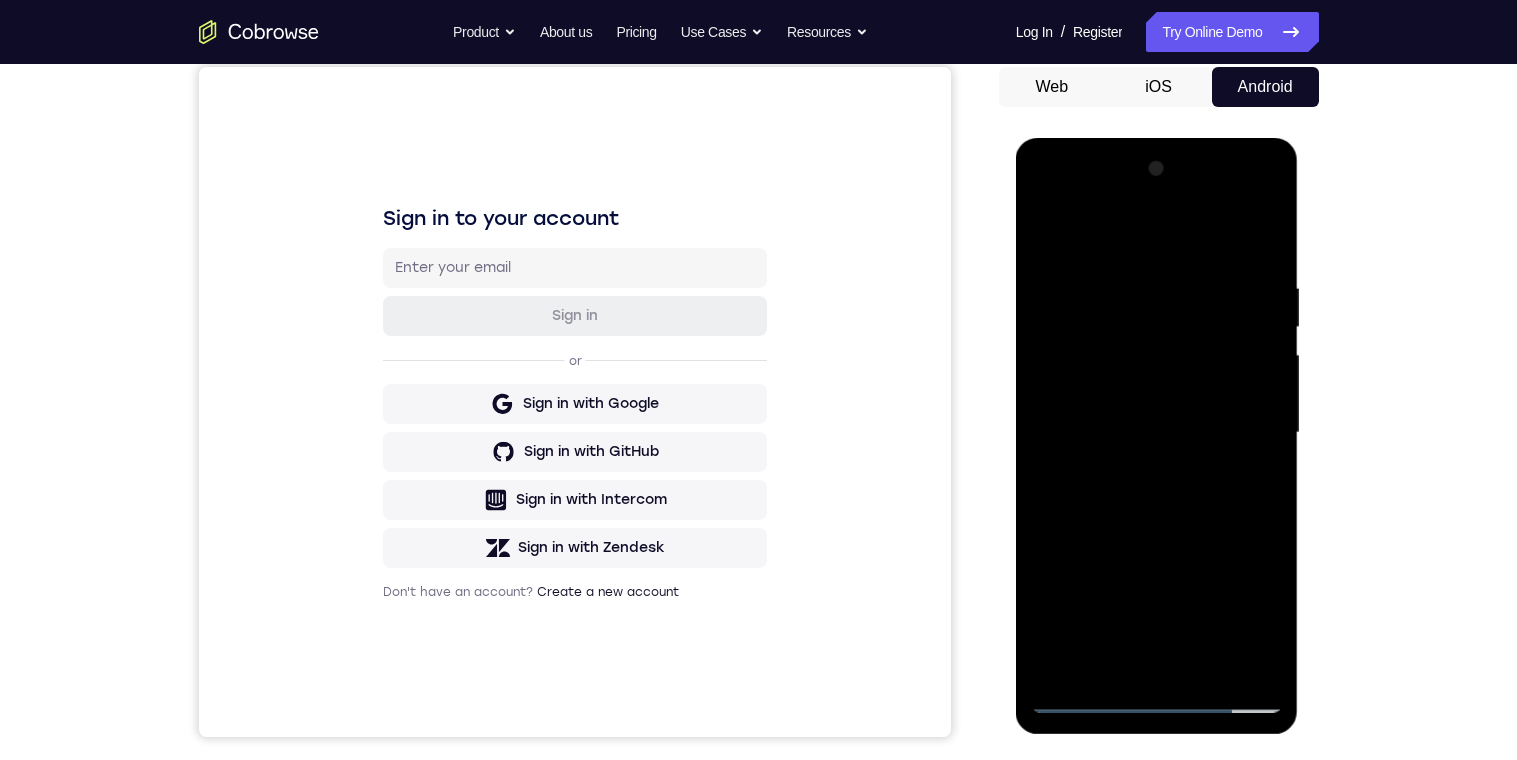 click at bounding box center (1157, 433) 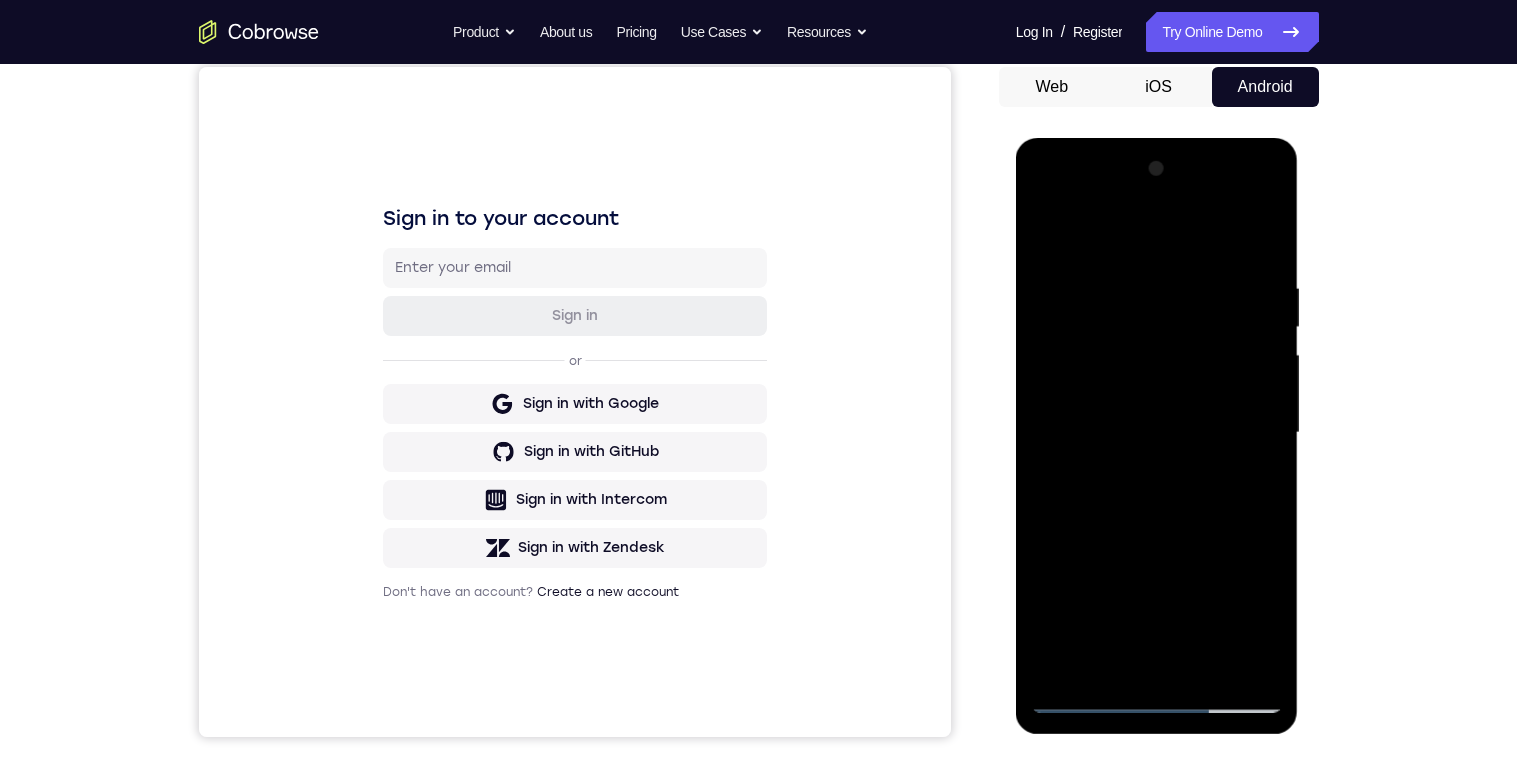 click at bounding box center [1157, 433] 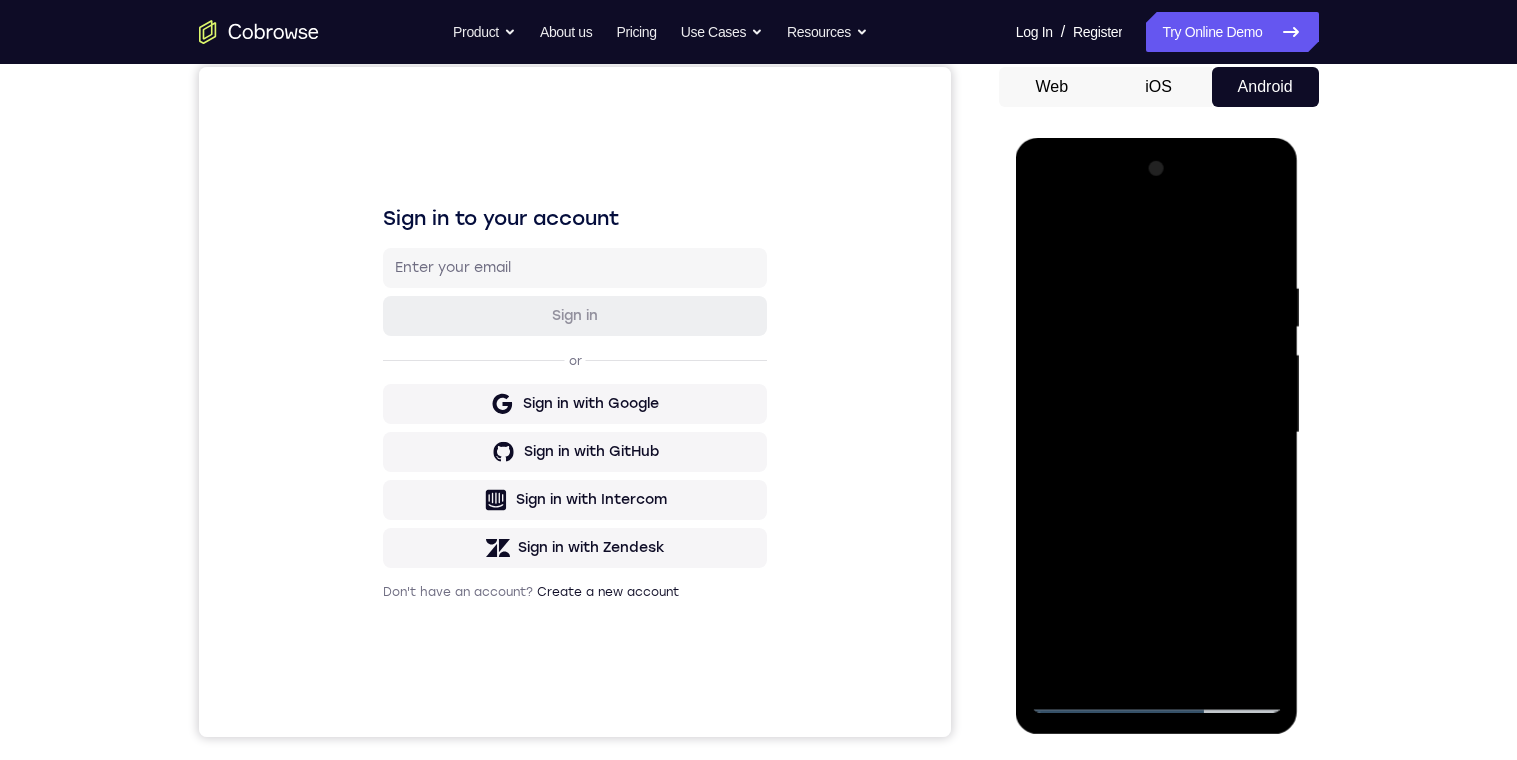 click at bounding box center (1157, 433) 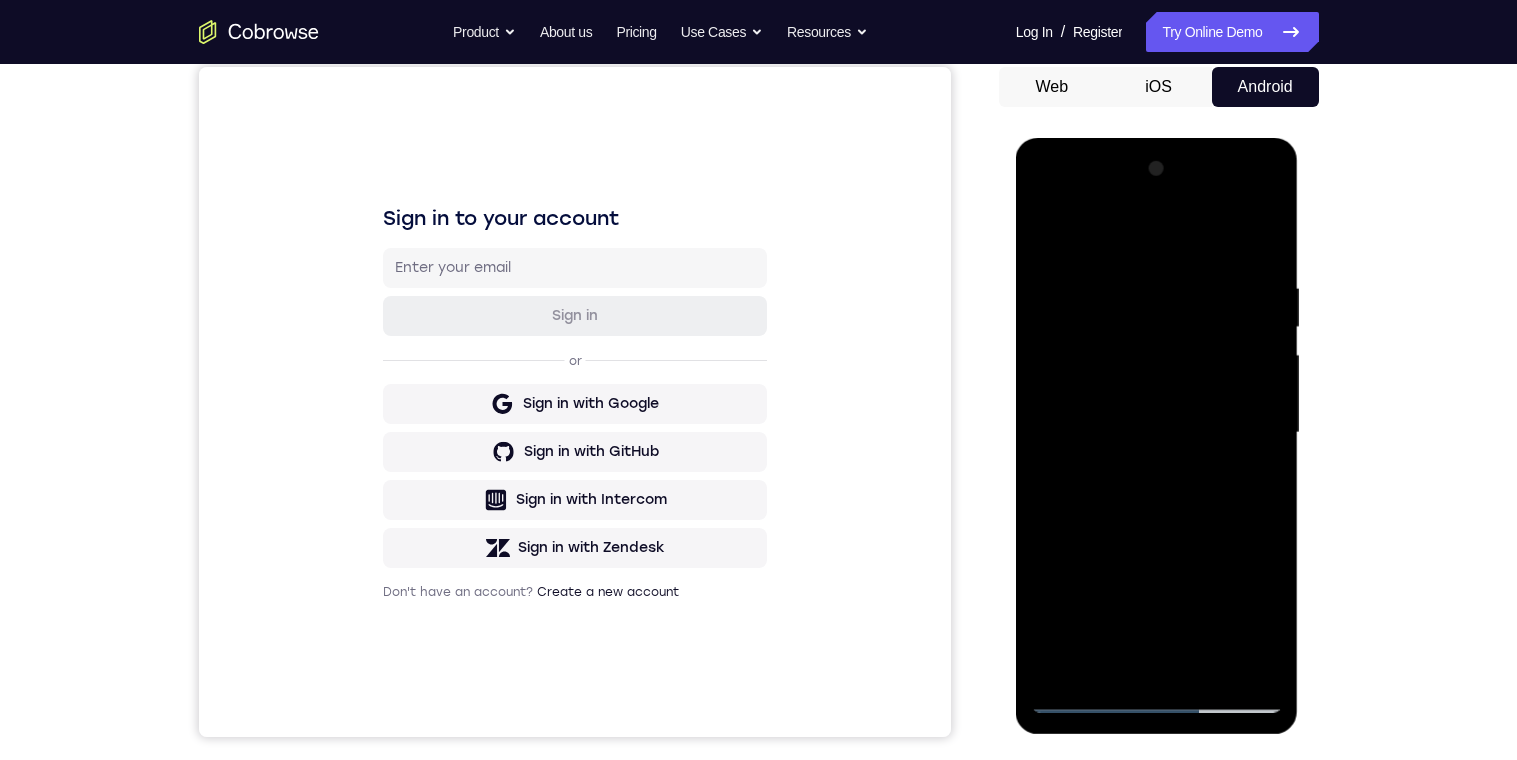 click at bounding box center [1157, 433] 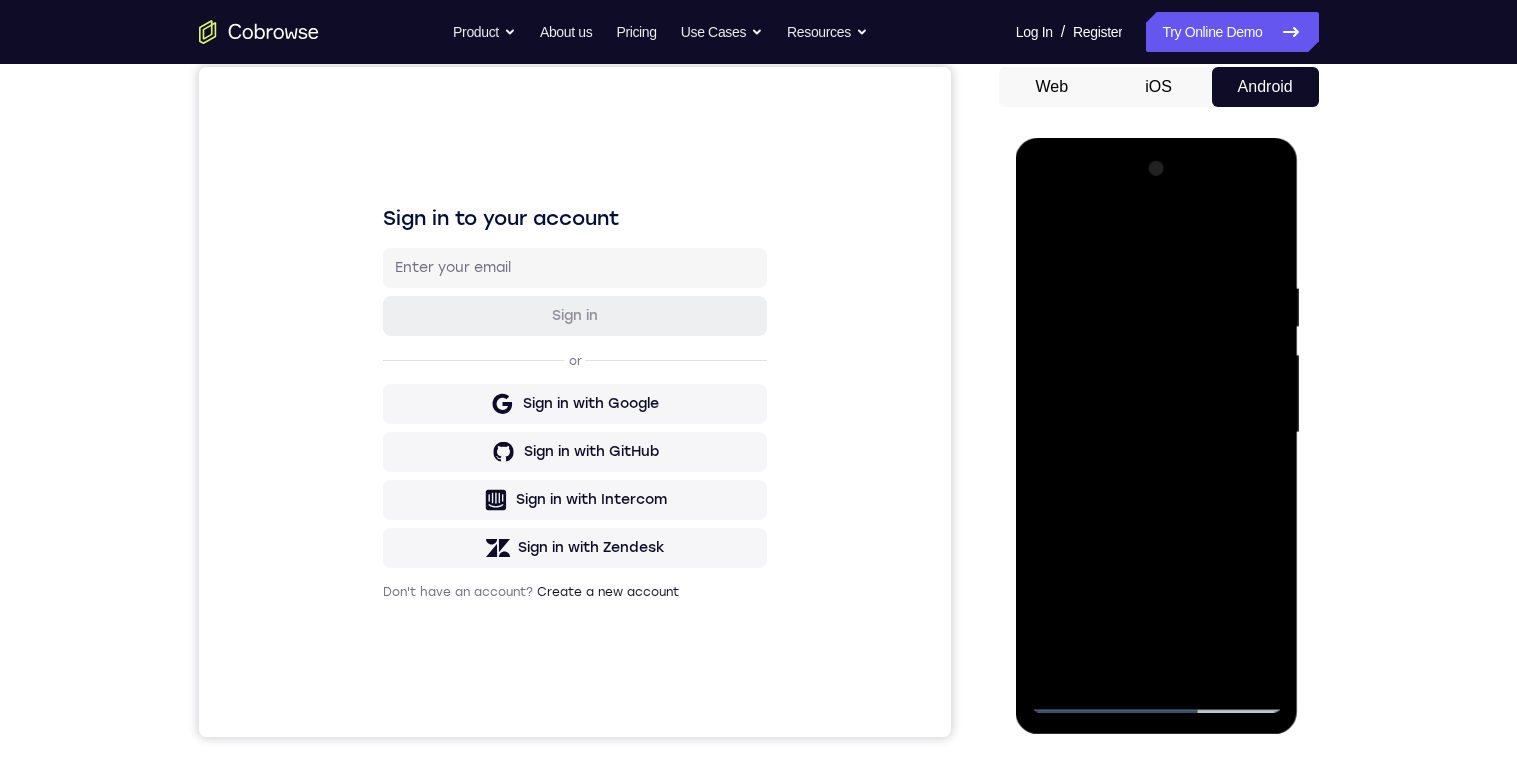 click at bounding box center [1157, 433] 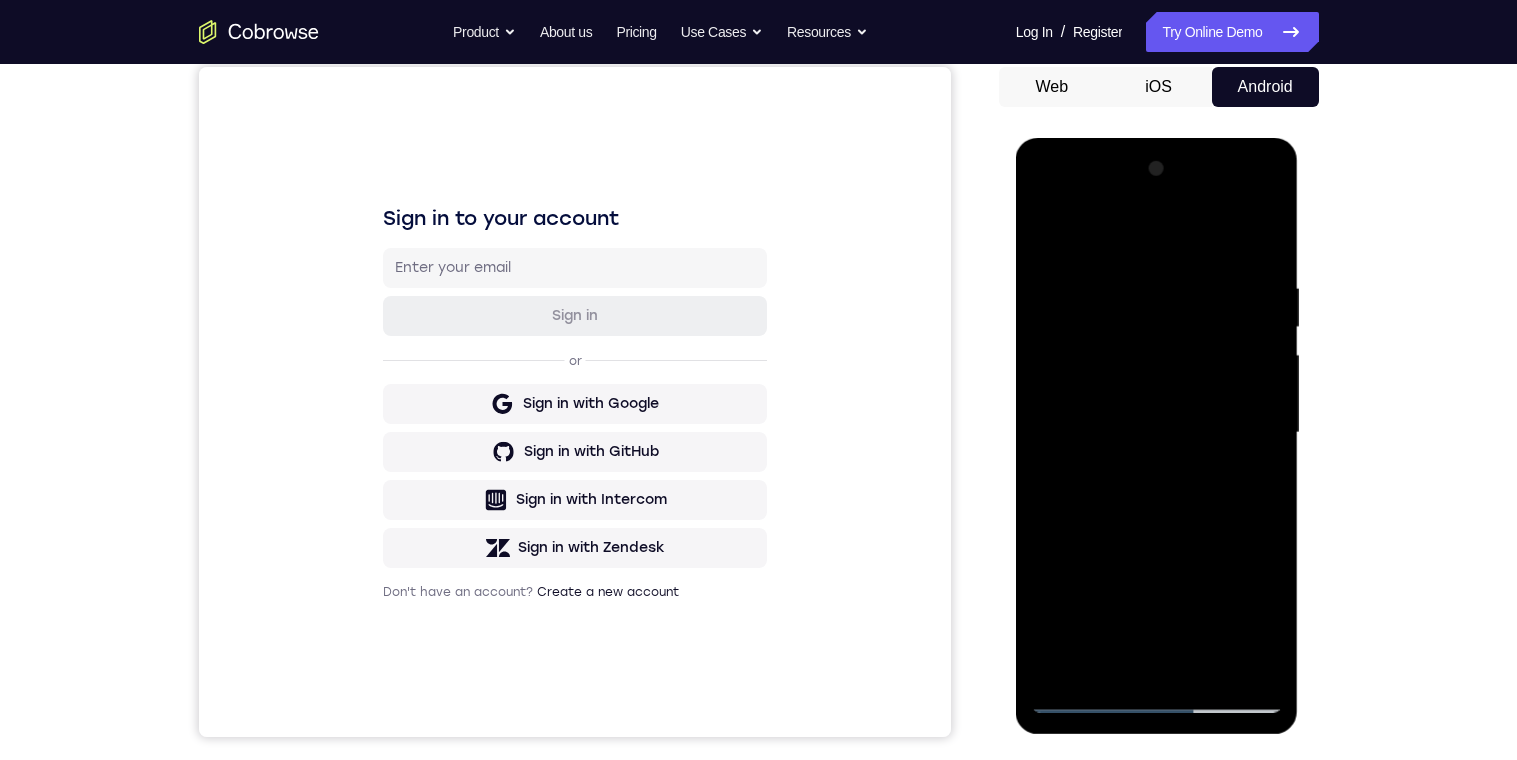 click at bounding box center (1157, 433) 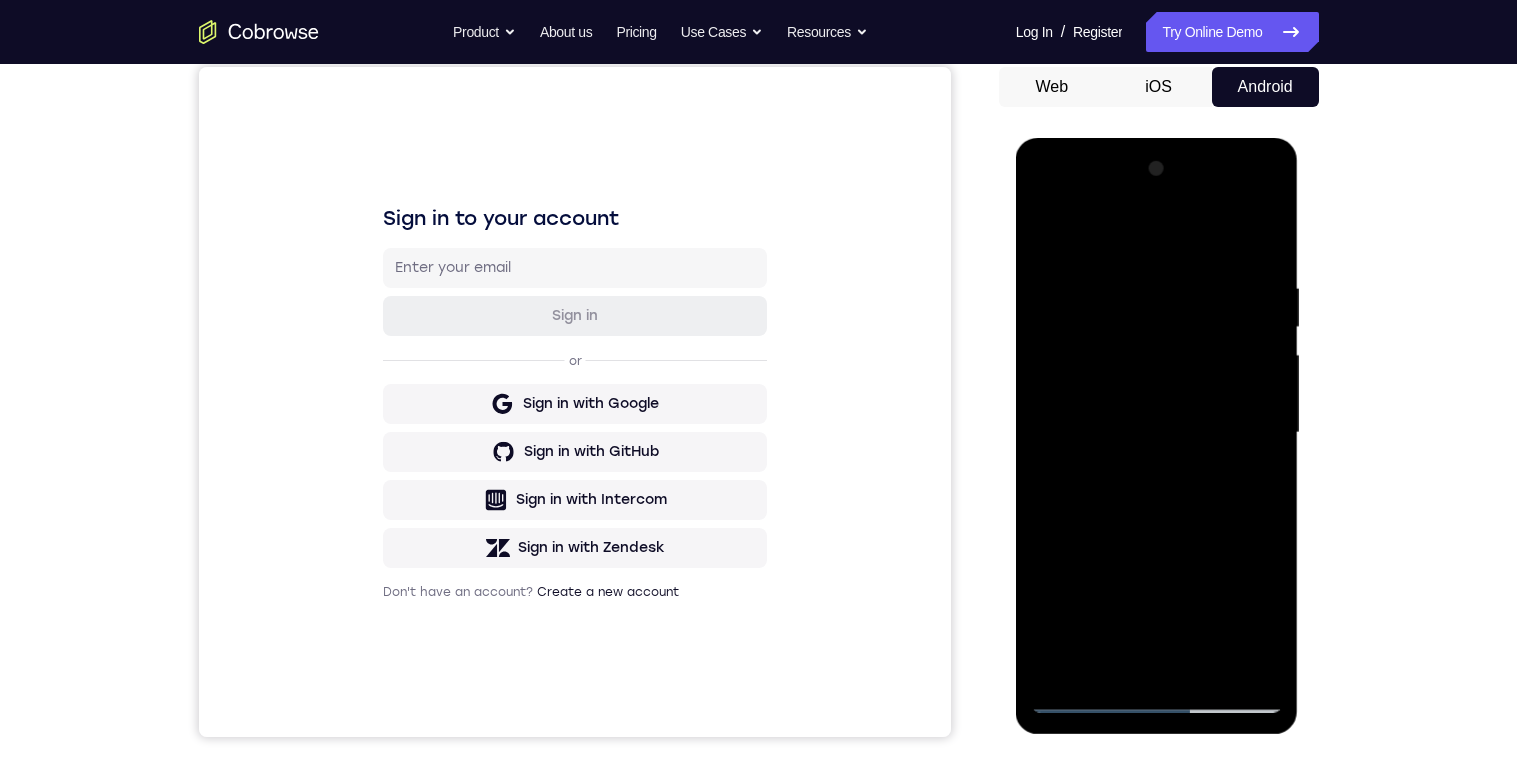 click at bounding box center (1157, 433) 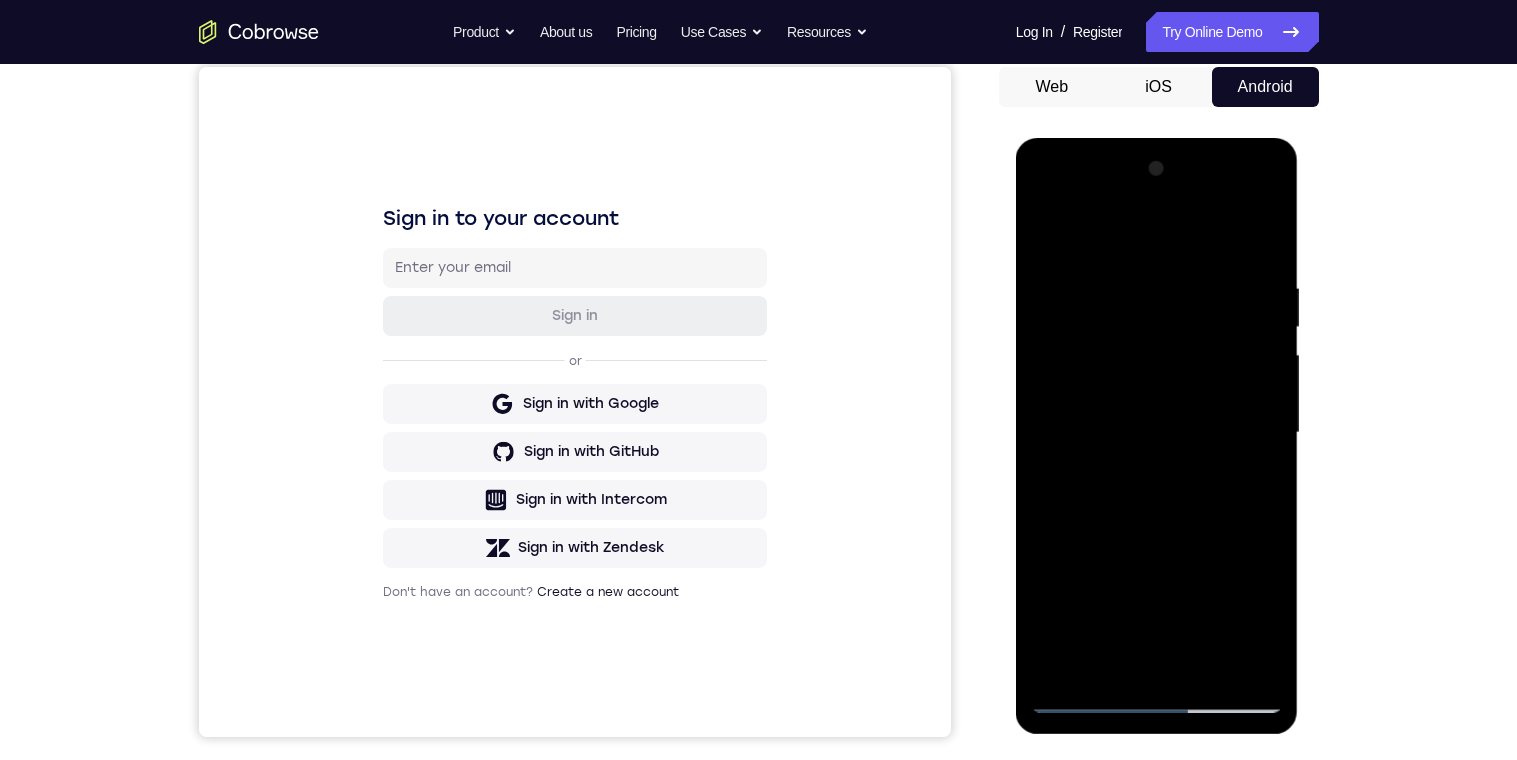 click at bounding box center [1157, 433] 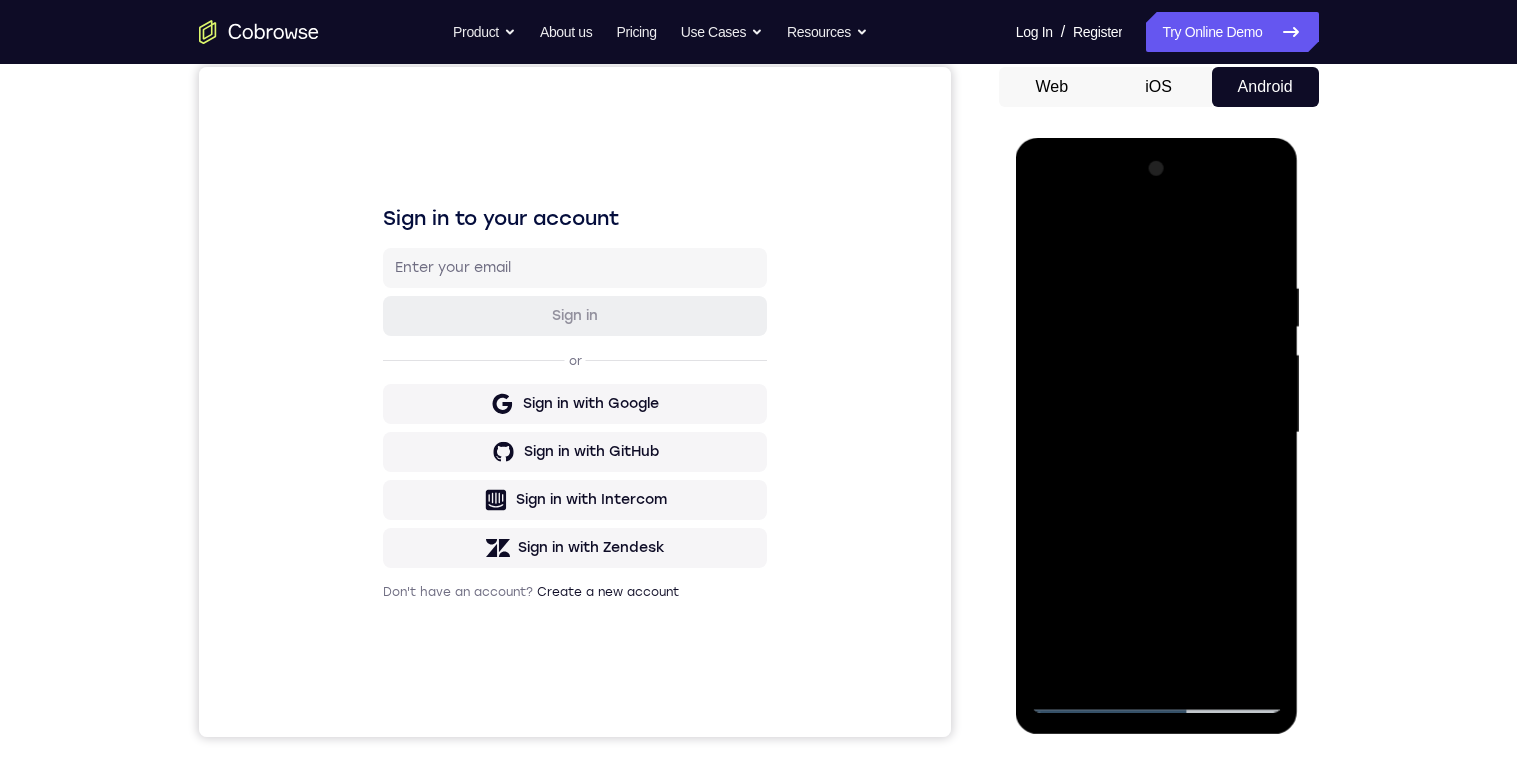 click at bounding box center [1157, 433] 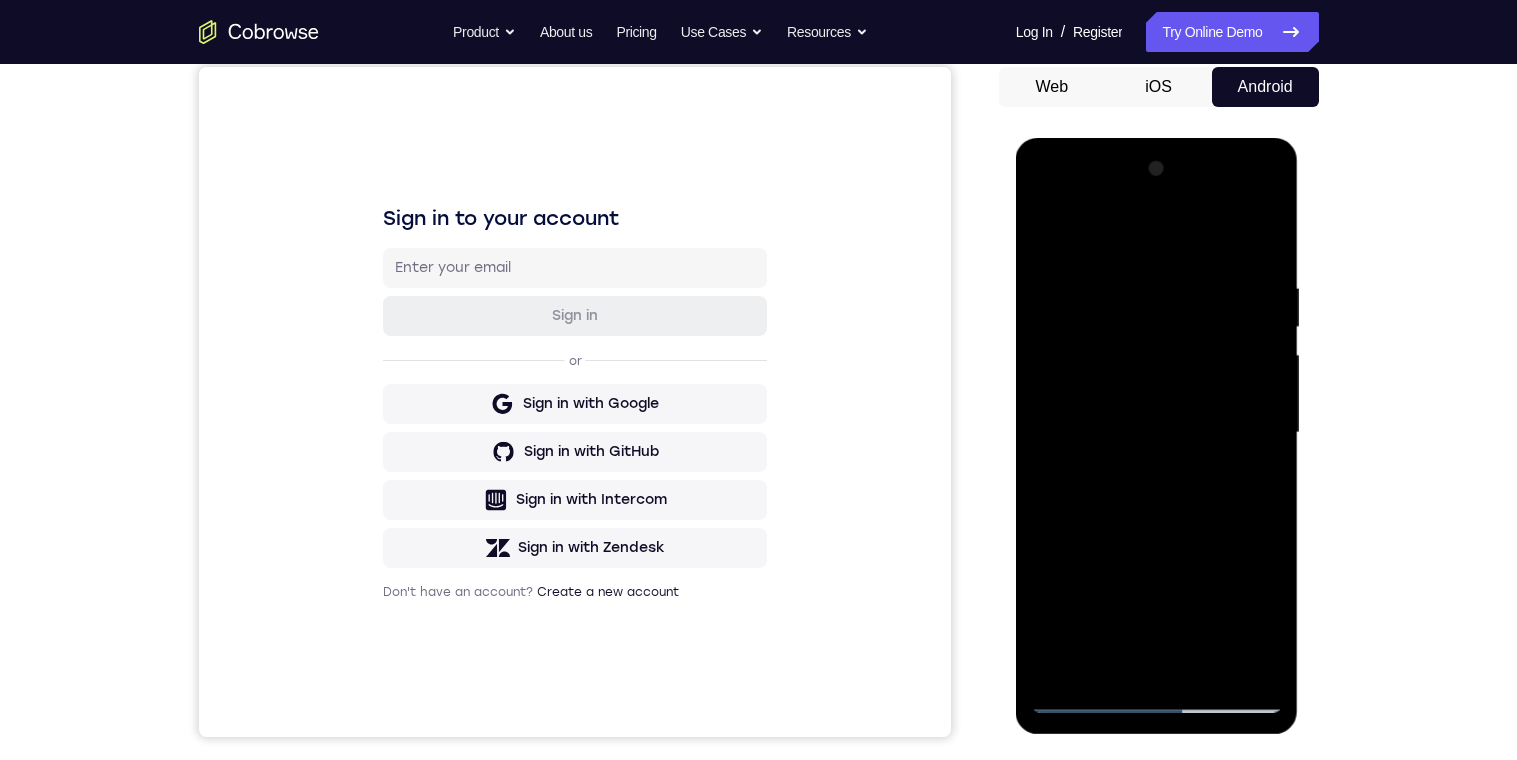 click at bounding box center [1157, 433] 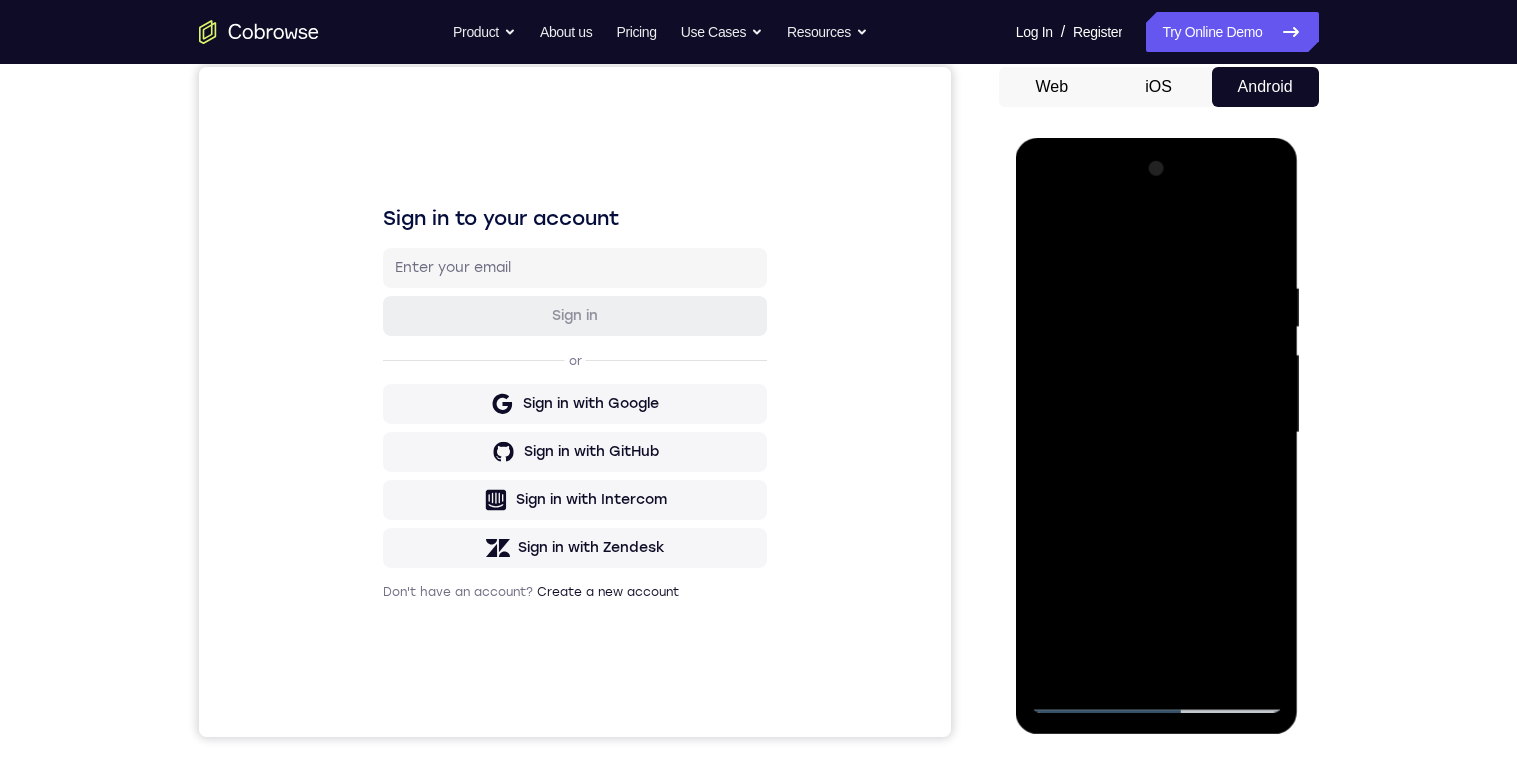 click at bounding box center [1157, 433] 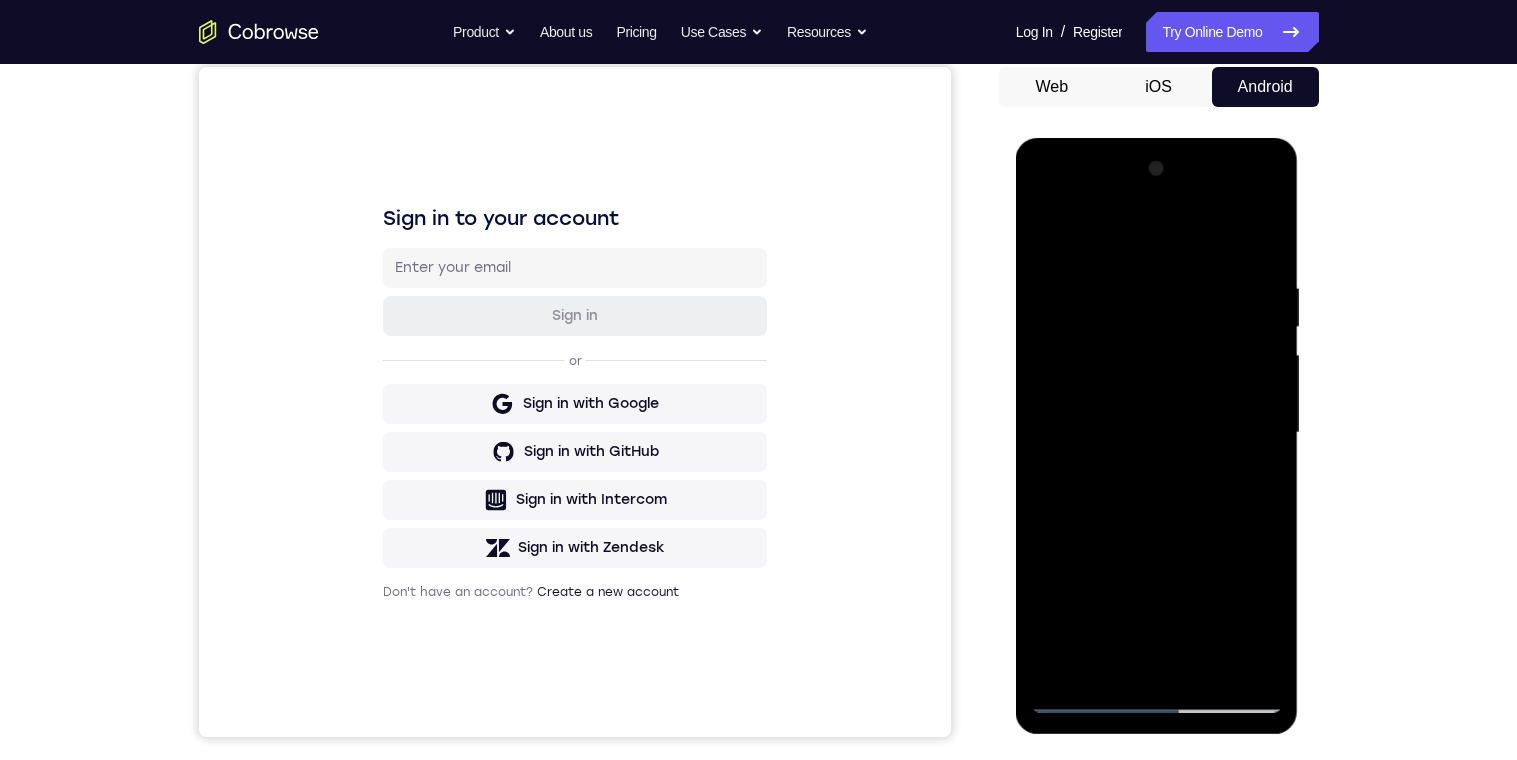 click at bounding box center [1157, 433] 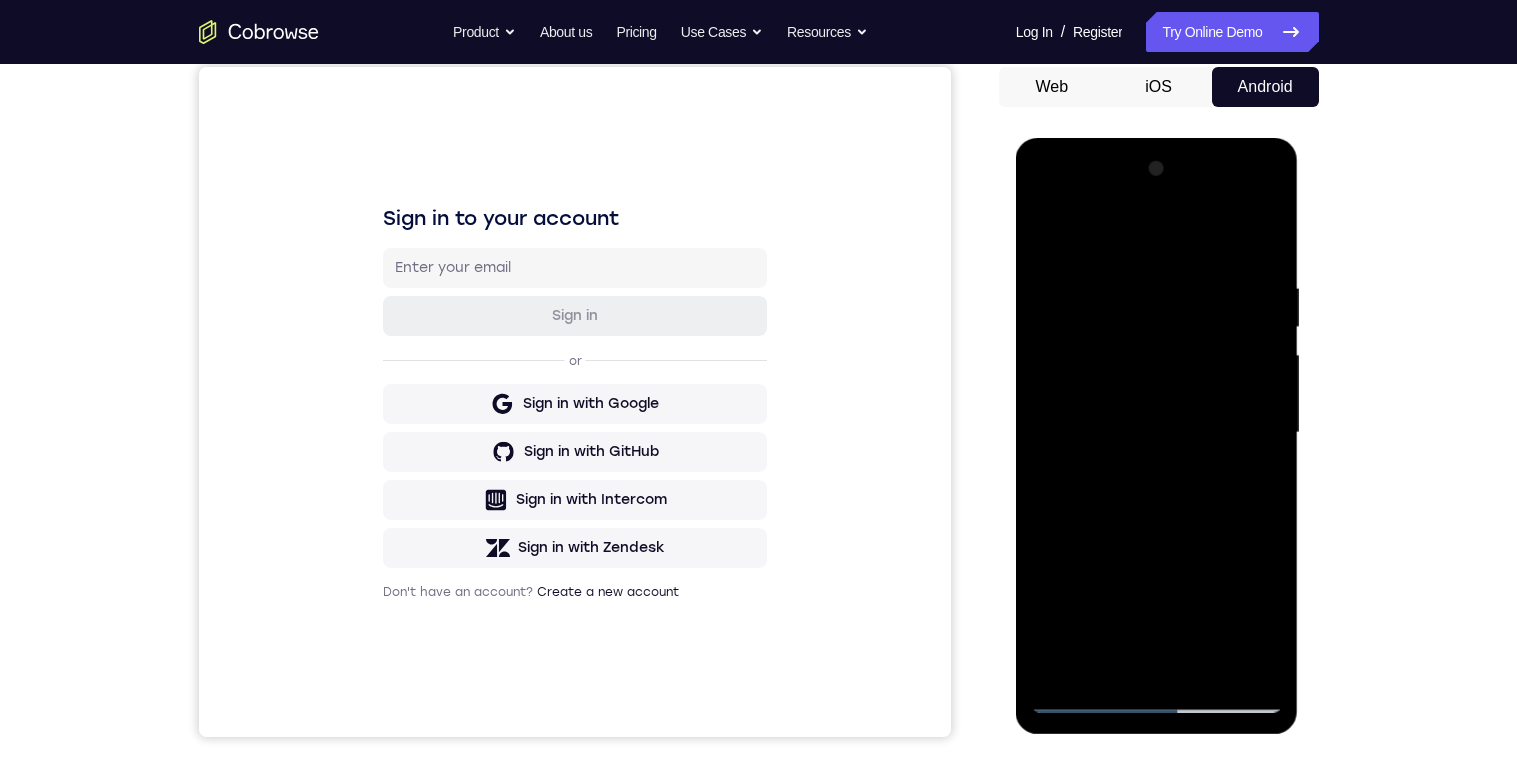 click at bounding box center (1157, 433) 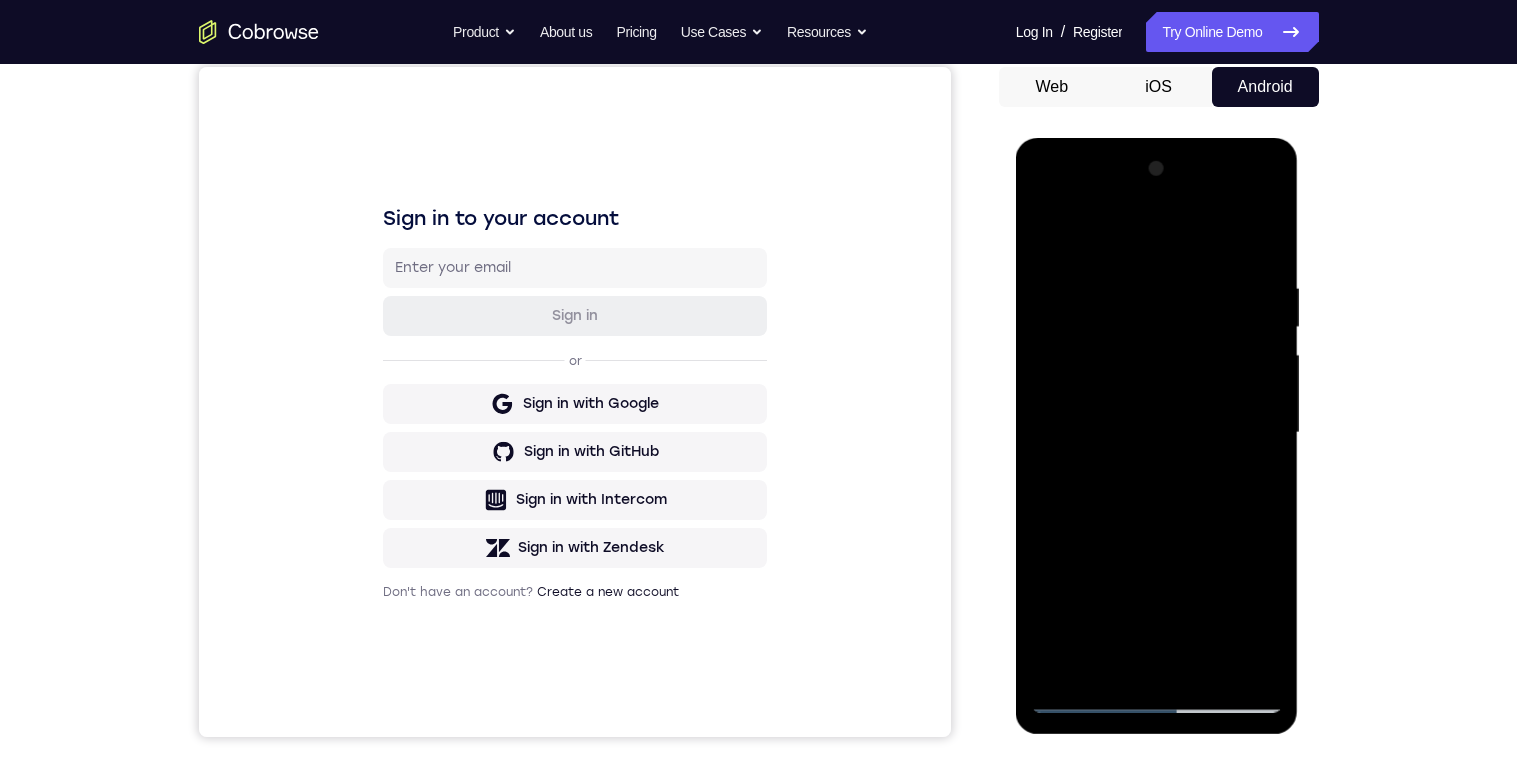 click at bounding box center [1157, 433] 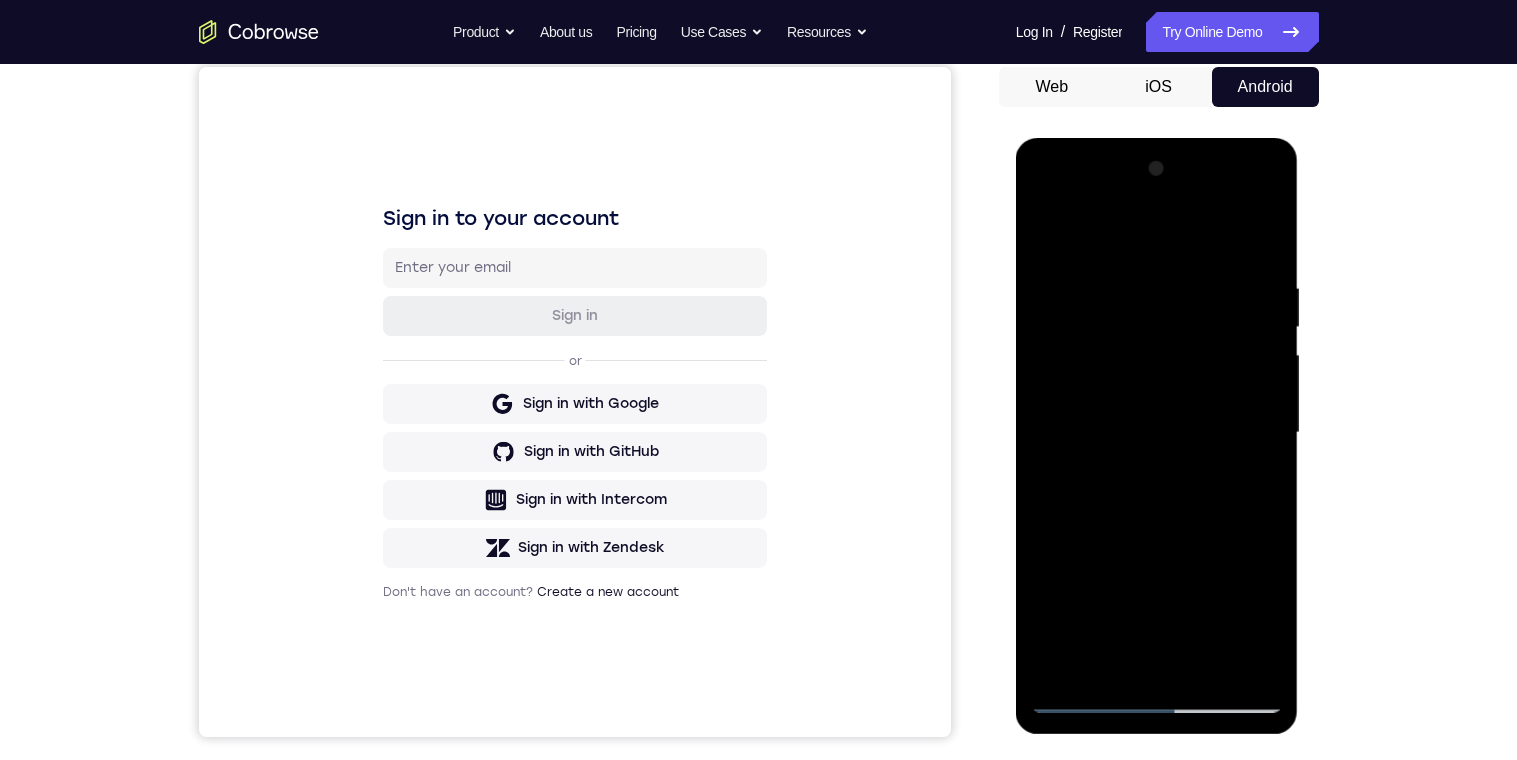 click at bounding box center (1157, 433) 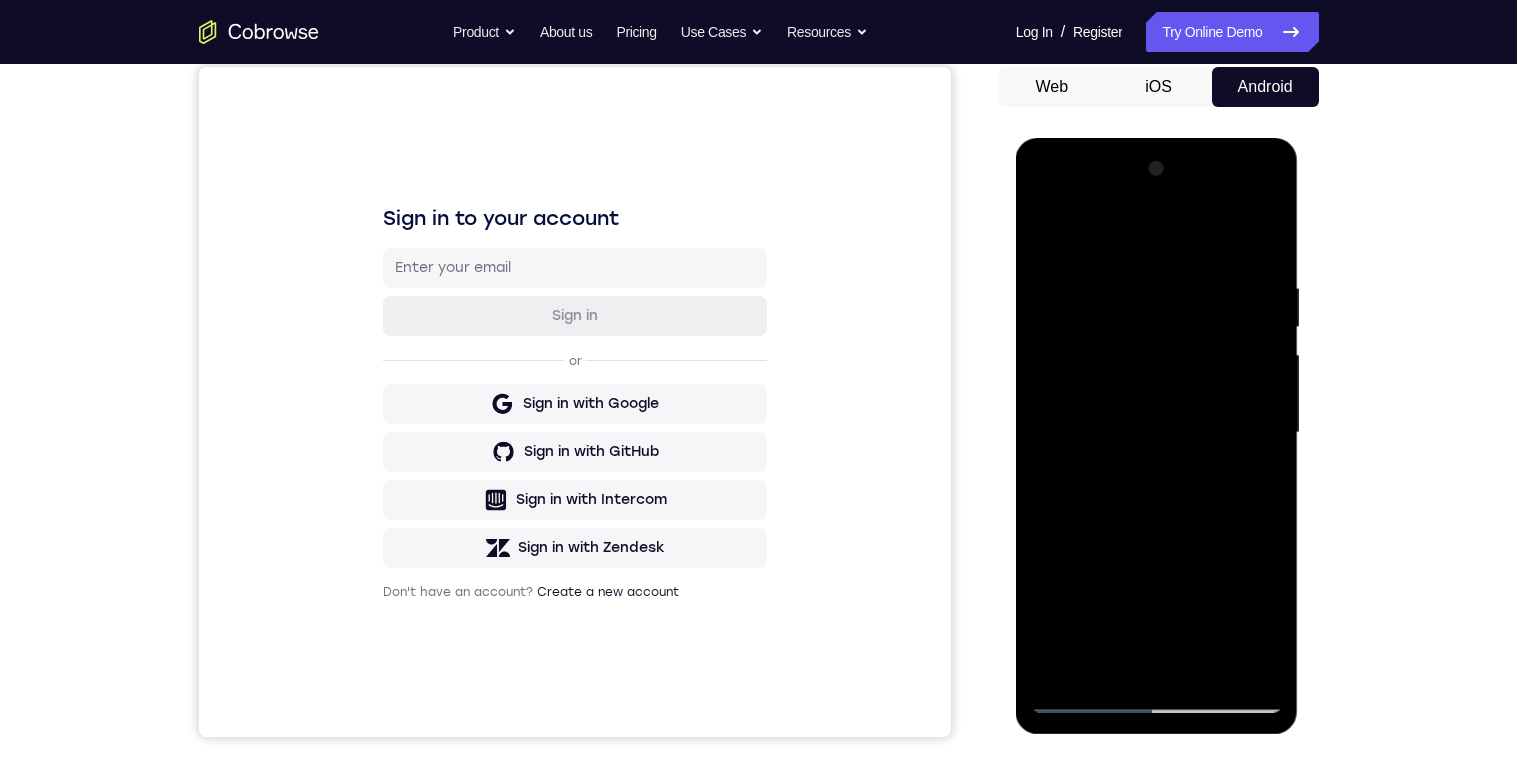 click at bounding box center [1157, 433] 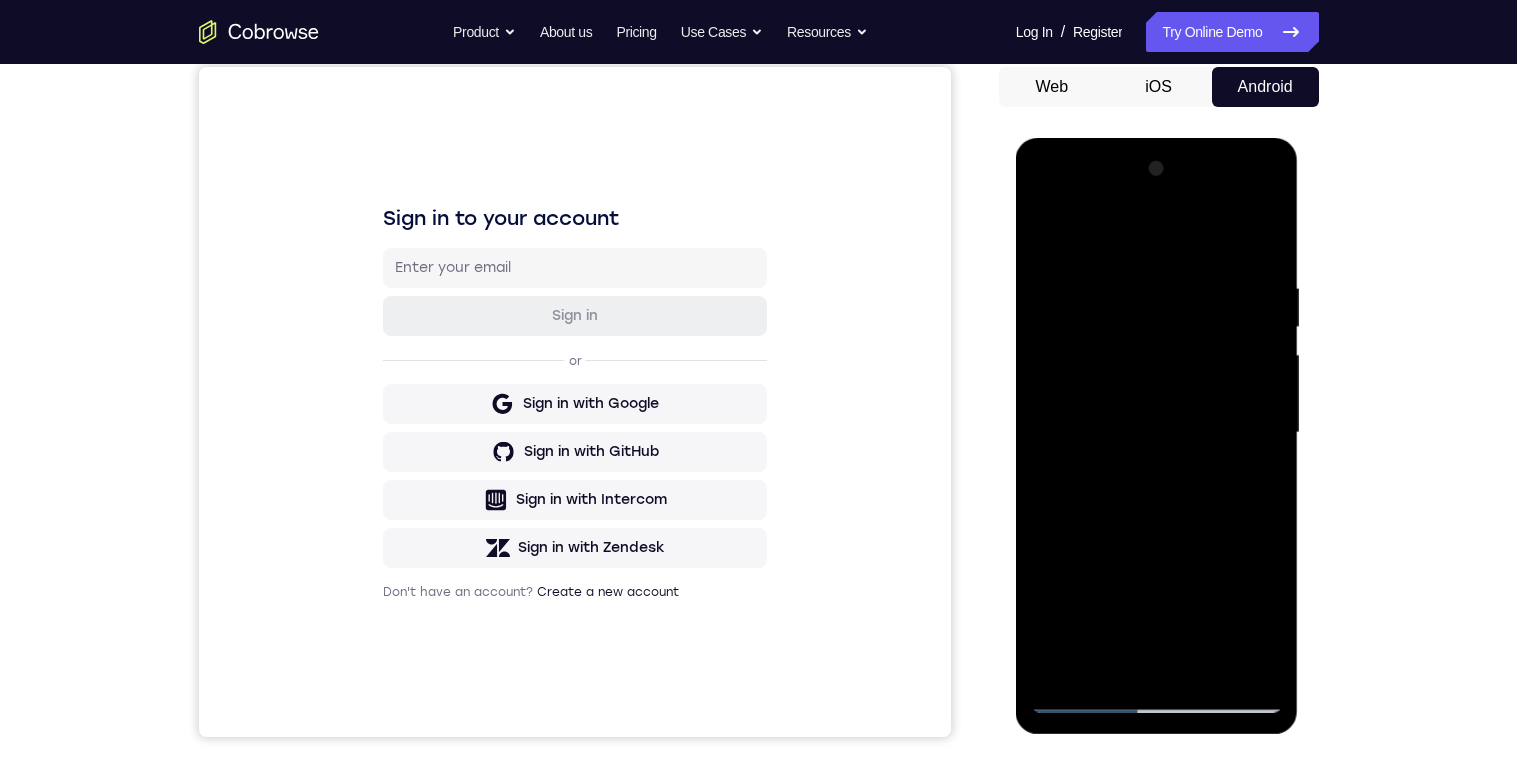 click at bounding box center [1157, 433] 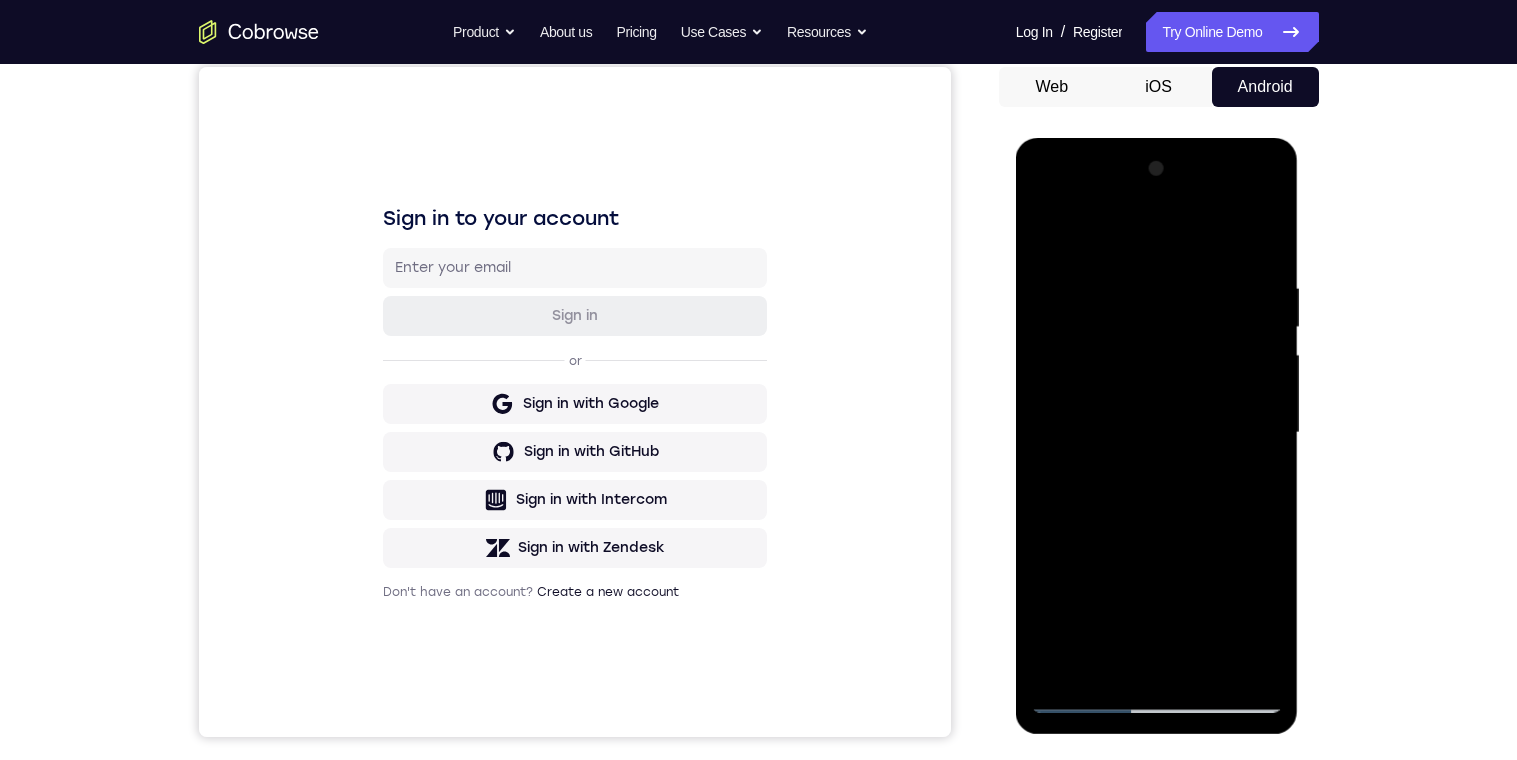click at bounding box center (1157, 433) 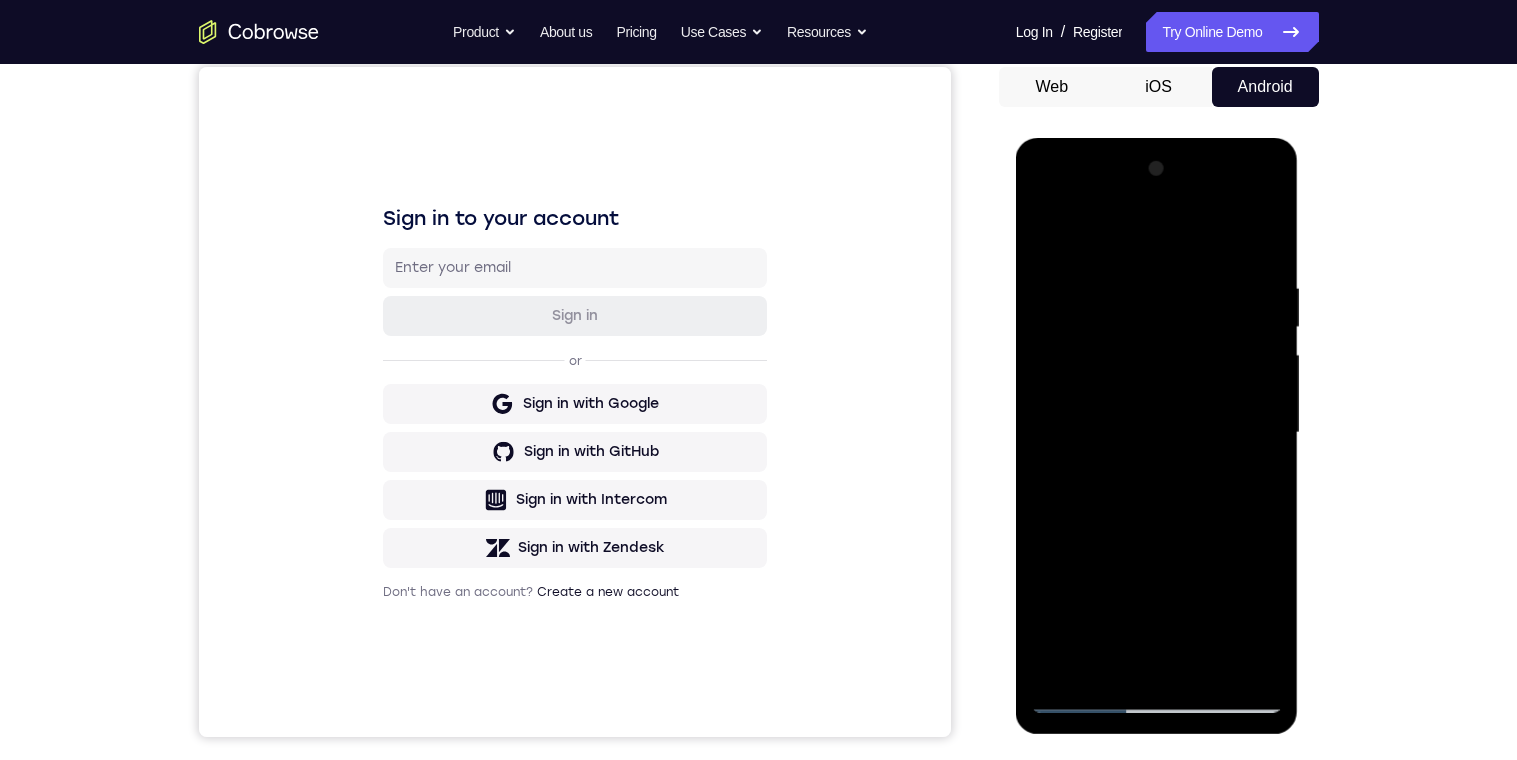 click at bounding box center (1157, 433) 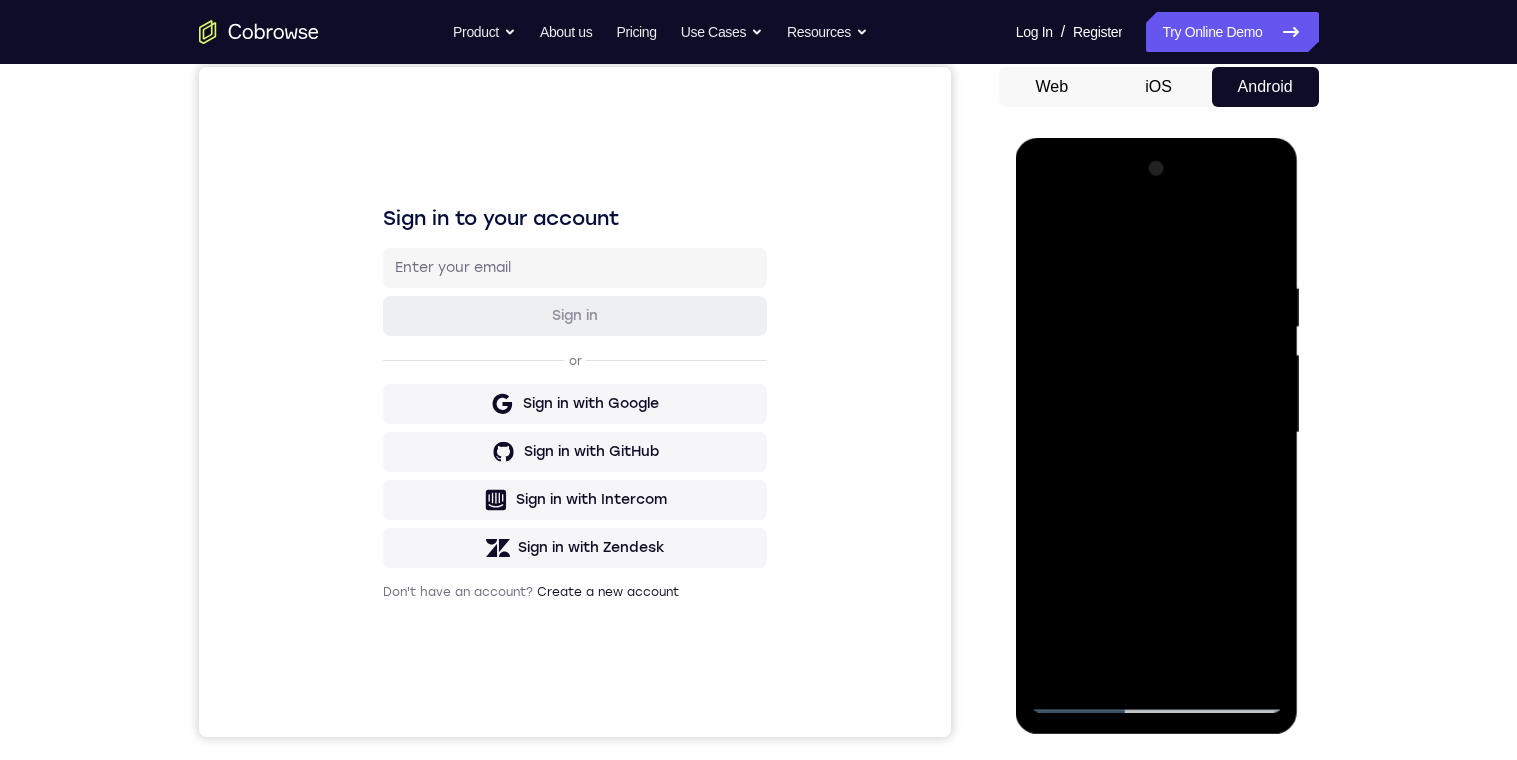 click at bounding box center [1157, 433] 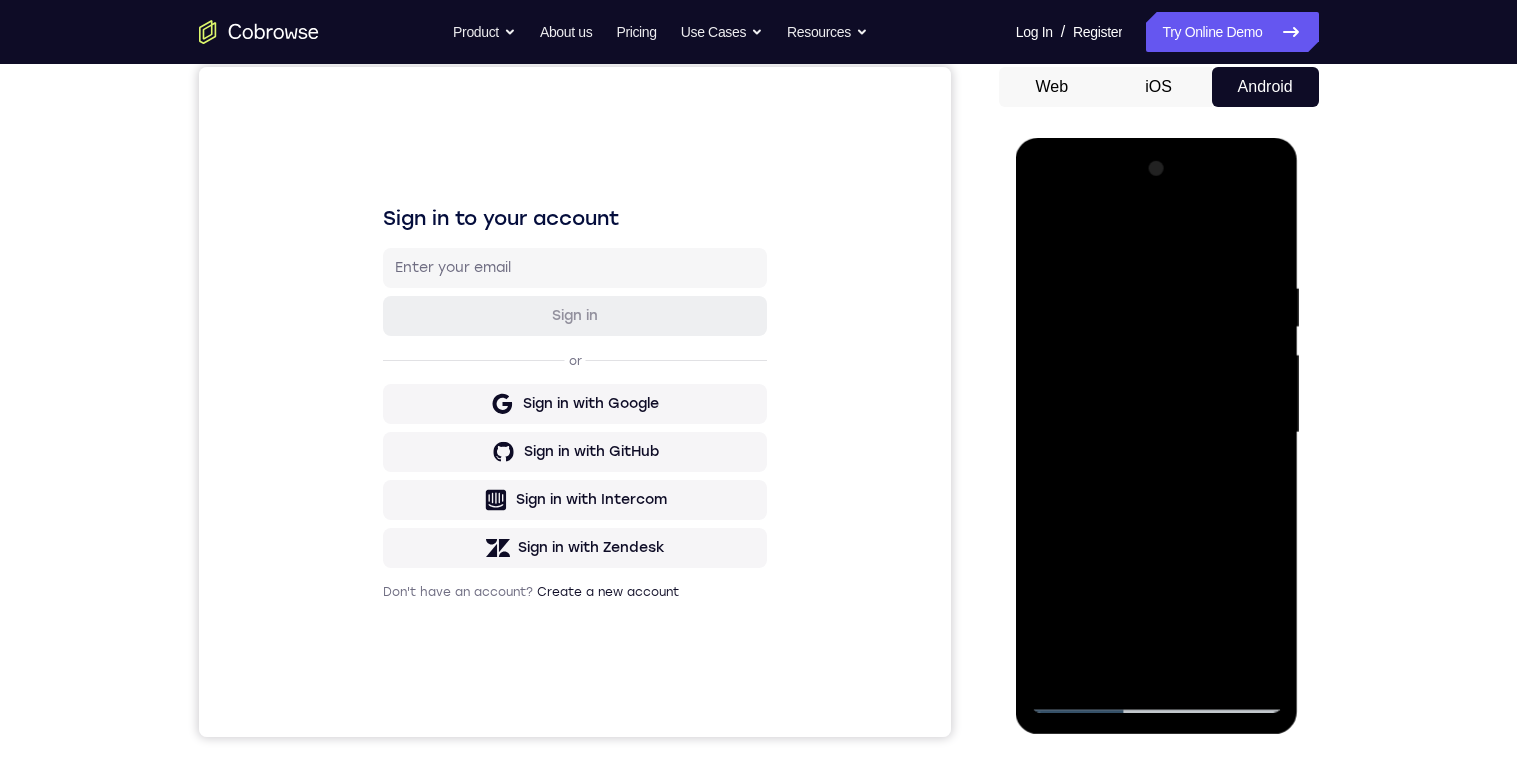 click at bounding box center (1157, 433) 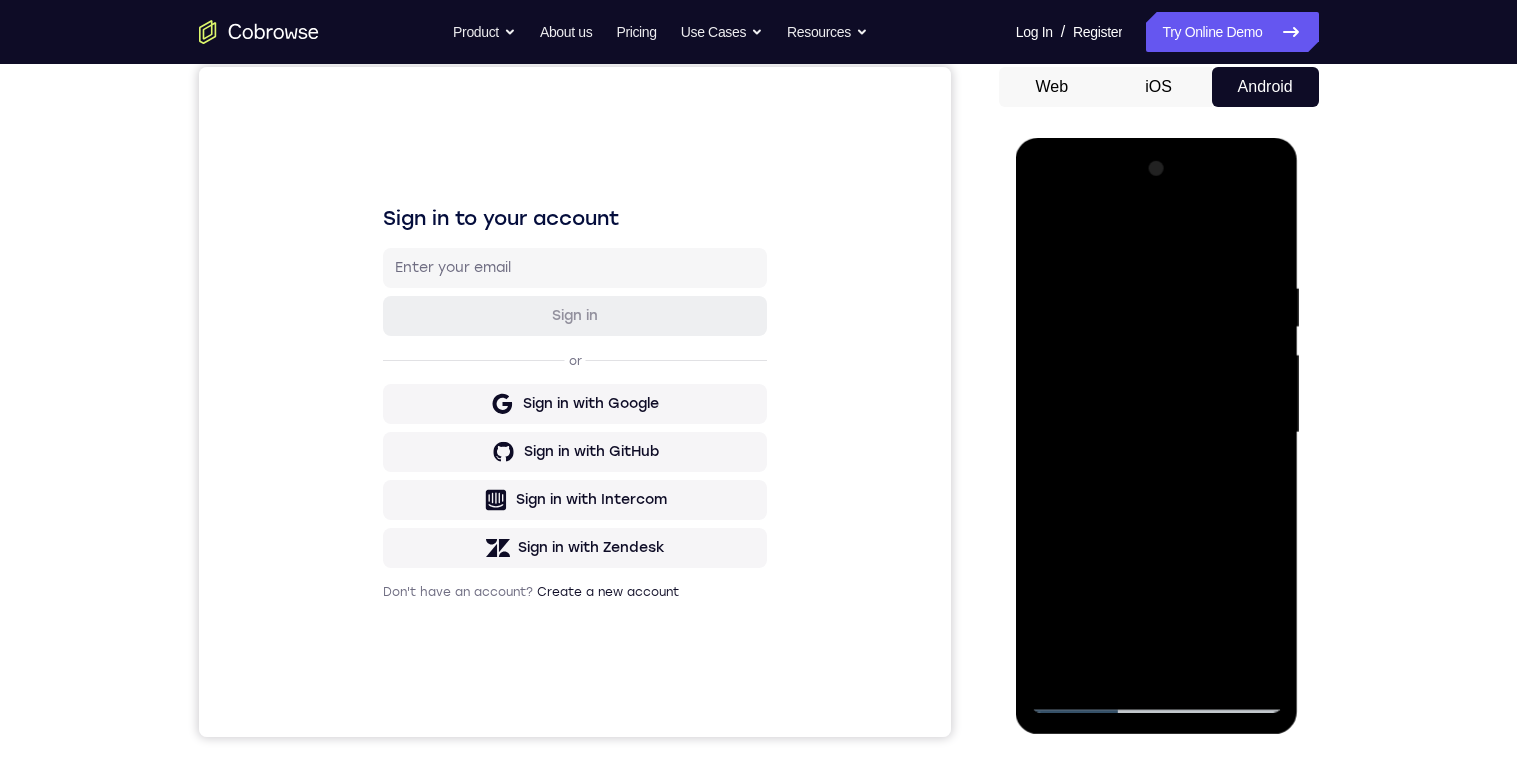 click at bounding box center (1157, 433) 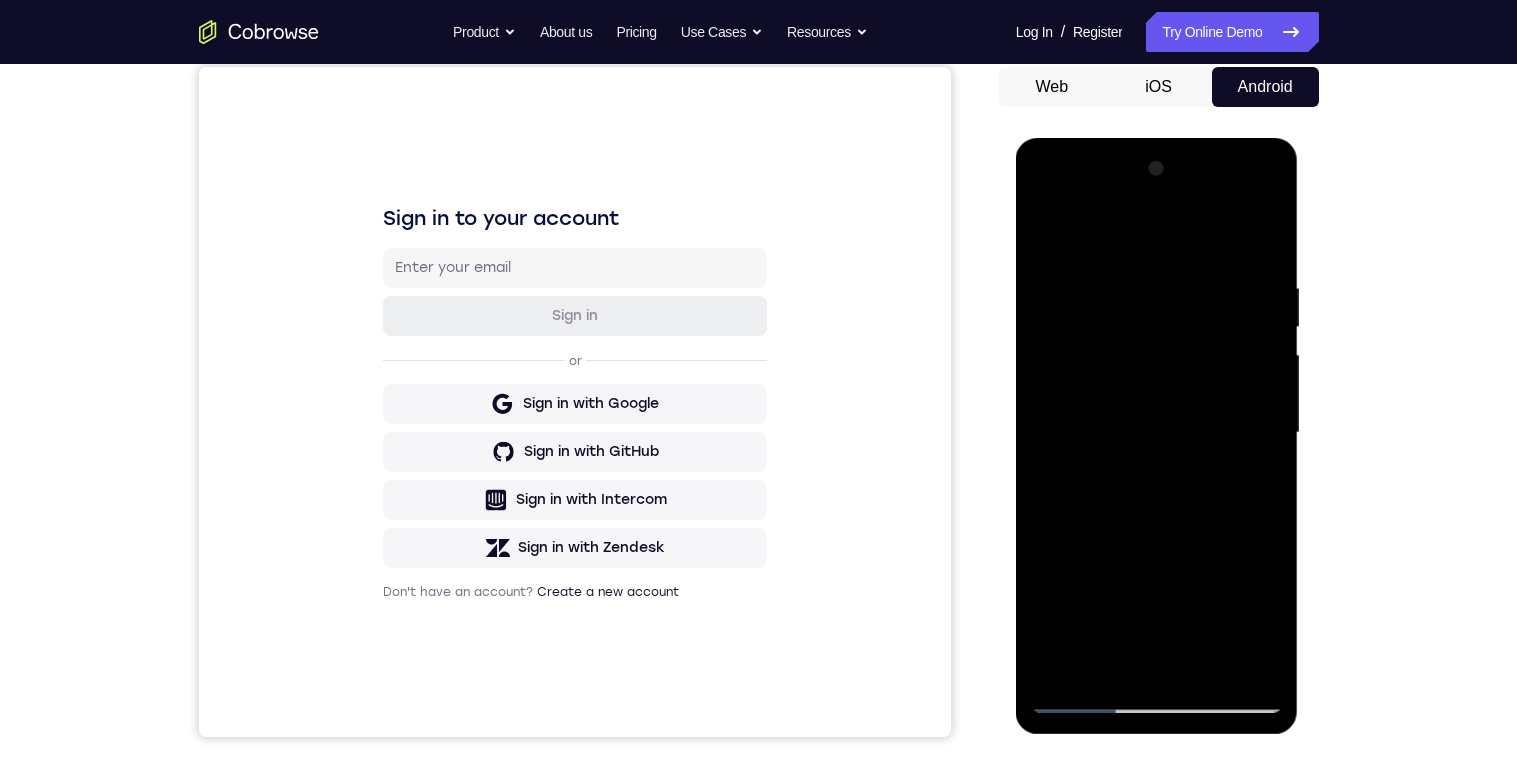 click at bounding box center (1157, 433) 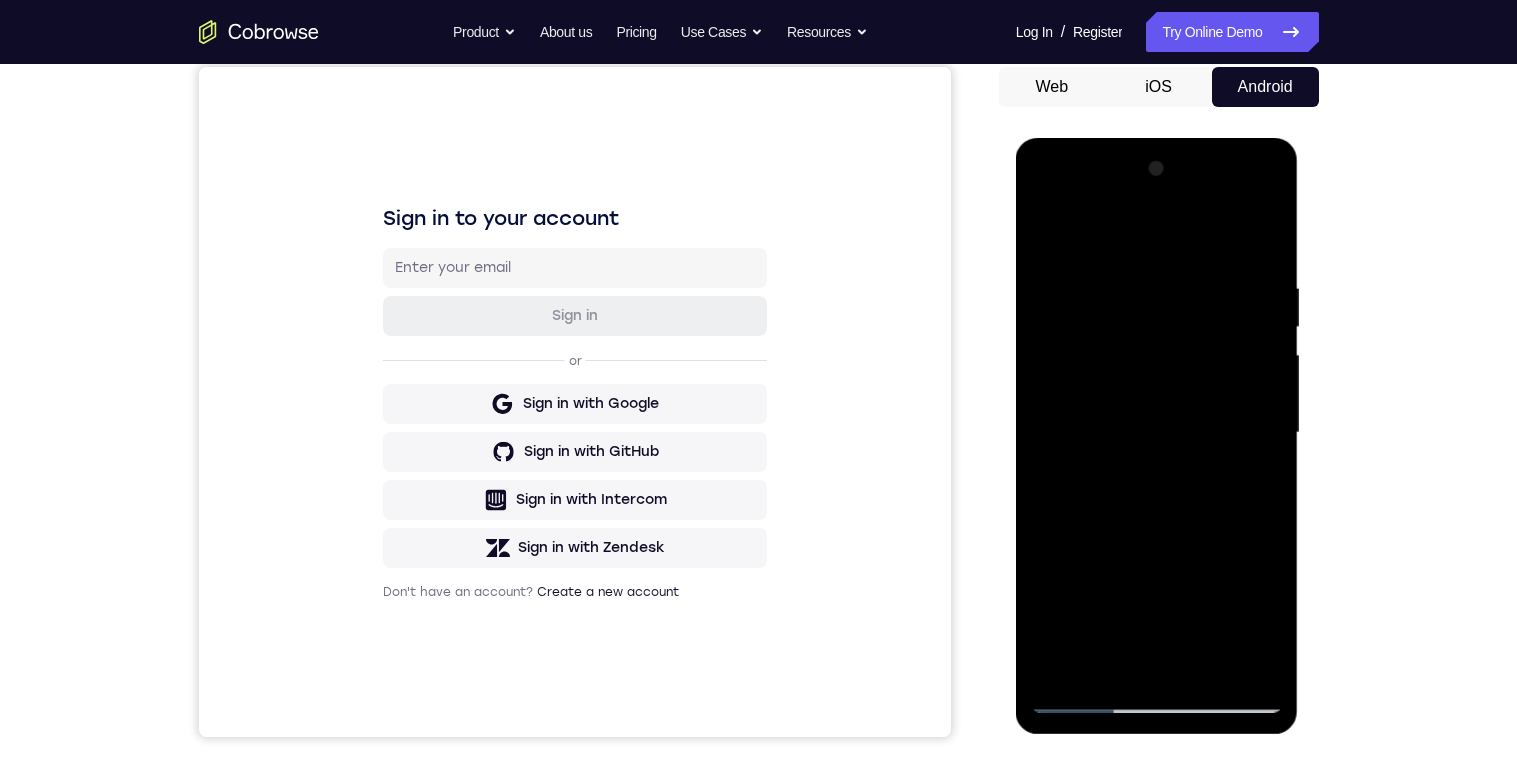 click at bounding box center (1157, 433) 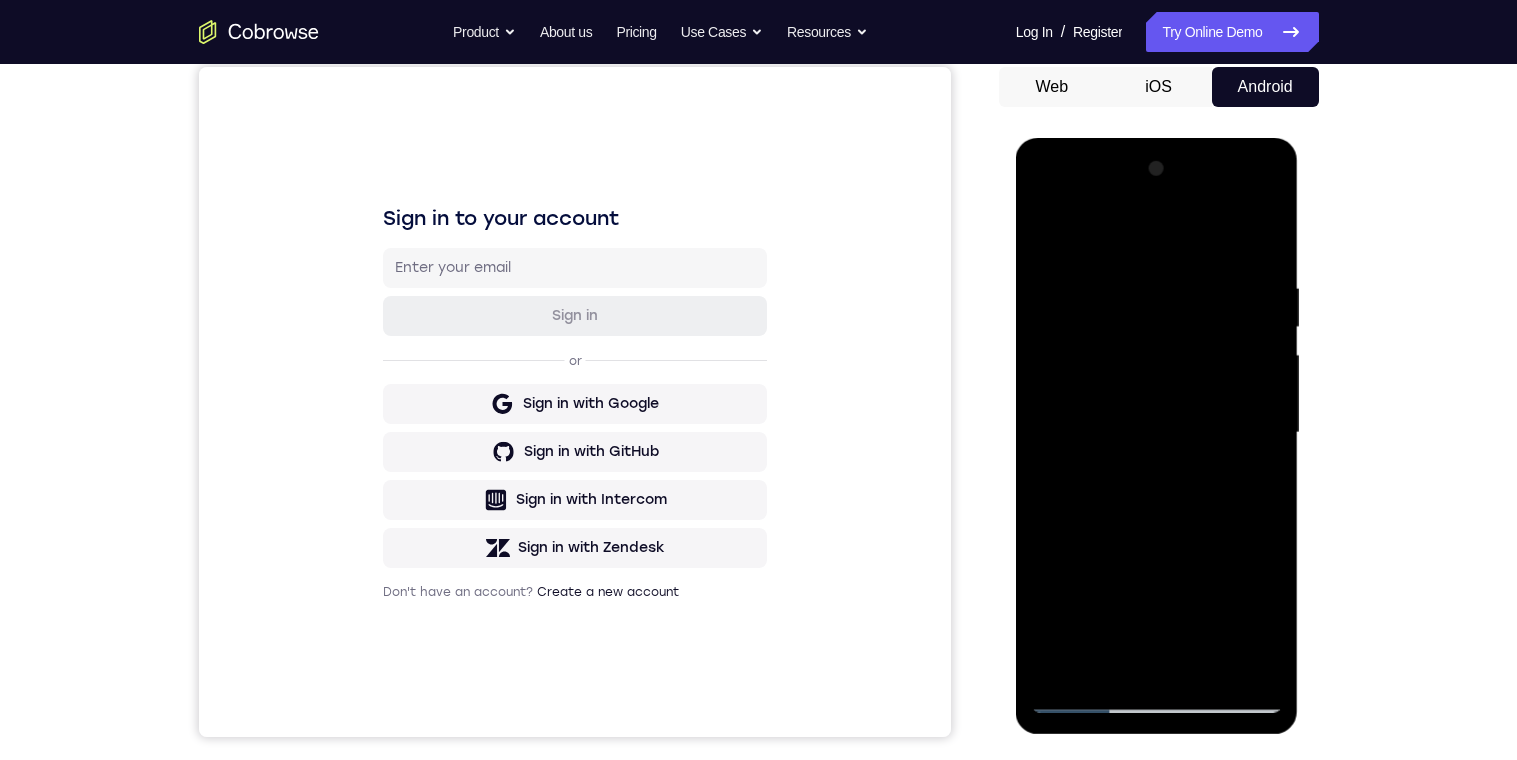 click at bounding box center (1157, 433) 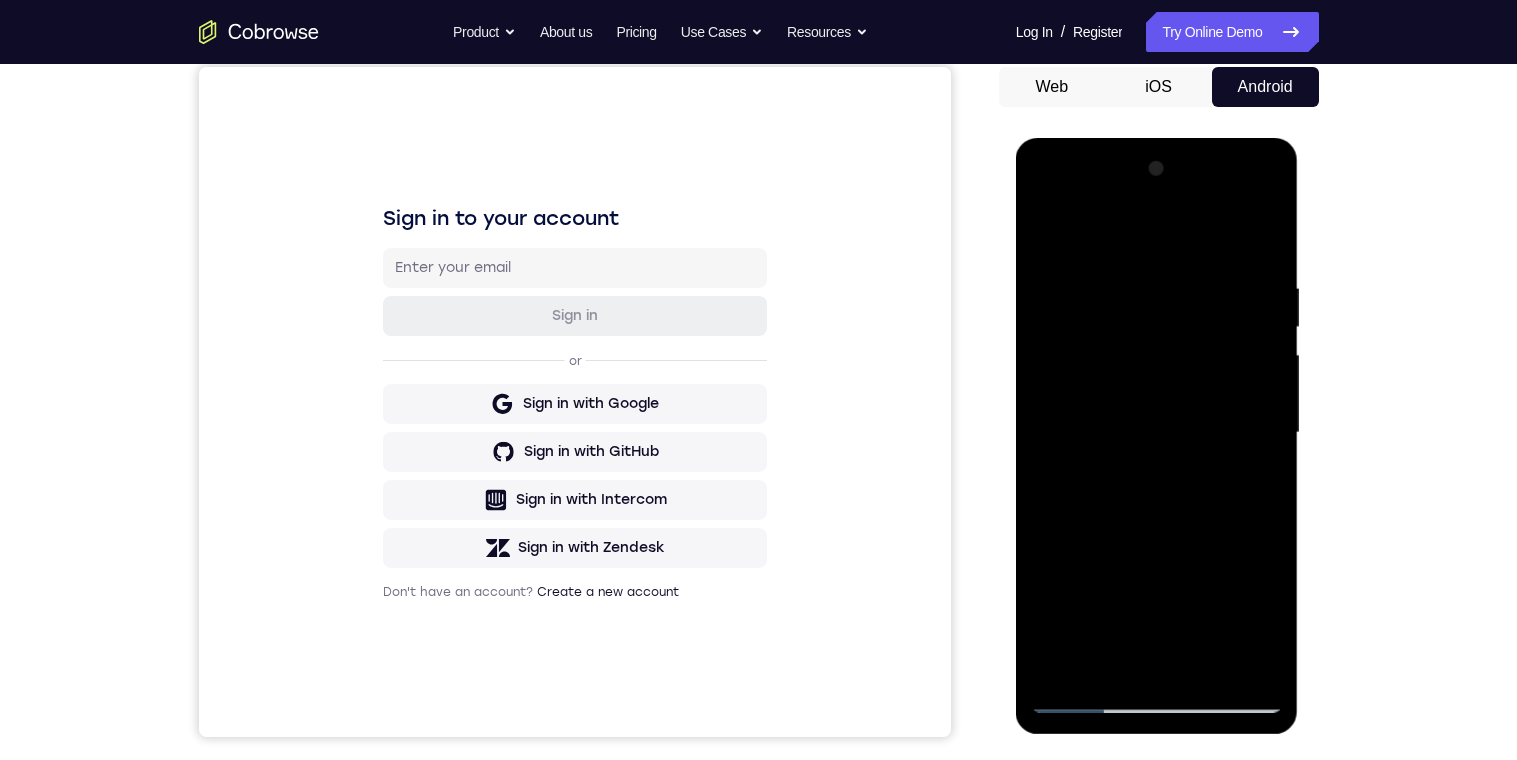 click at bounding box center [1157, 433] 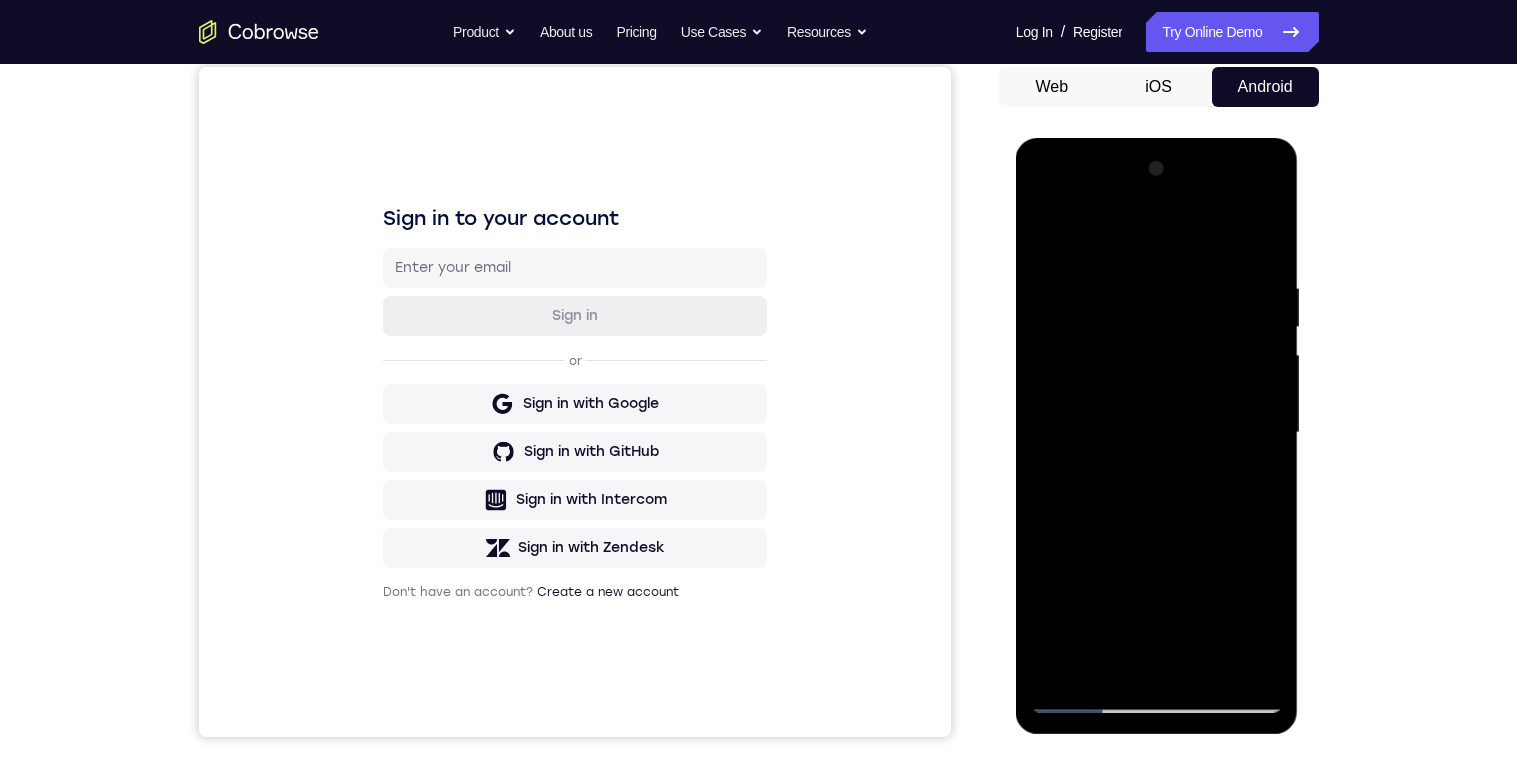 click at bounding box center (1157, 433) 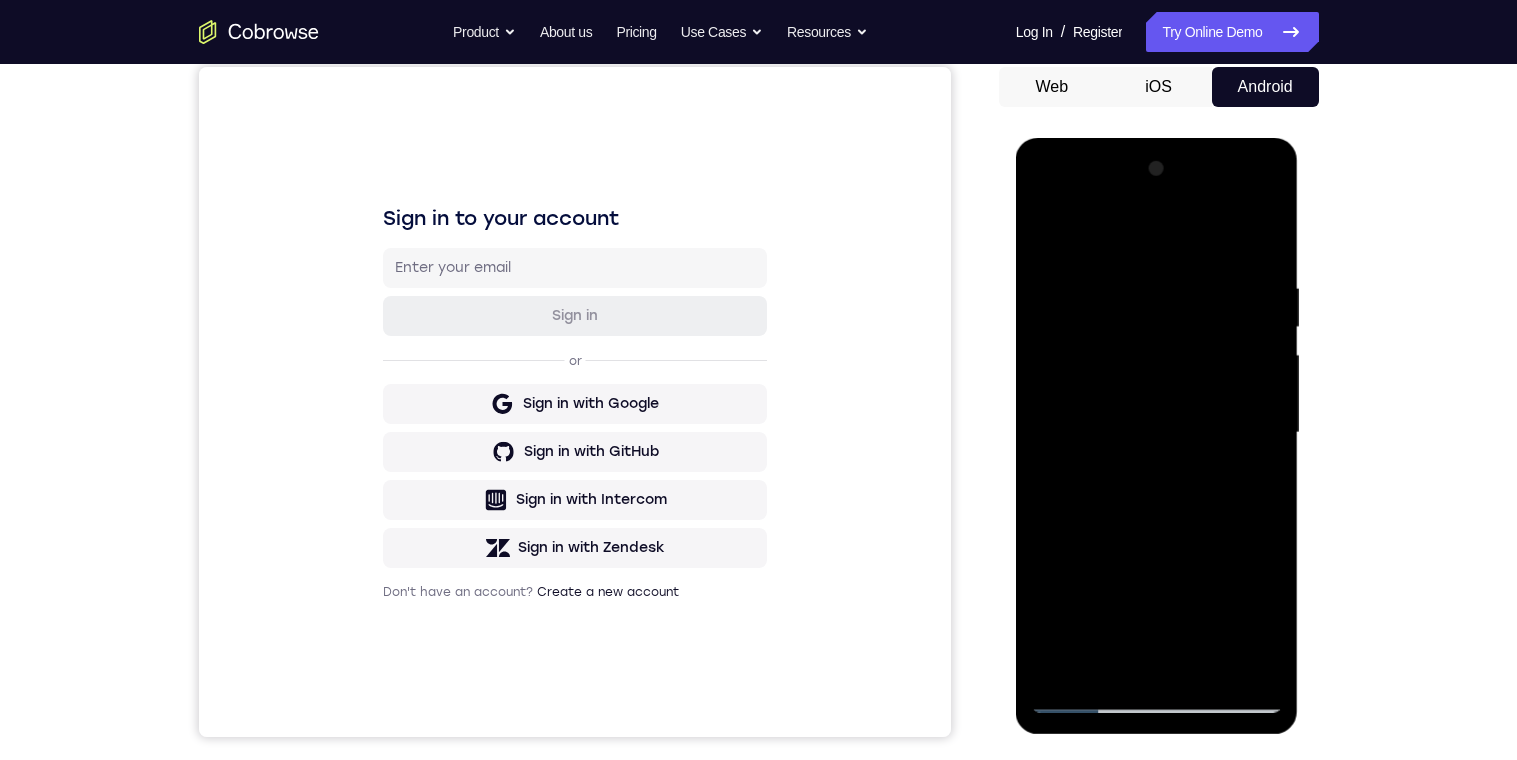 click at bounding box center (1157, 433) 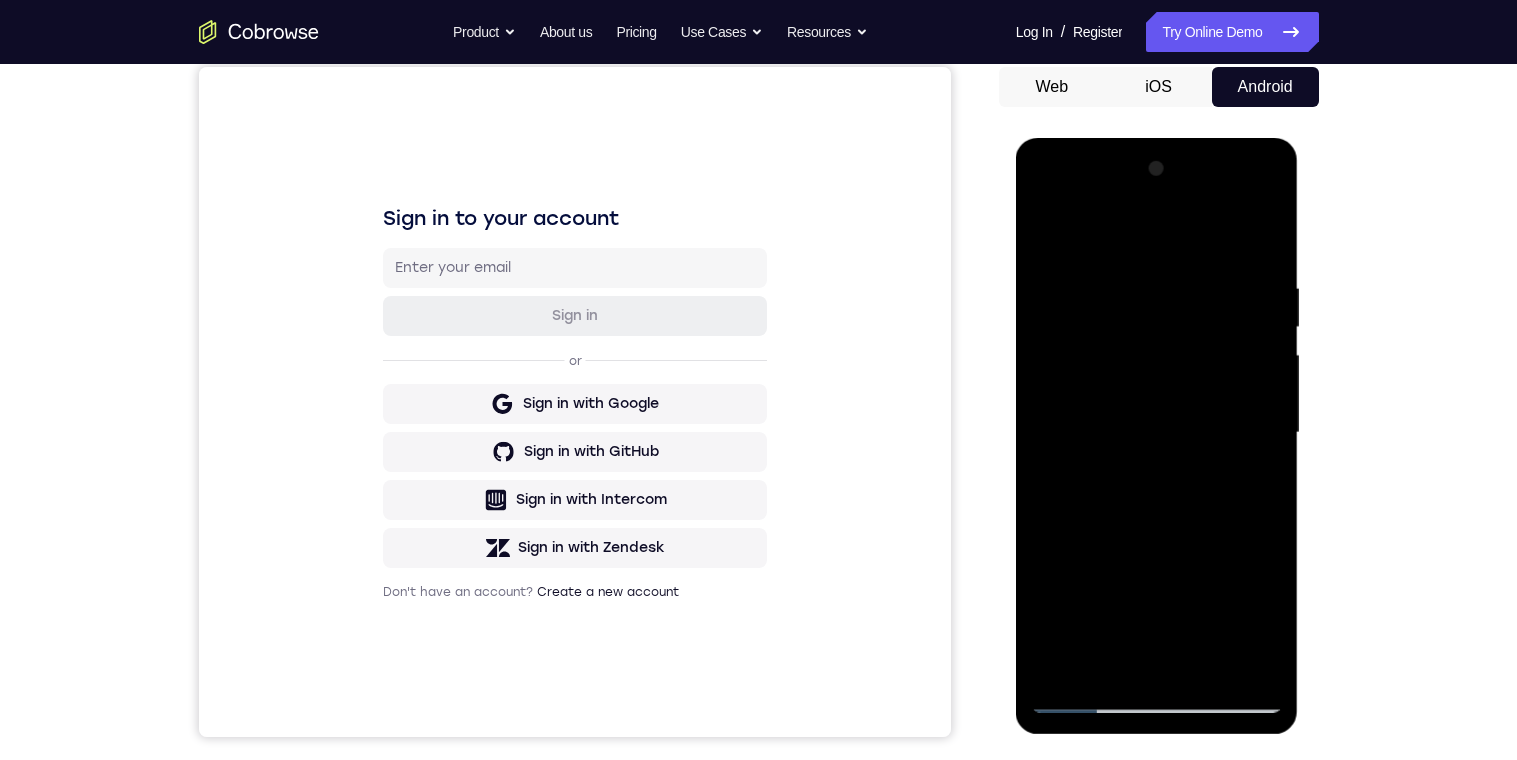 click at bounding box center [1157, 433] 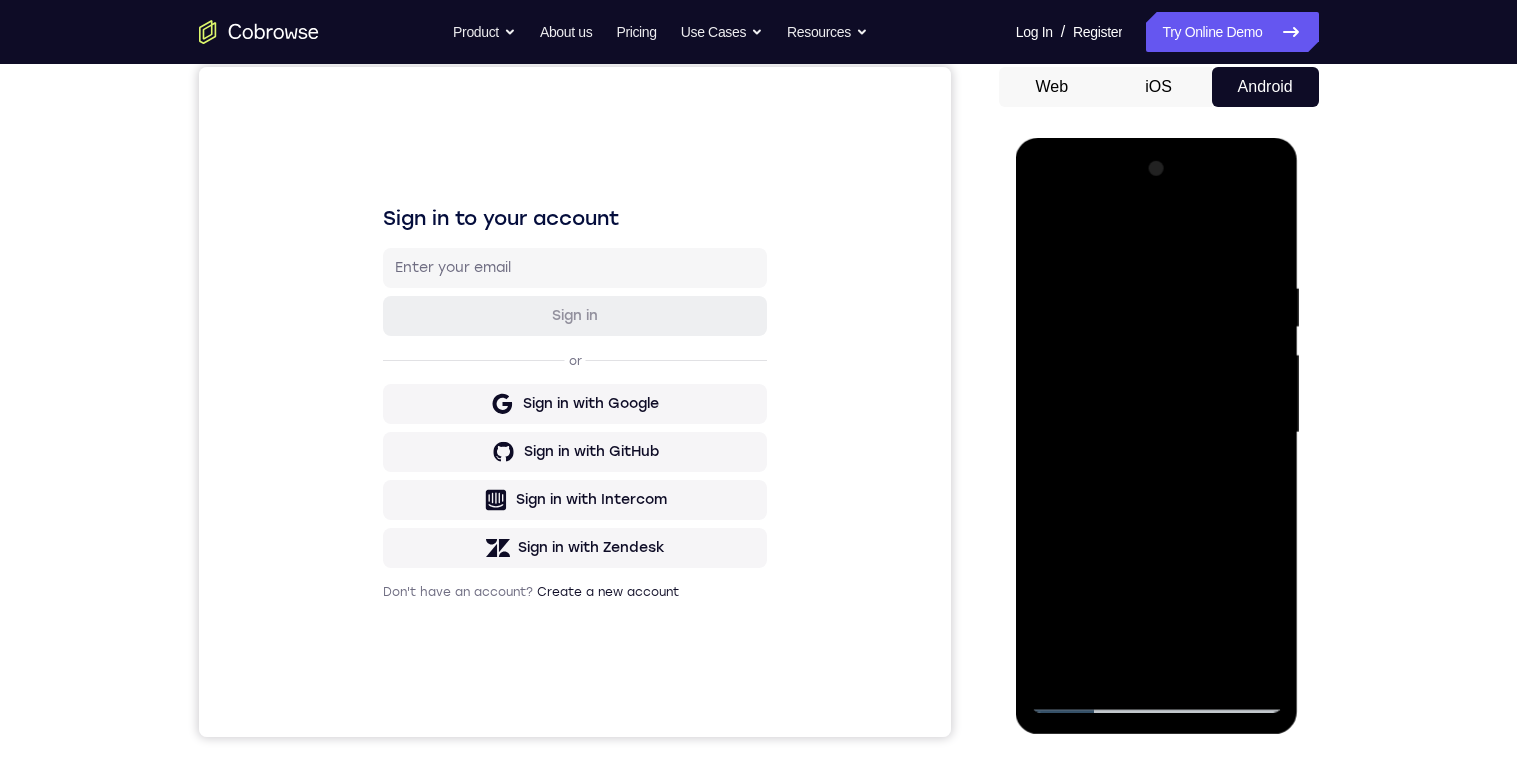 click at bounding box center (1157, 433) 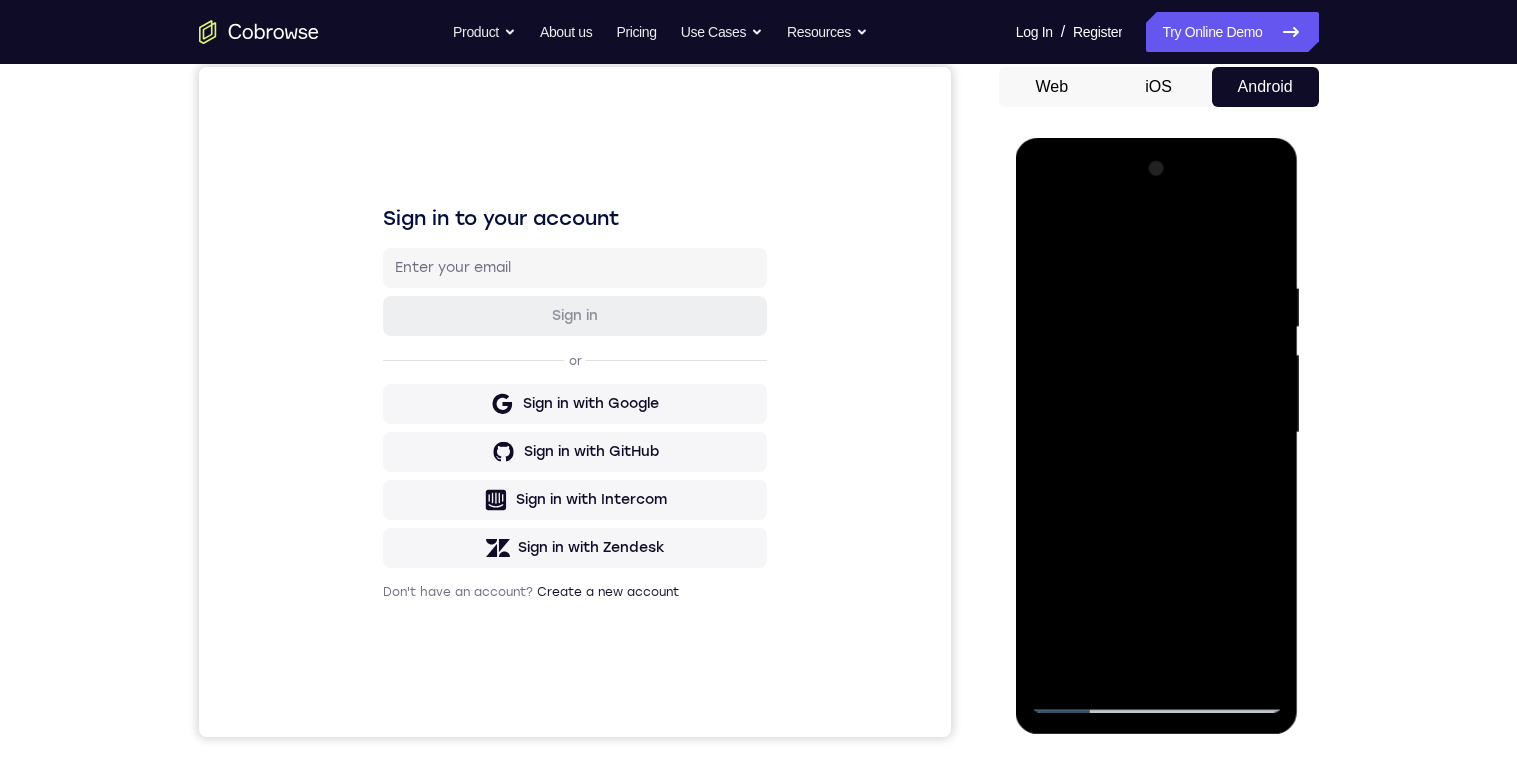 click at bounding box center (1157, 433) 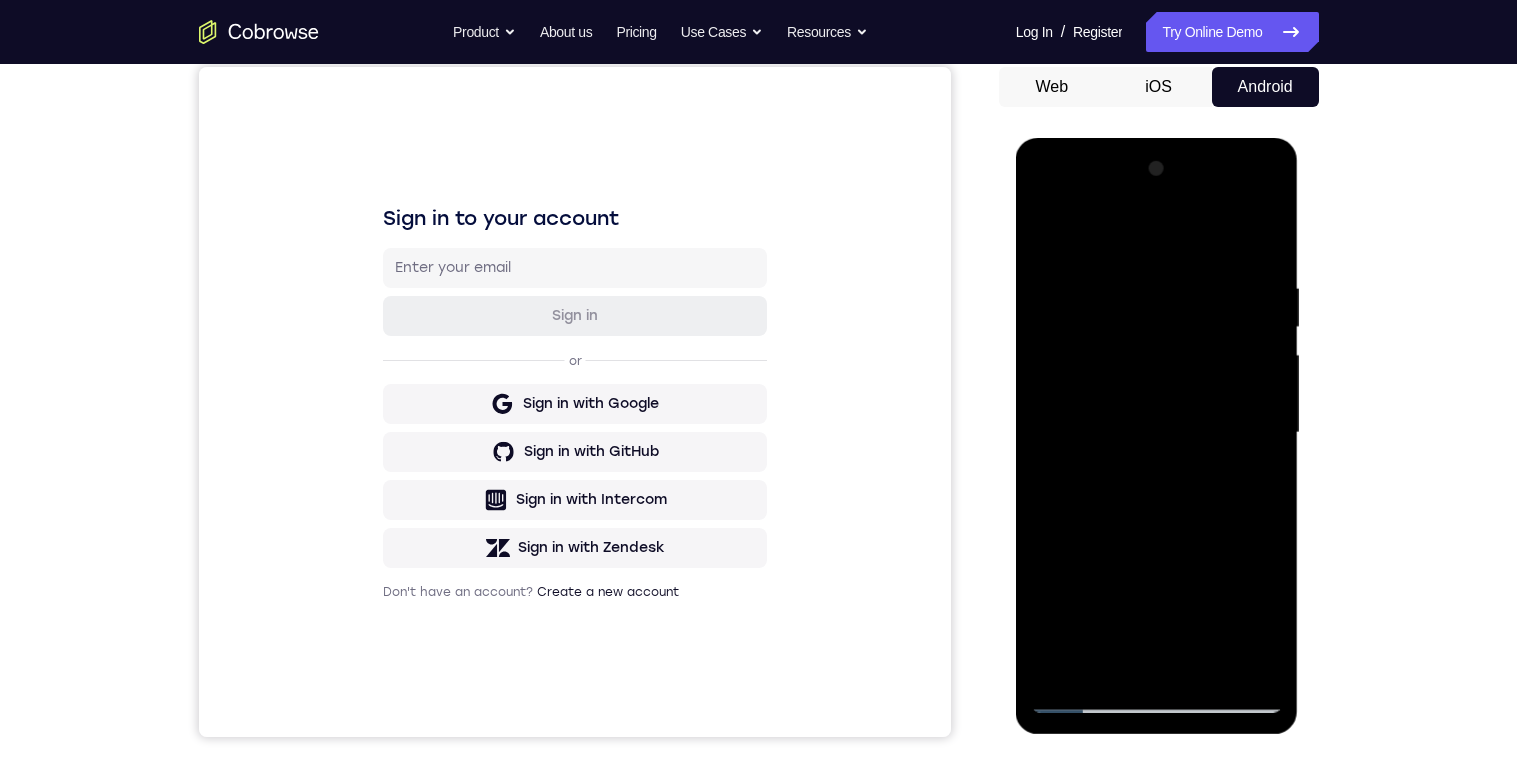 click at bounding box center [1157, 433] 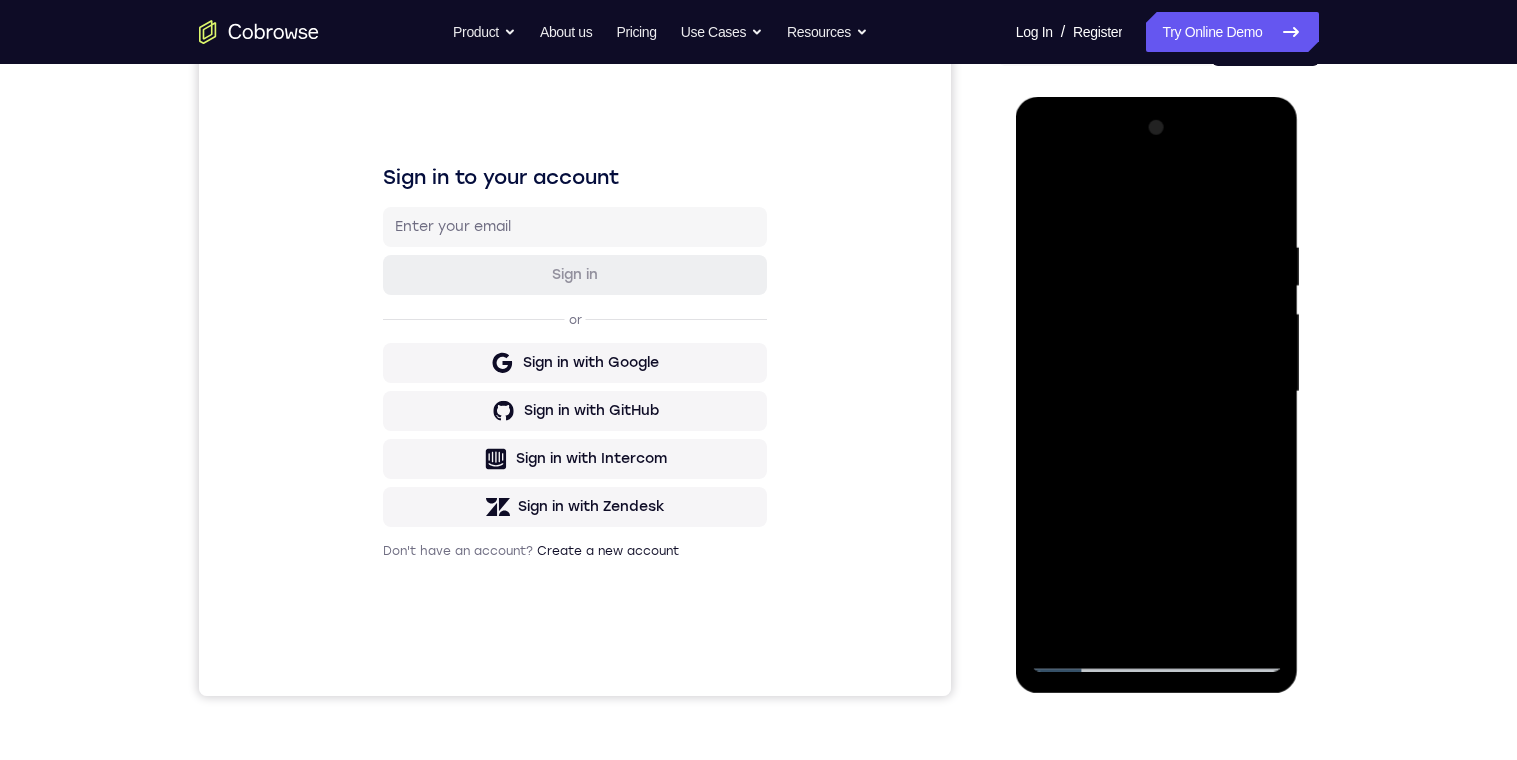 scroll, scrollTop: 235, scrollLeft: 0, axis: vertical 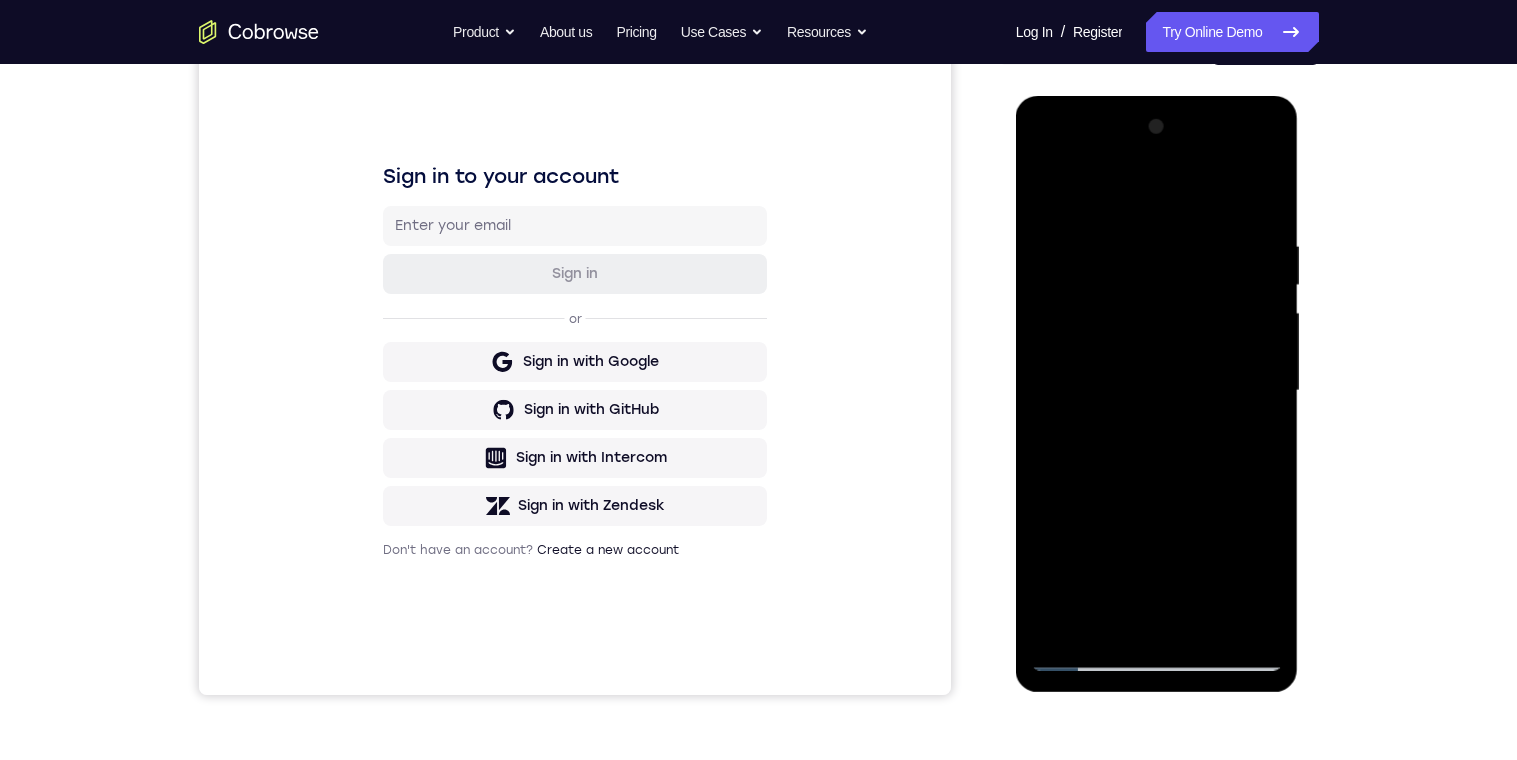 click at bounding box center [1157, 391] 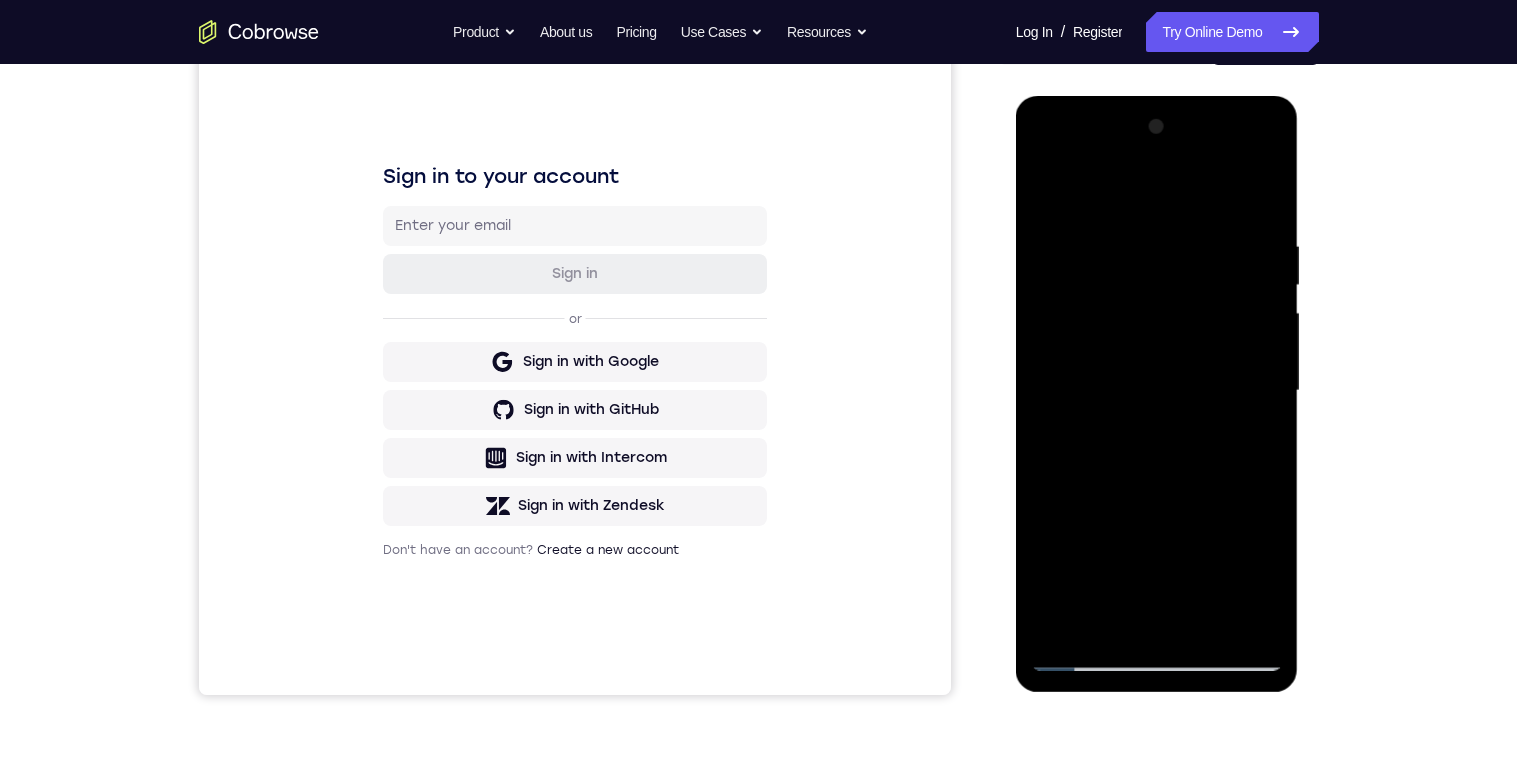 click at bounding box center [1157, 391] 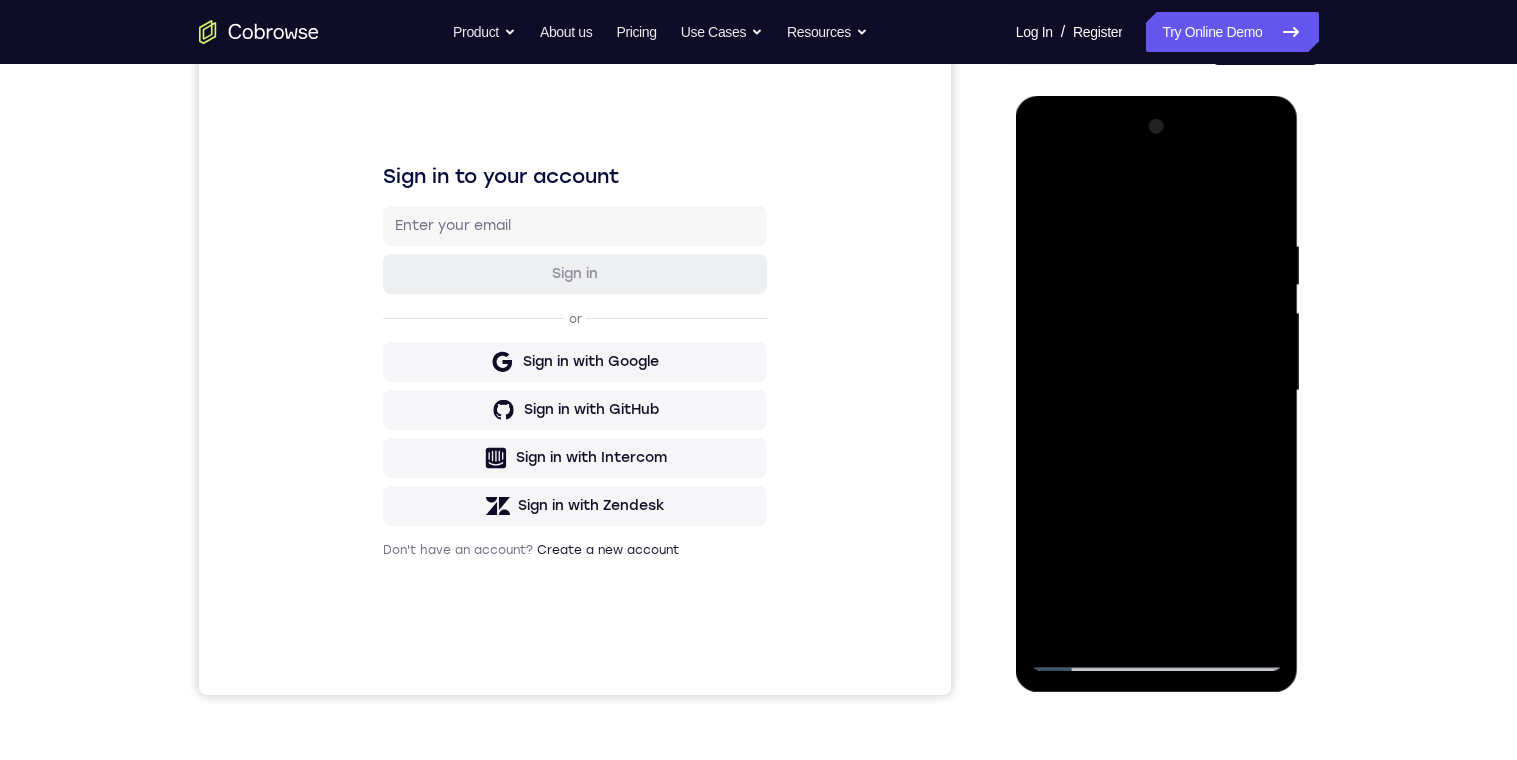 click at bounding box center (1157, 391) 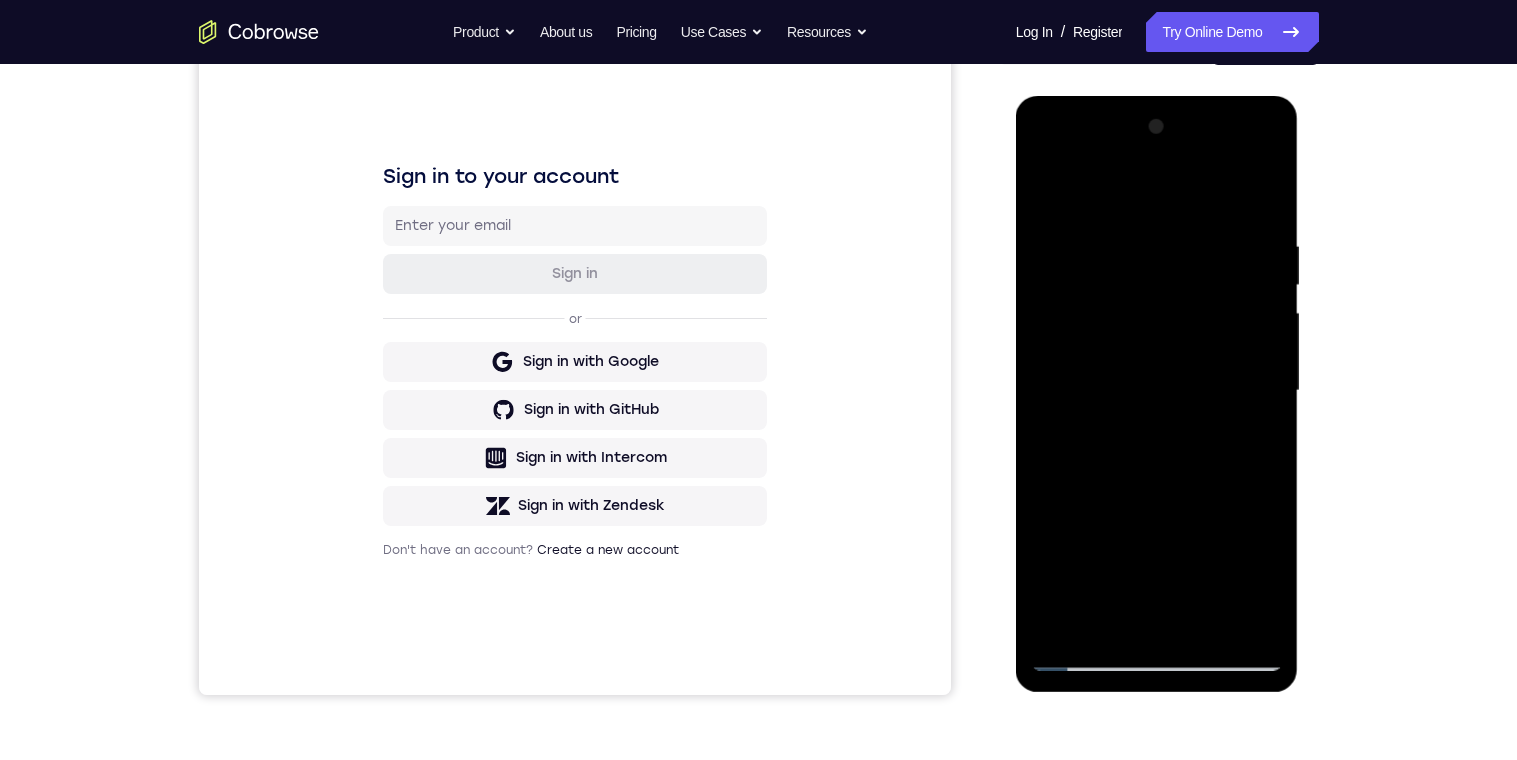 click at bounding box center (1157, 391) 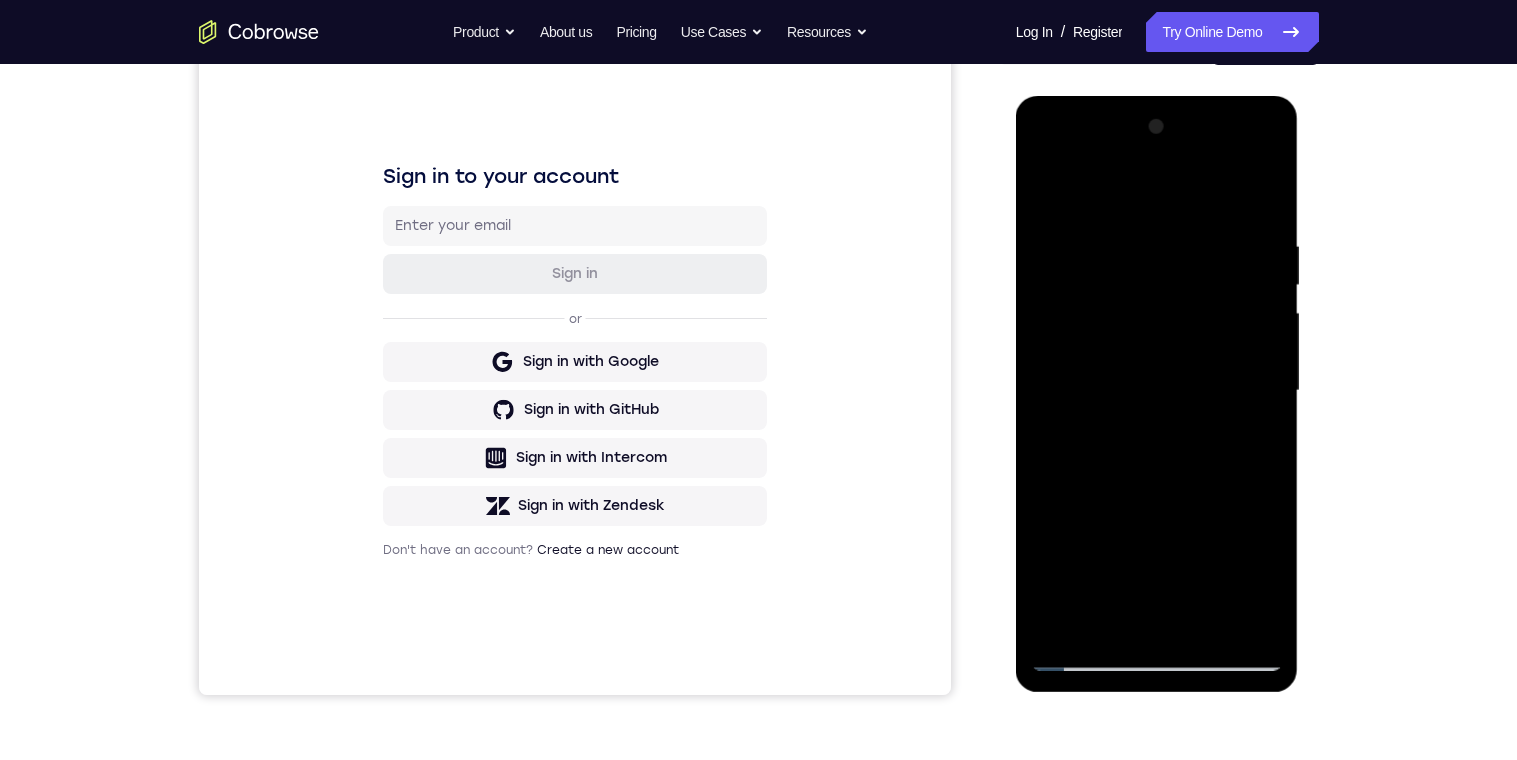 click at bounding box center (1157, 391) 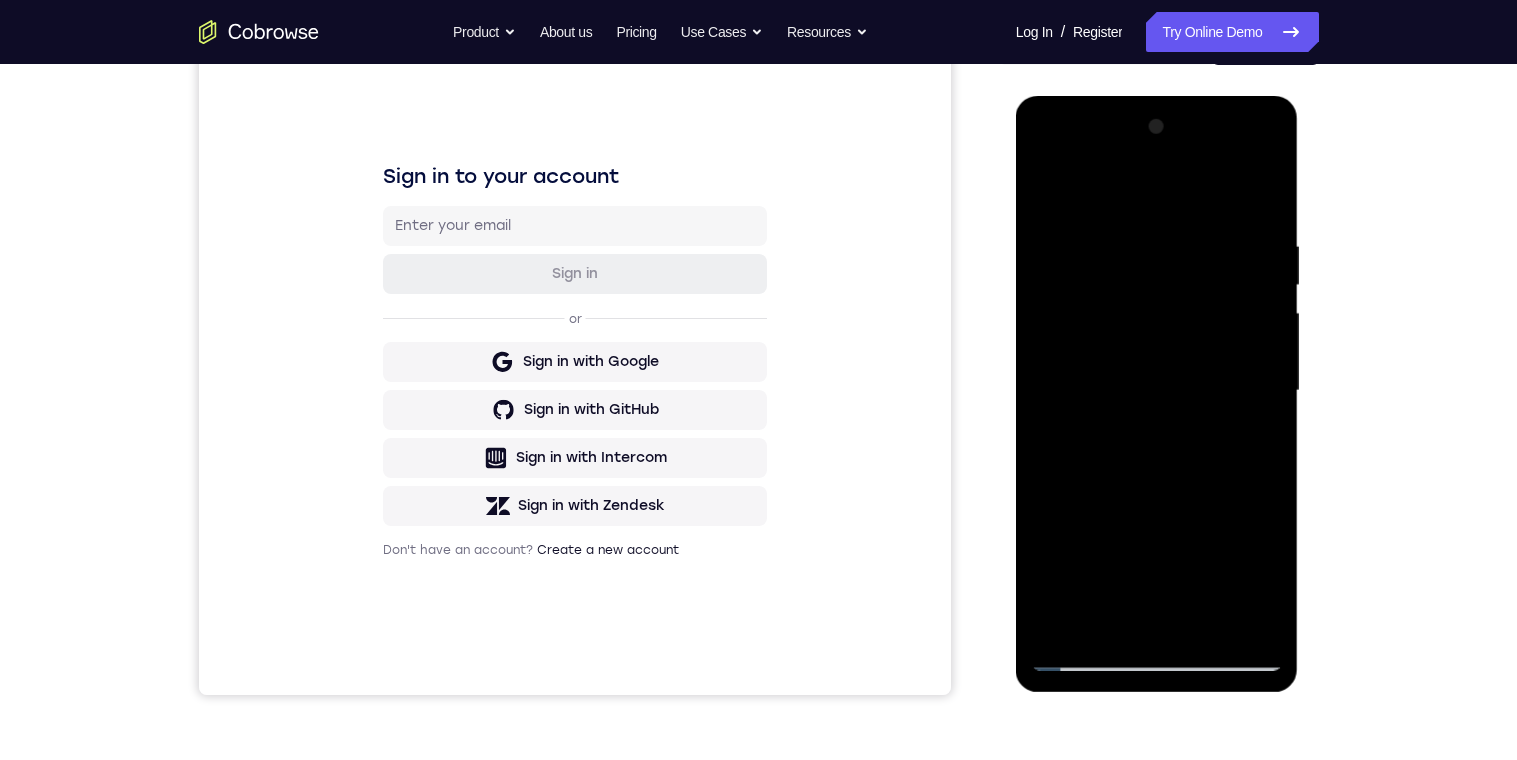 click at bounding box center (1157, 391) 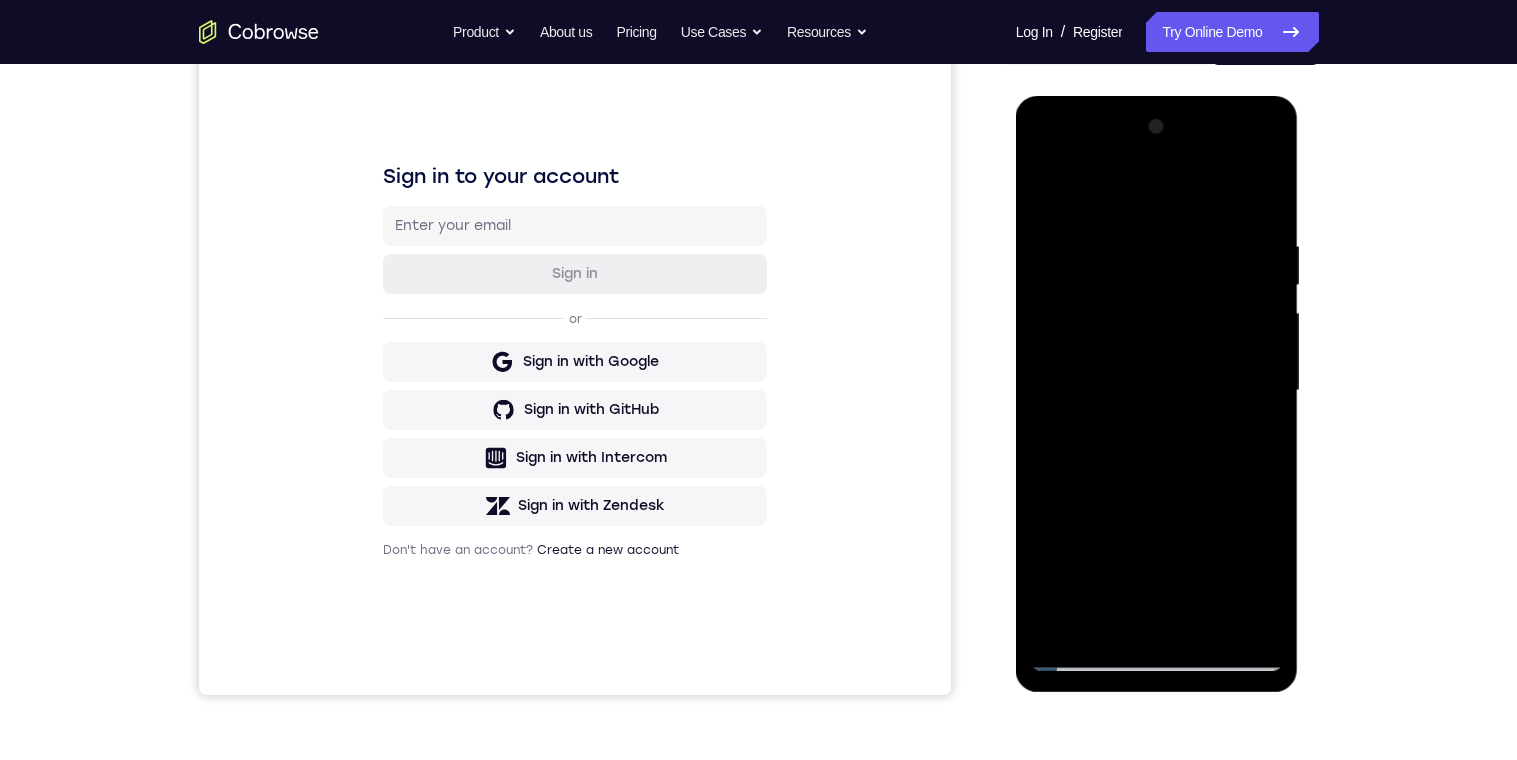 click at bounding box center [1157, 391] 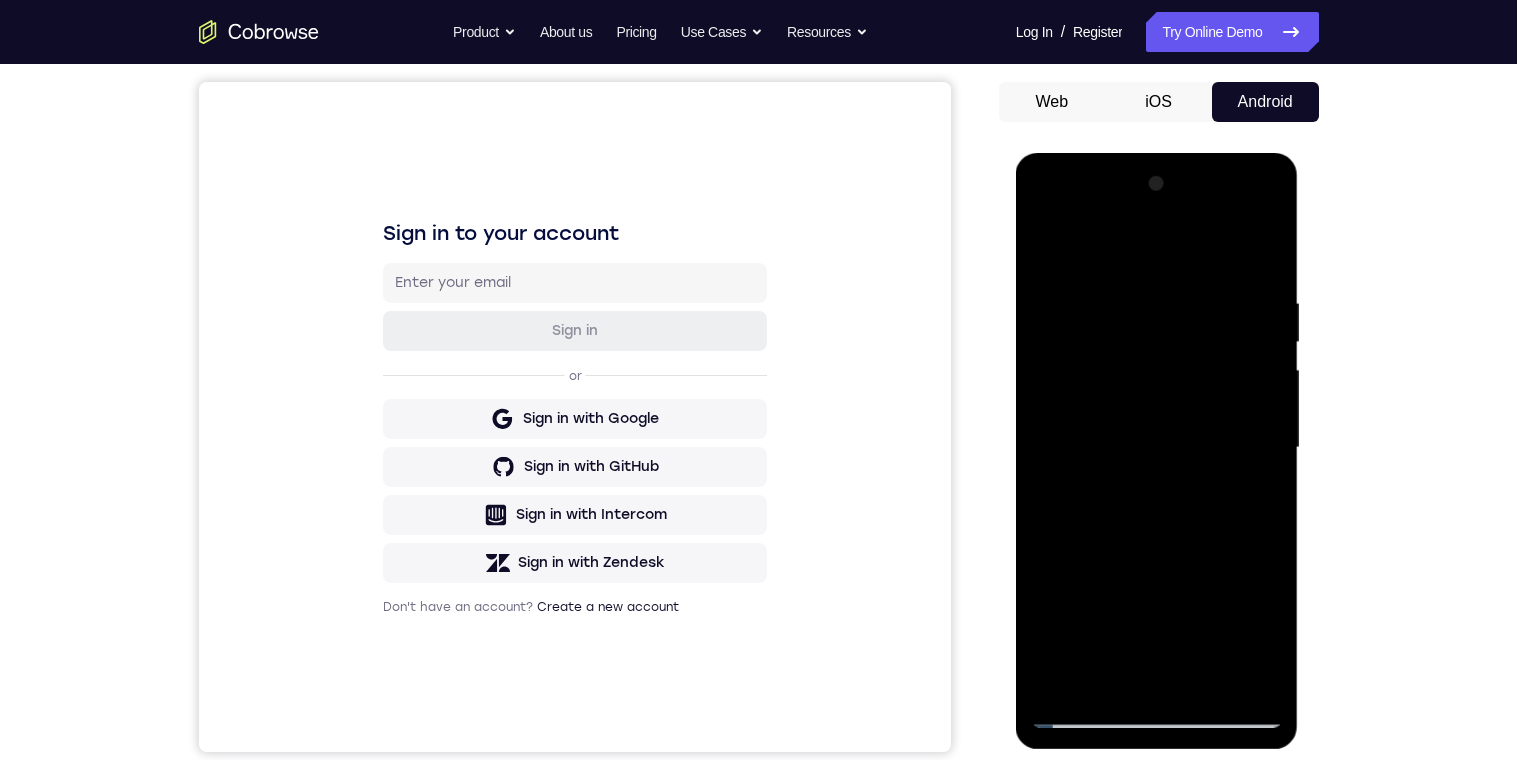 click at bounding box center (1157, 448) 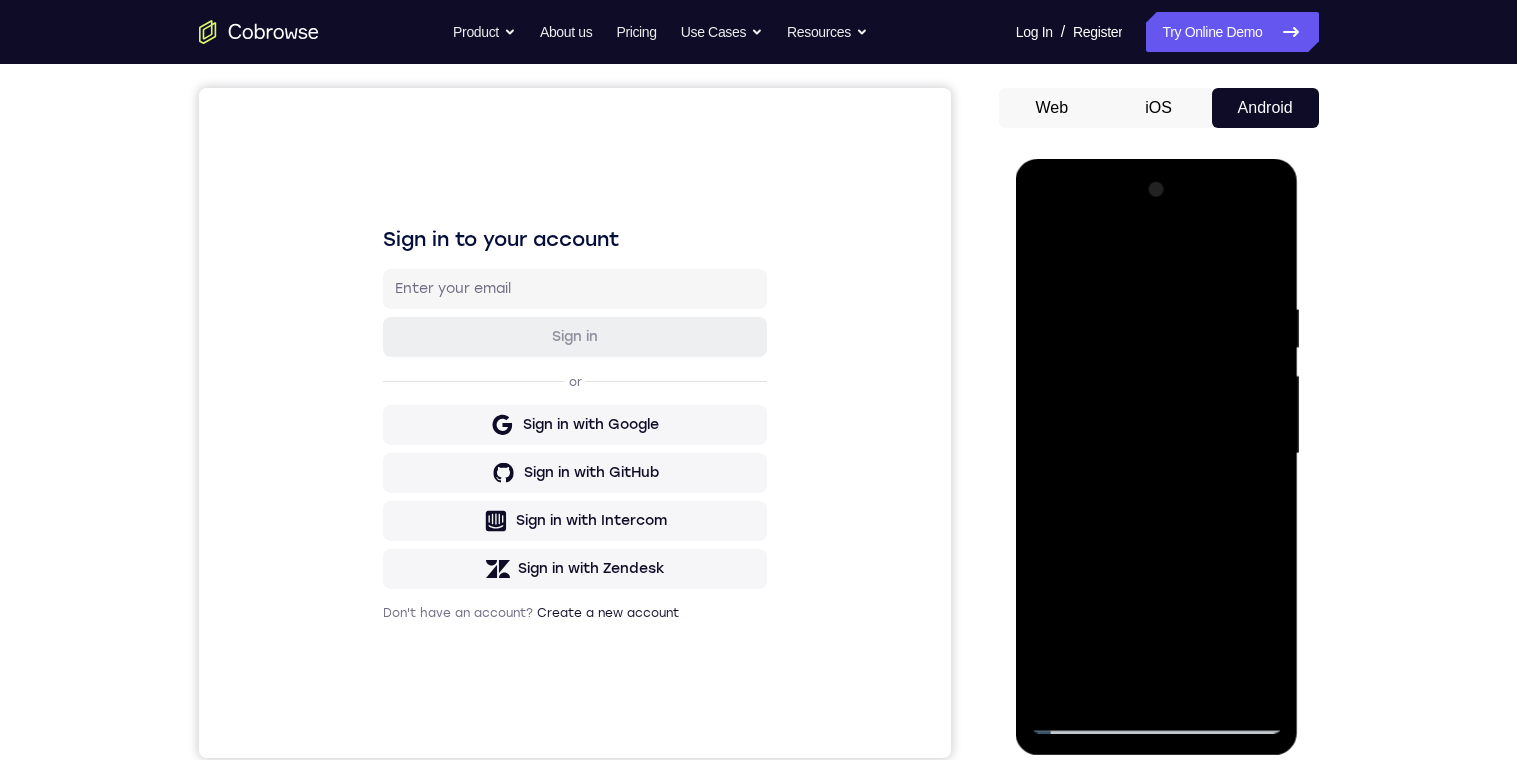 click at bounding box center (1157, 454) 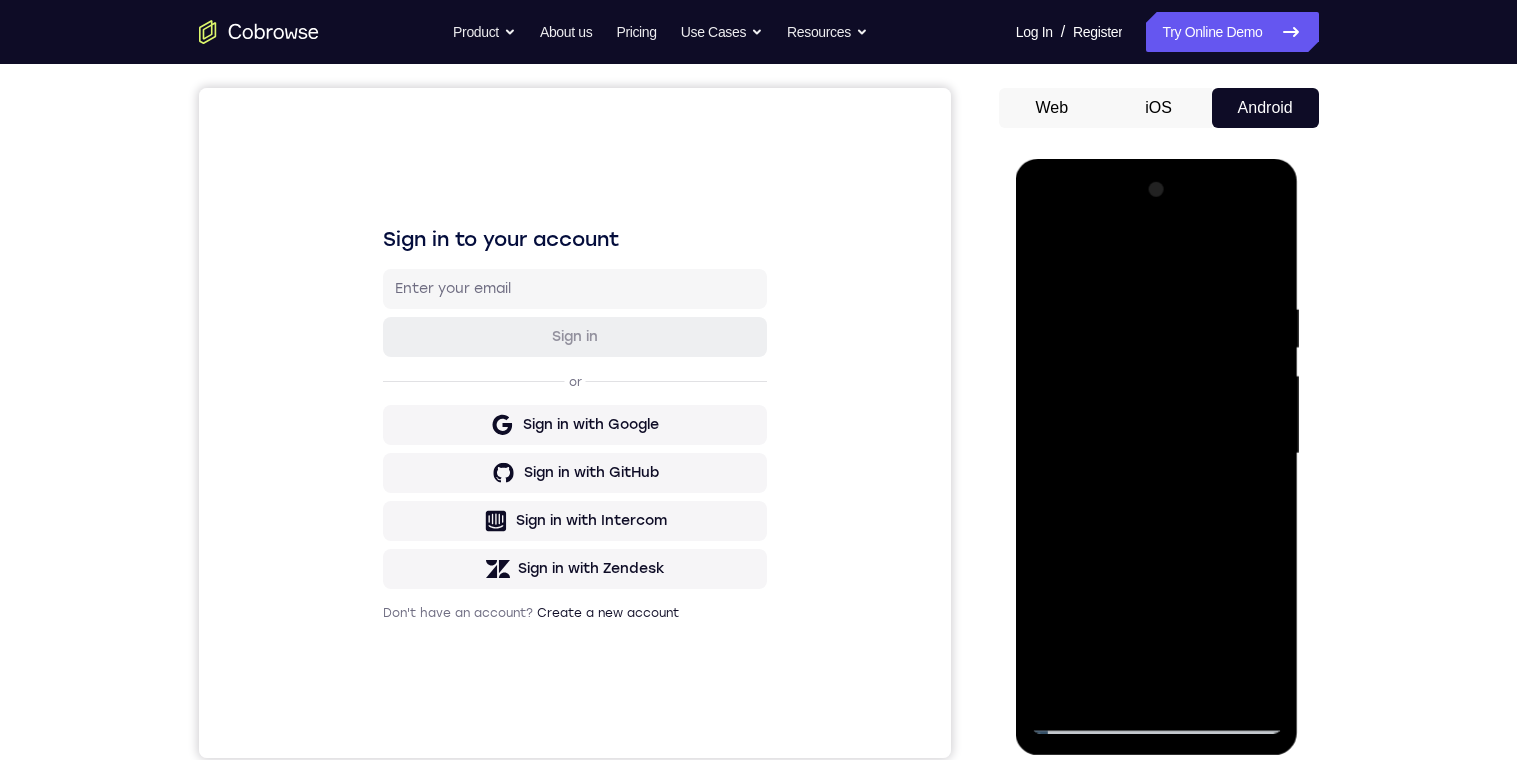 click at bounding box center [1157, 454] 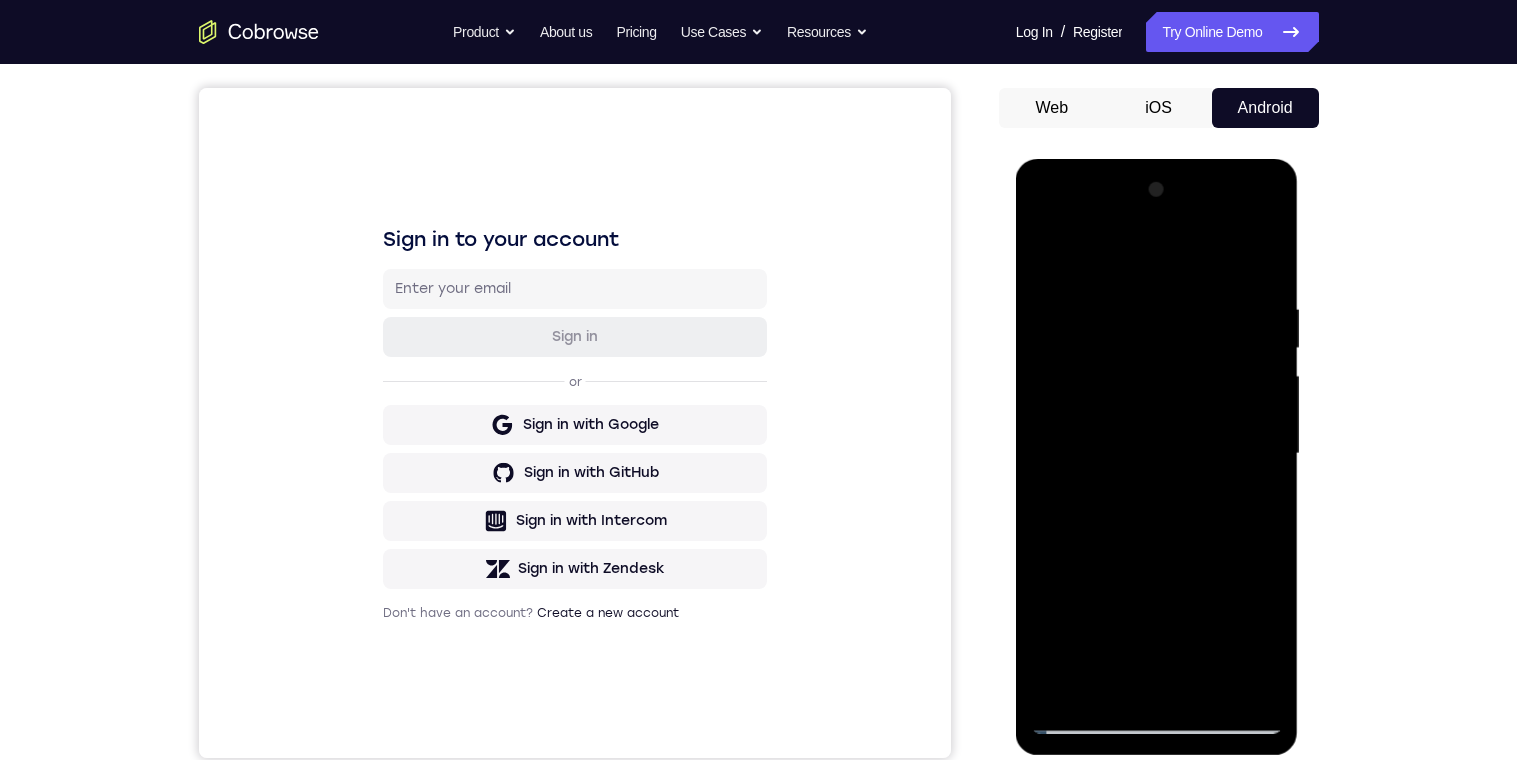 click at bounding box center (1157, 454) 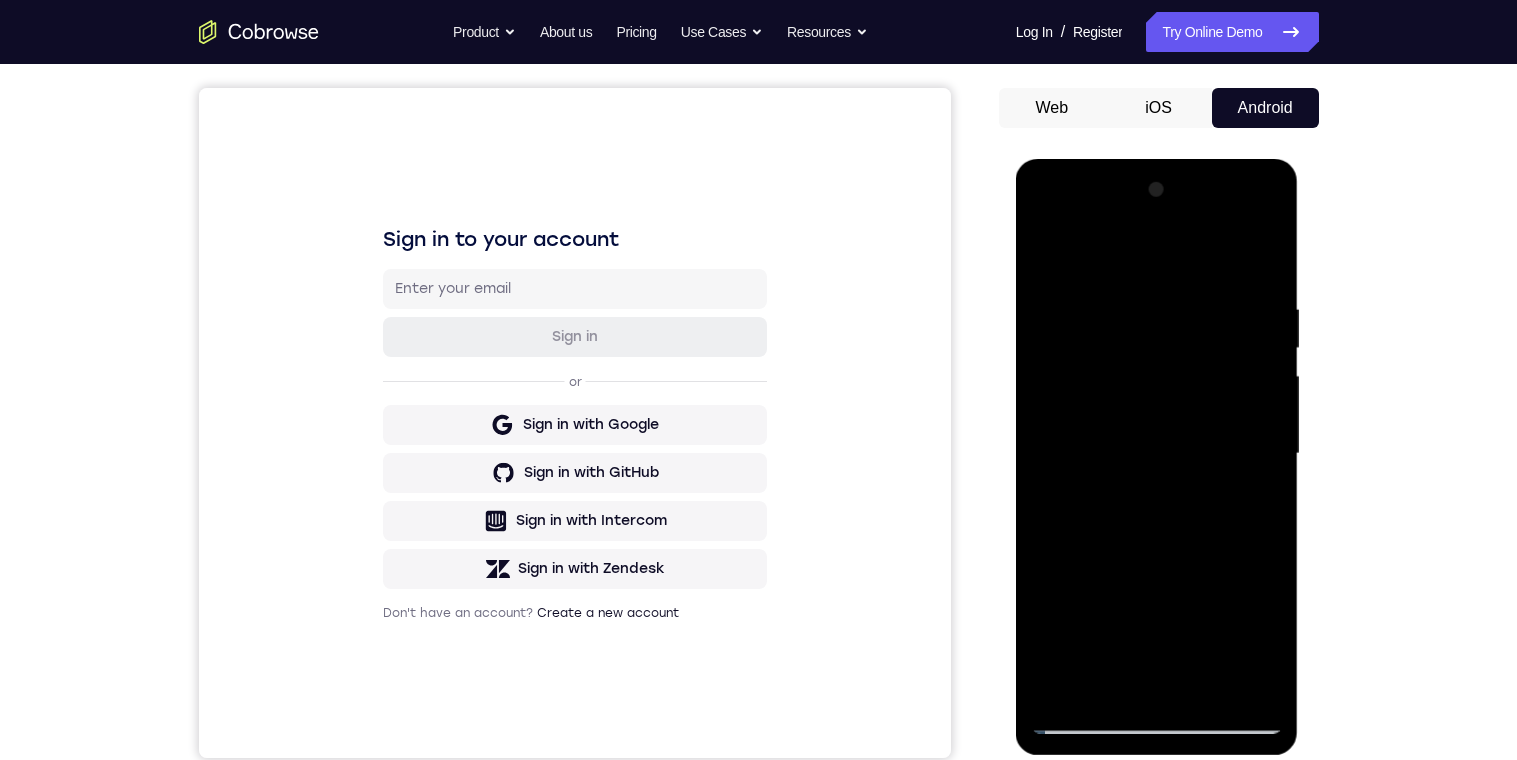 scroll, scrollTop: 175, scrollLeft: 0, axis: vertical 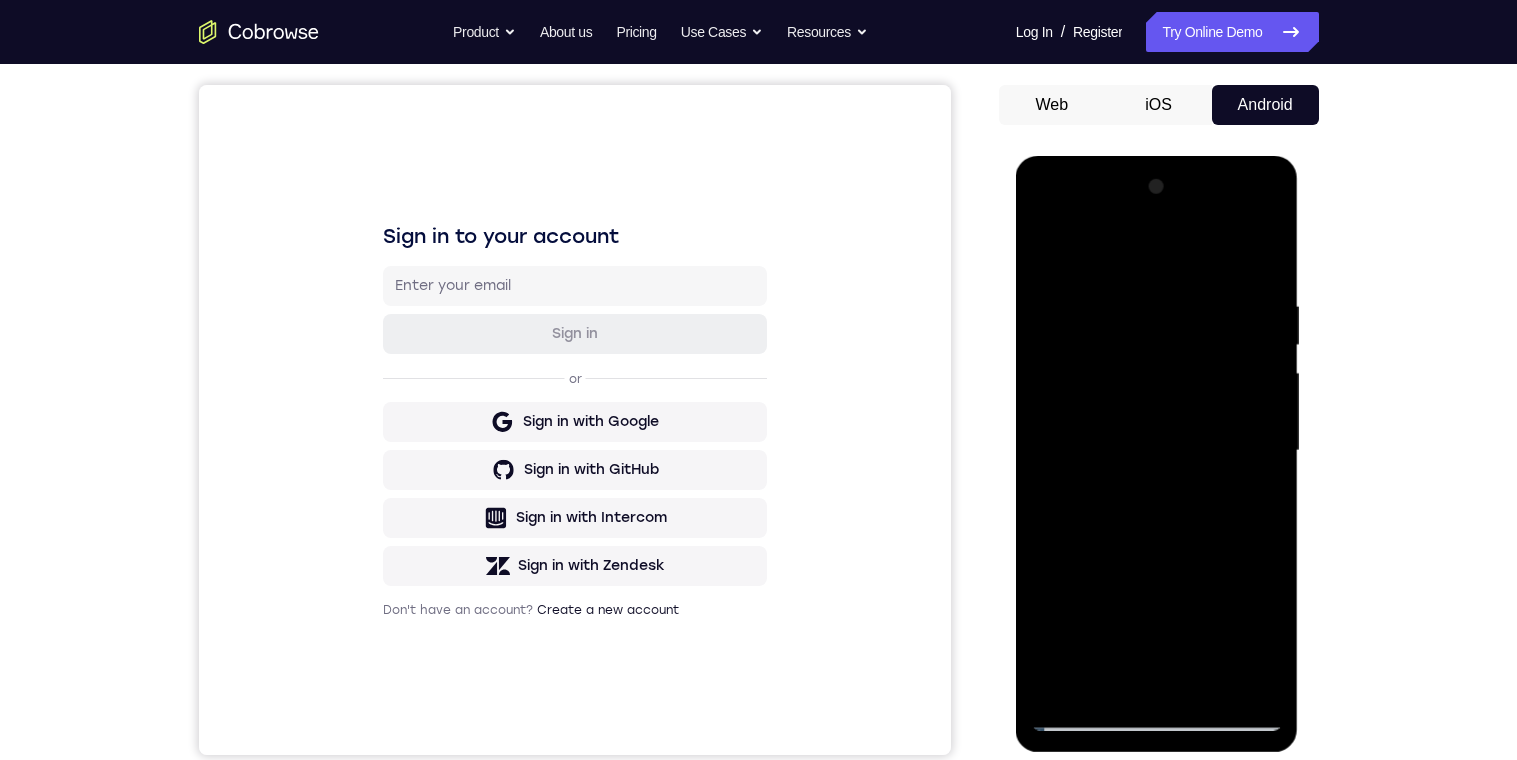 click at bounding box center [1157, 451] 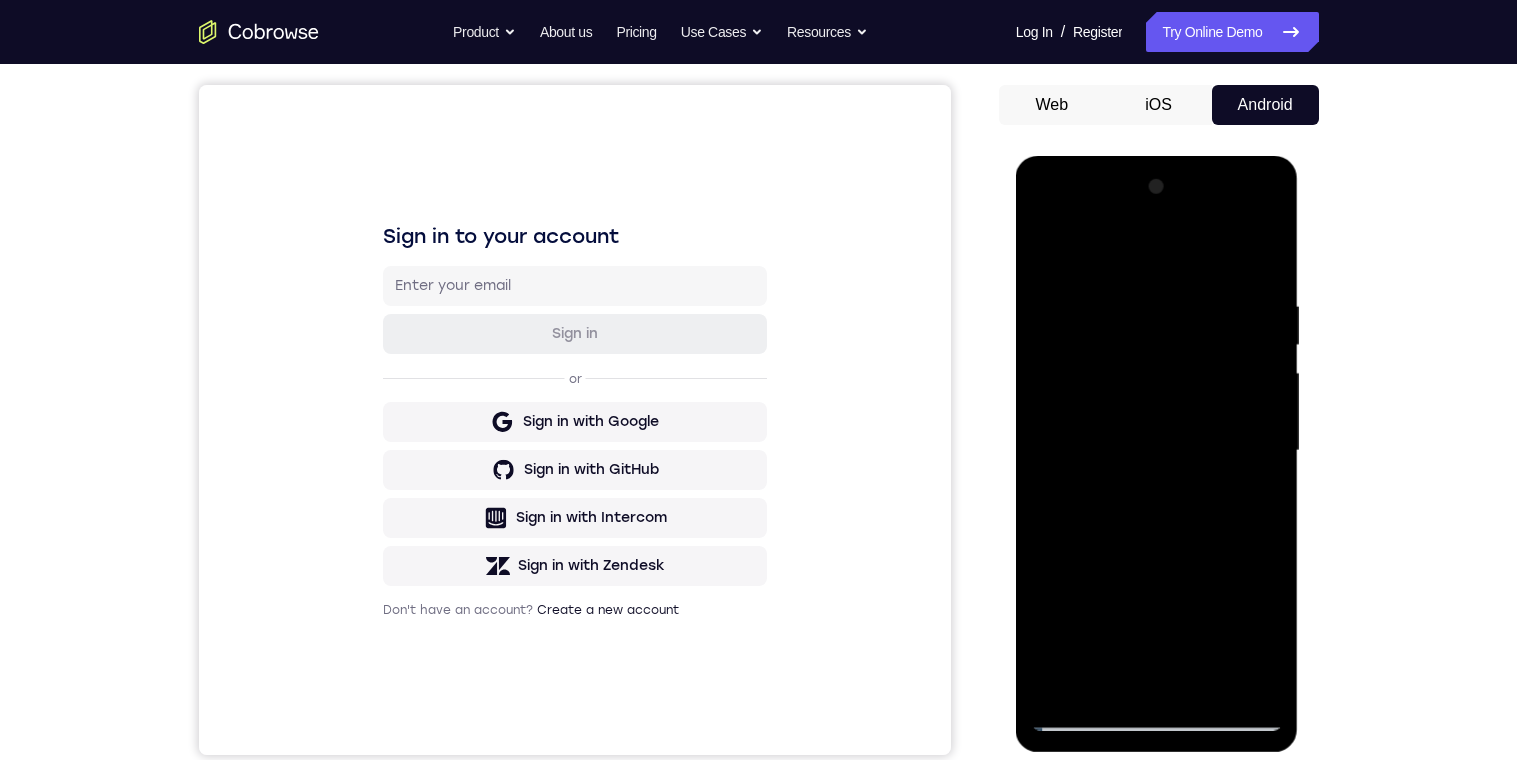 click at bounding box center [1157, 451] 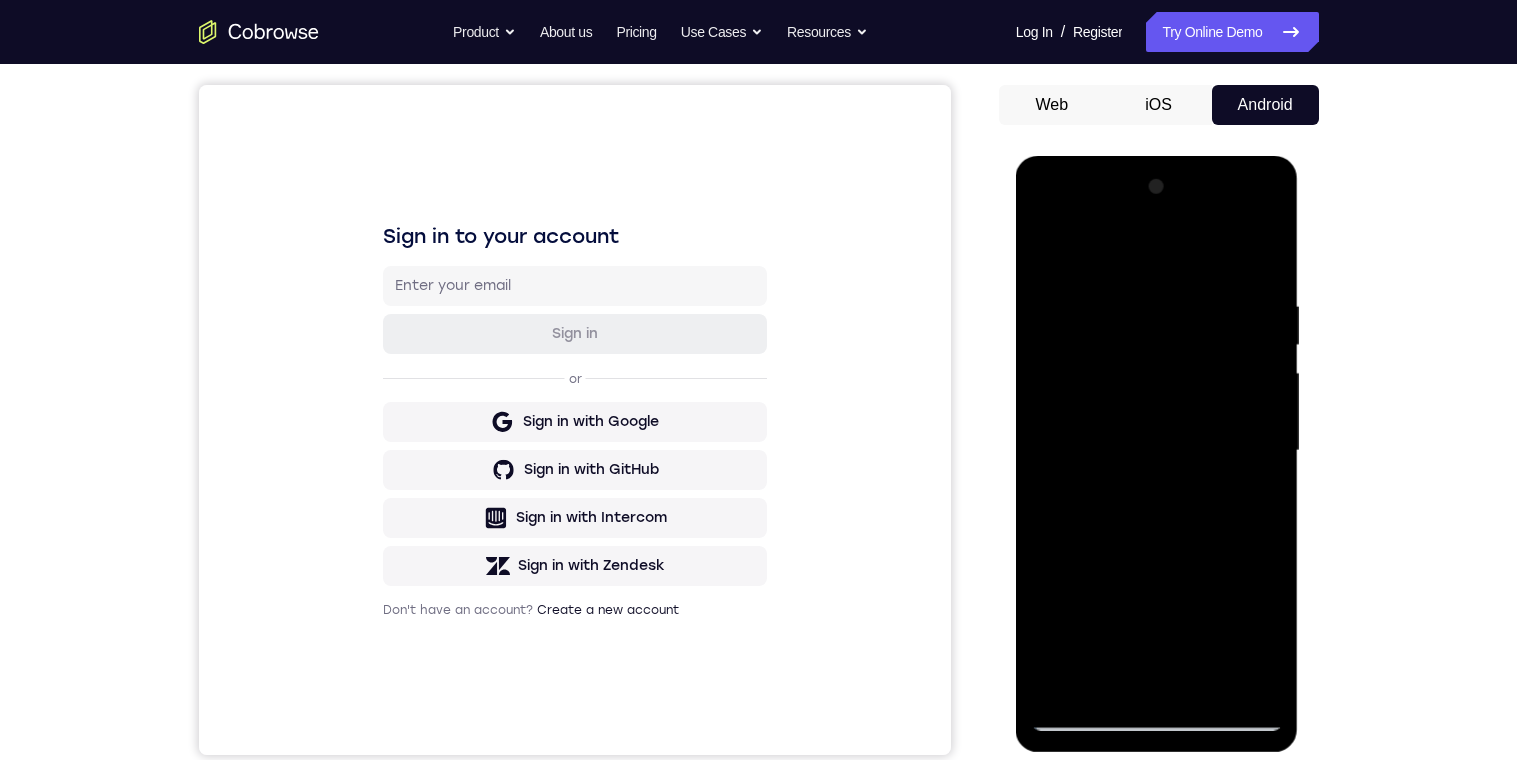 click at bounding box center (1157, 451) 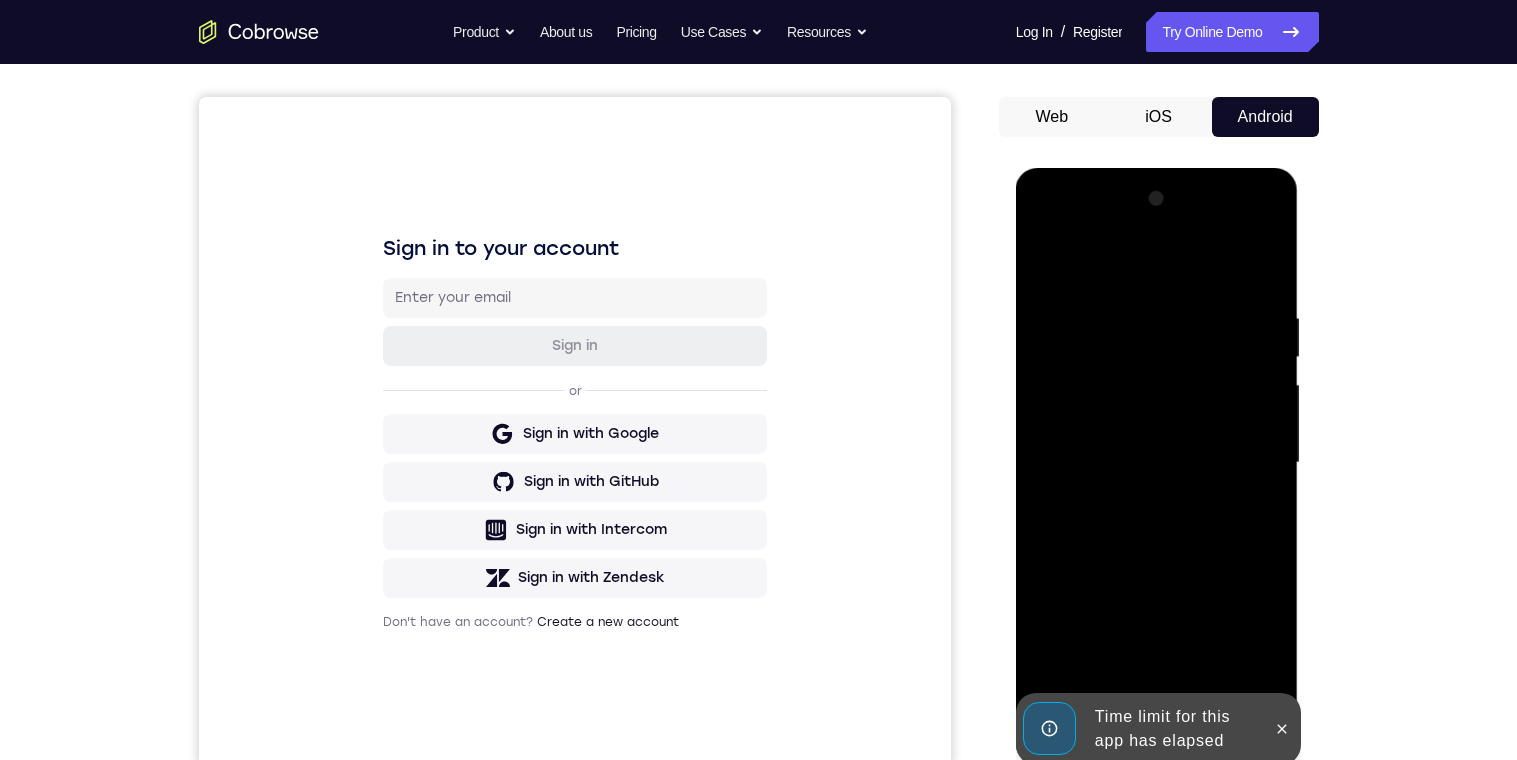 scroll, scrollTop: 259, scrollLeft: 0, axis: vertical 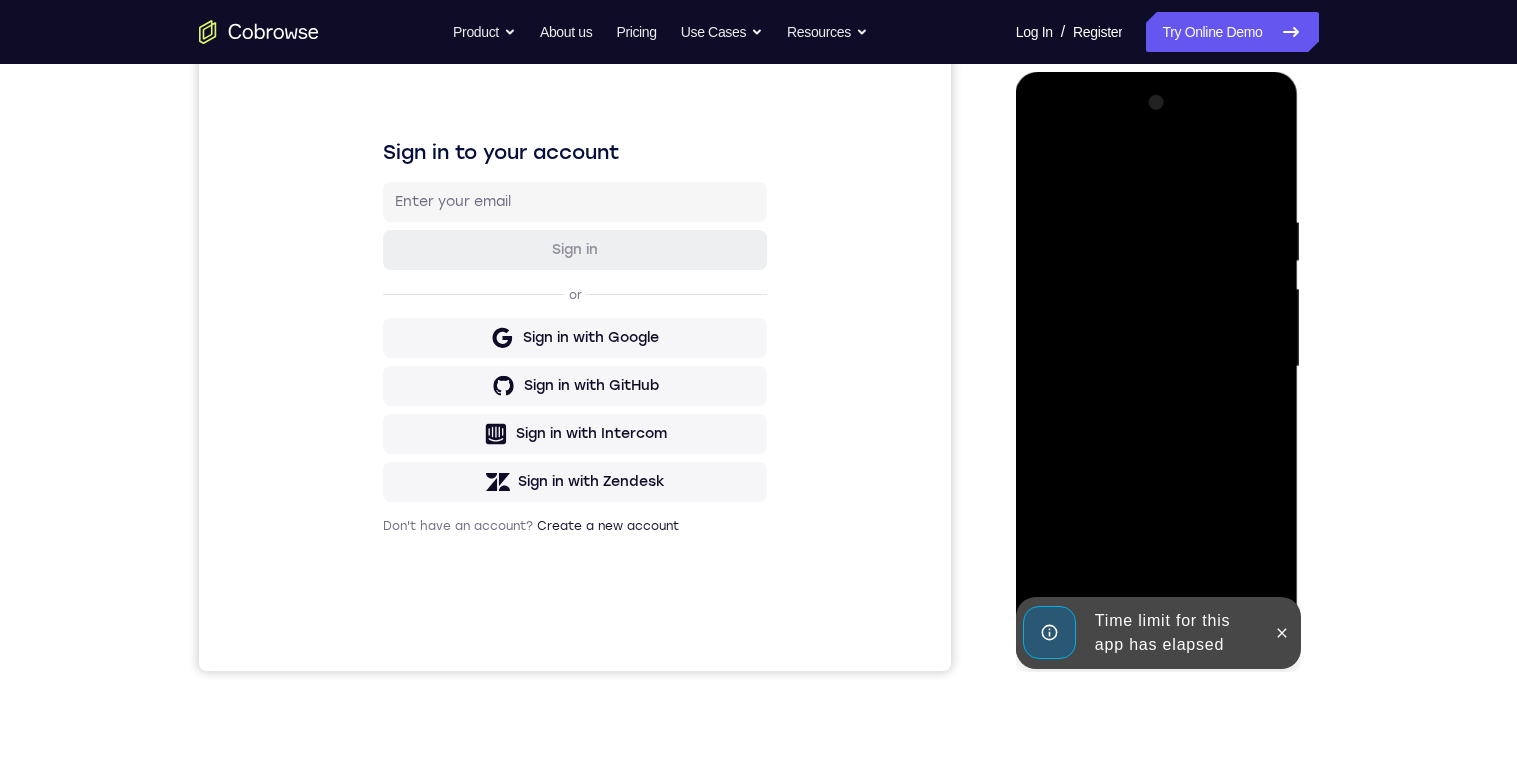 click on "Time limit for this app has elapsed" at bounding box center (1174, 633) 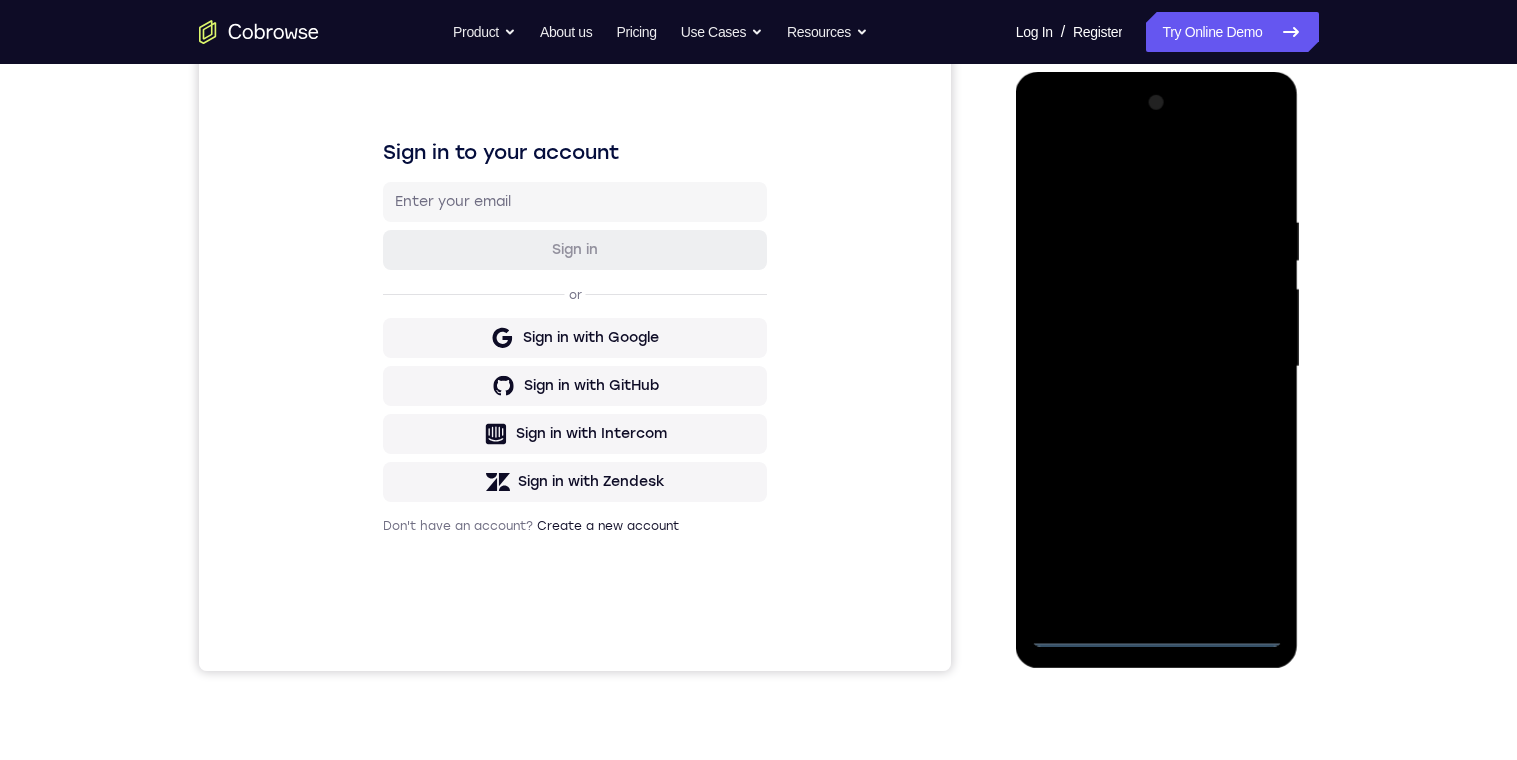 click at bounding box center (1157, 367) 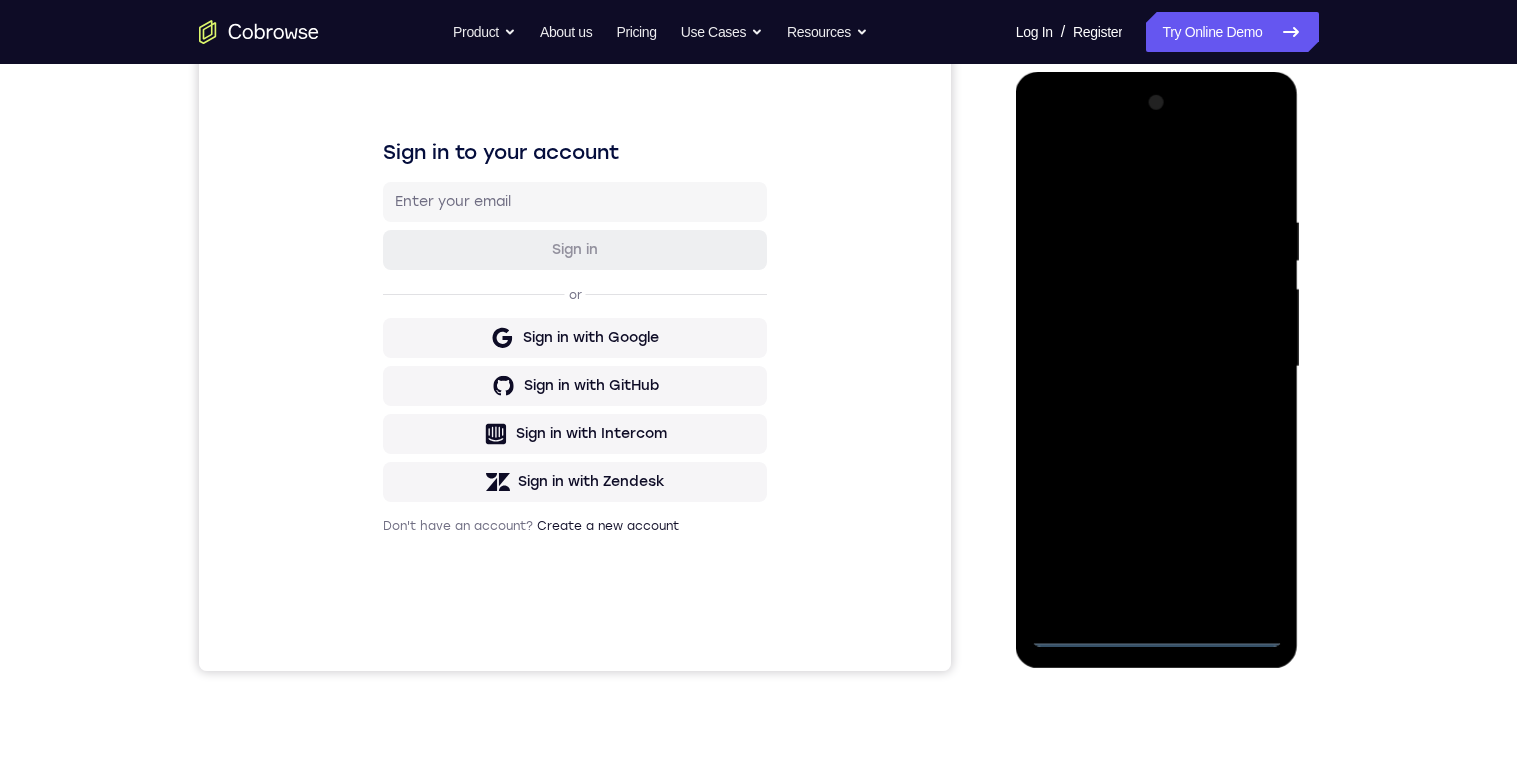 click at bounding box center (1157, 367) 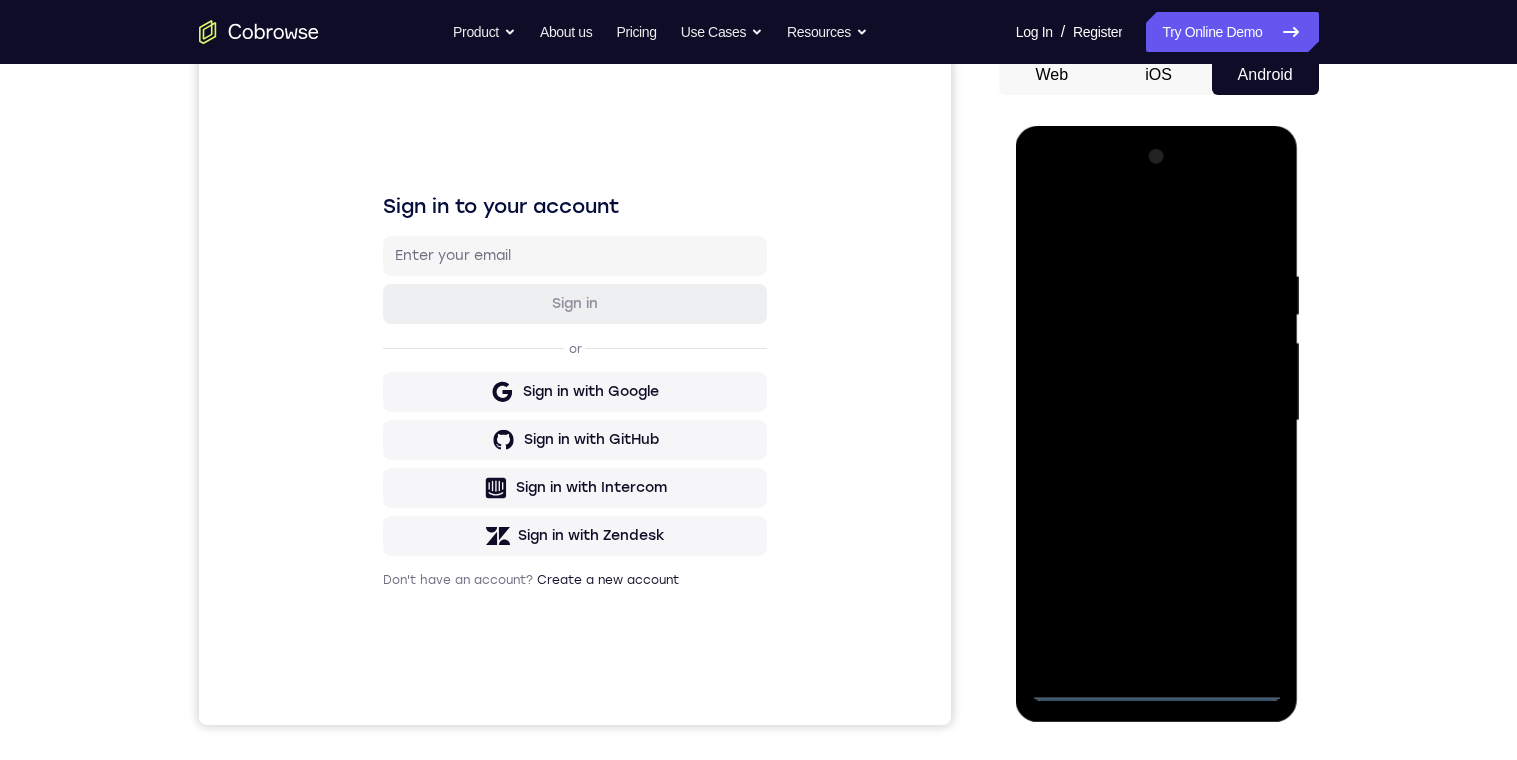 scroll, scrollTop: 199, scrollLeft: 0, axis: vertical 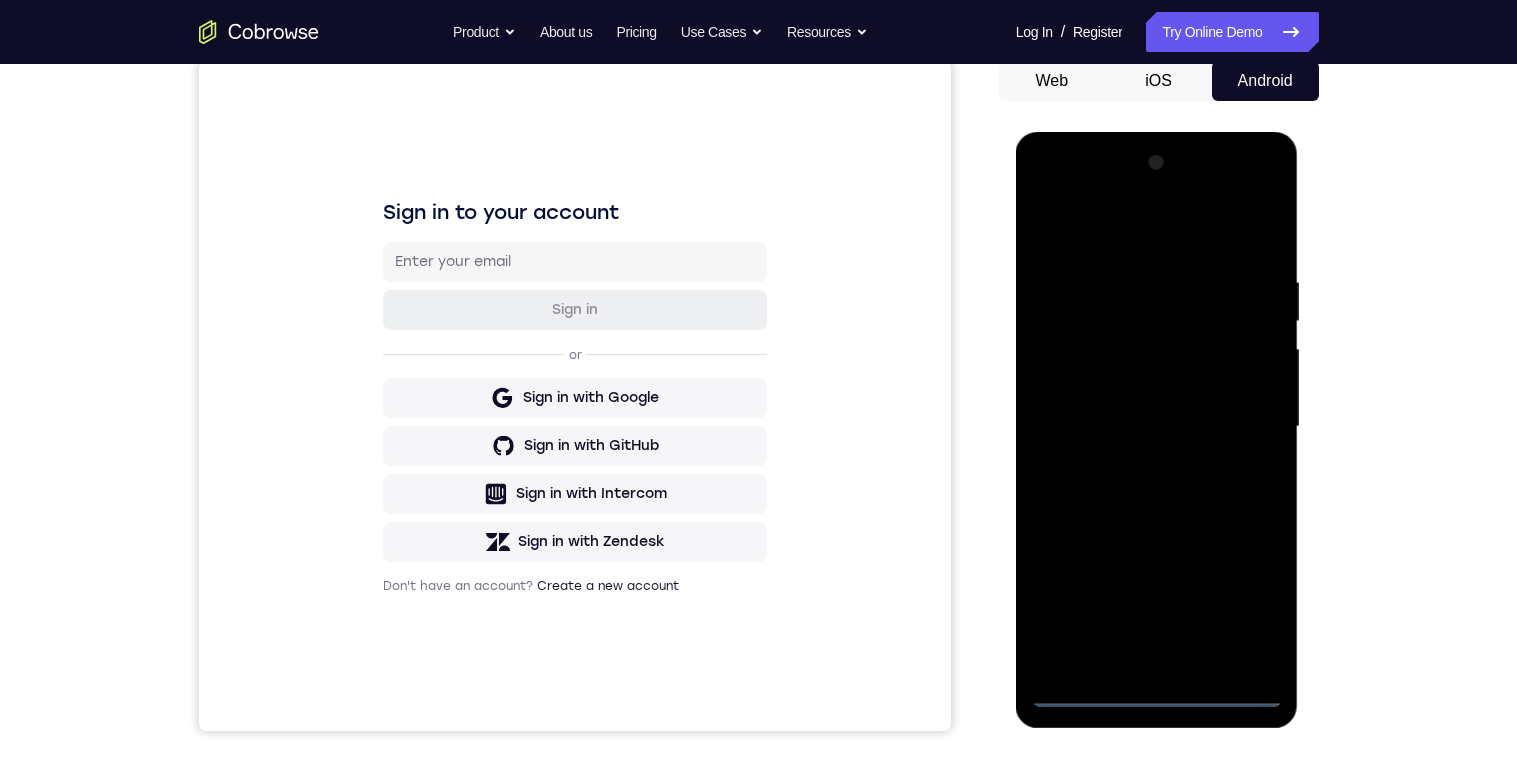 click at bounding box center [1157, 427] 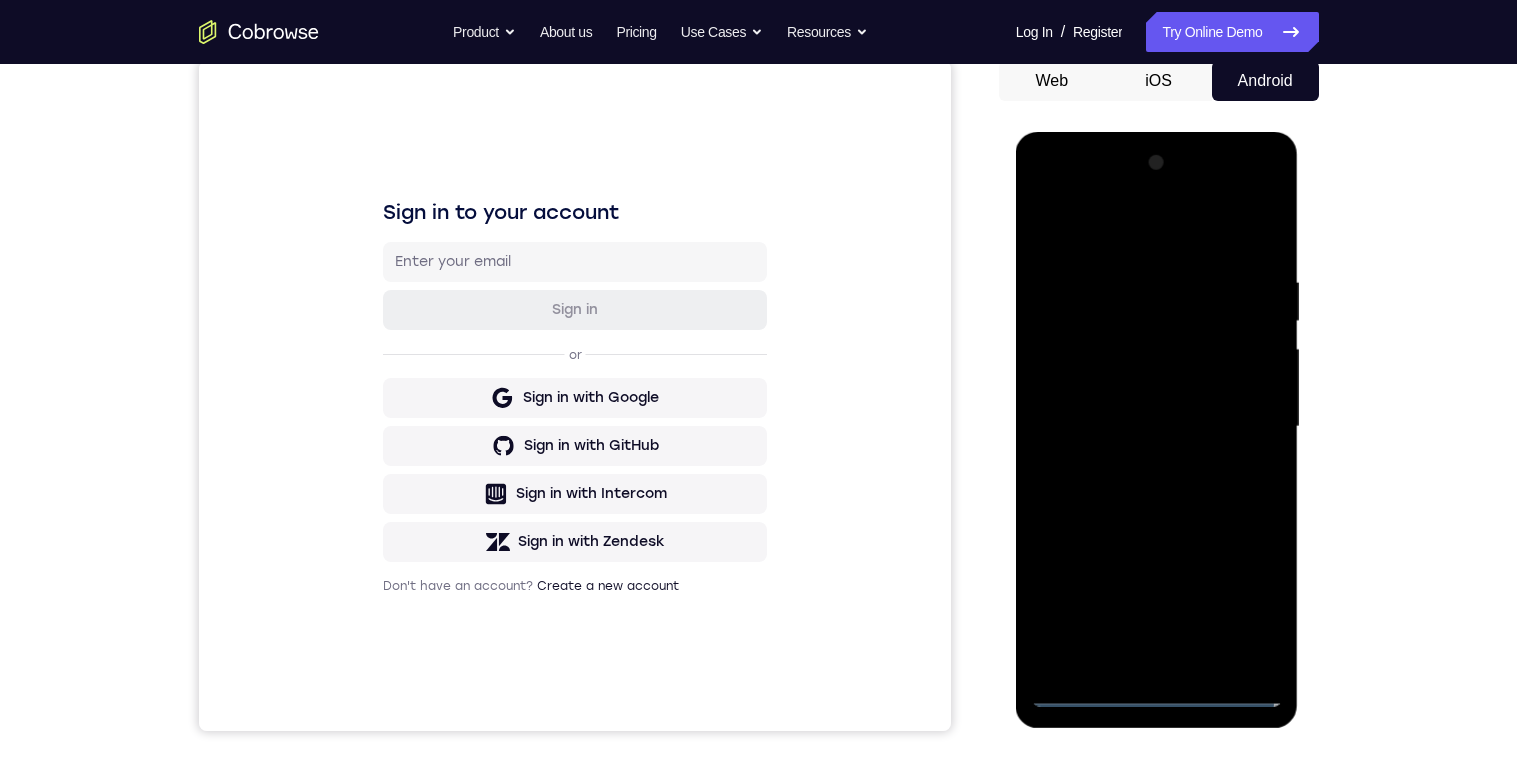 click at bounding box center (1157, 427) 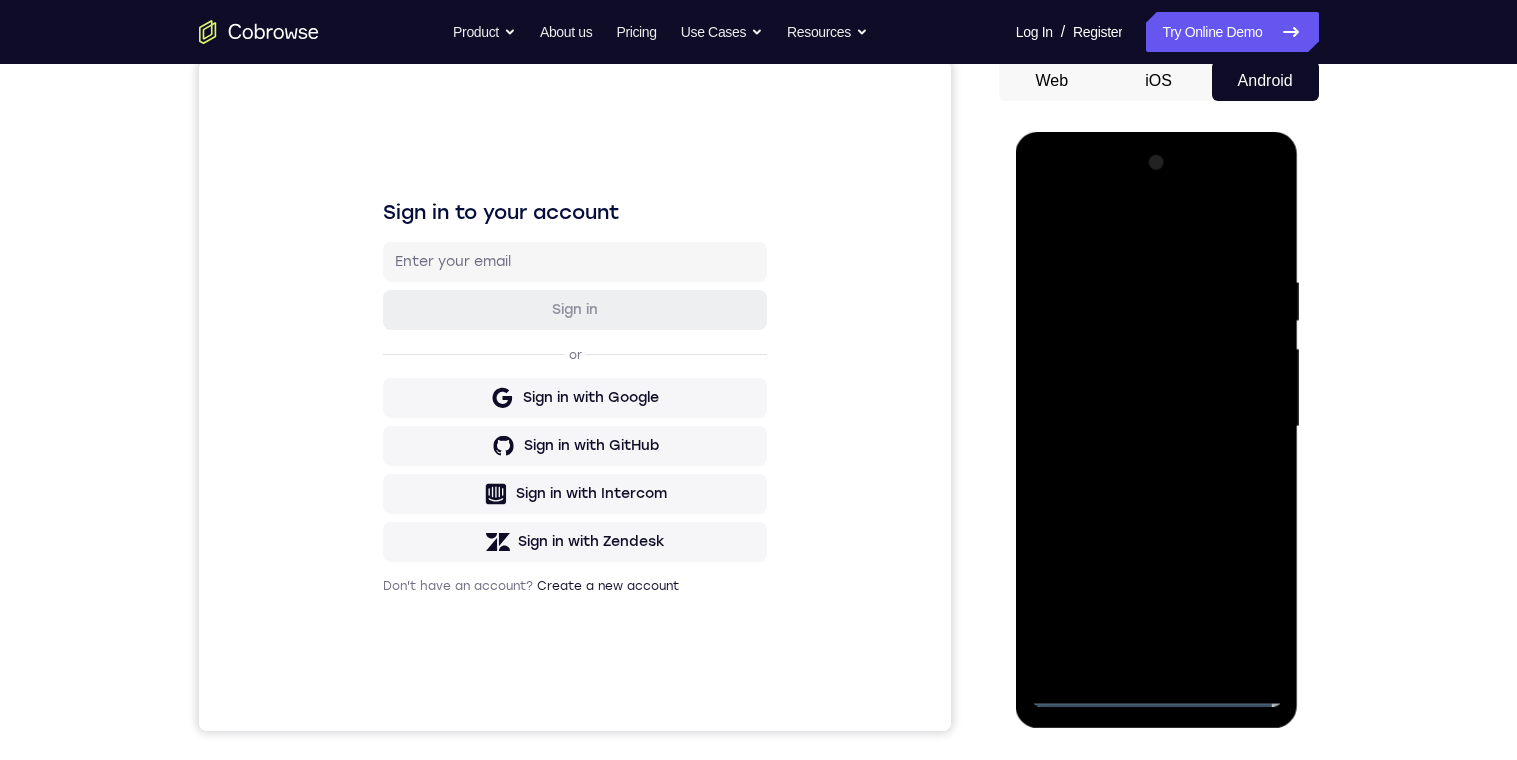 click at bounding box center [1157, 427] 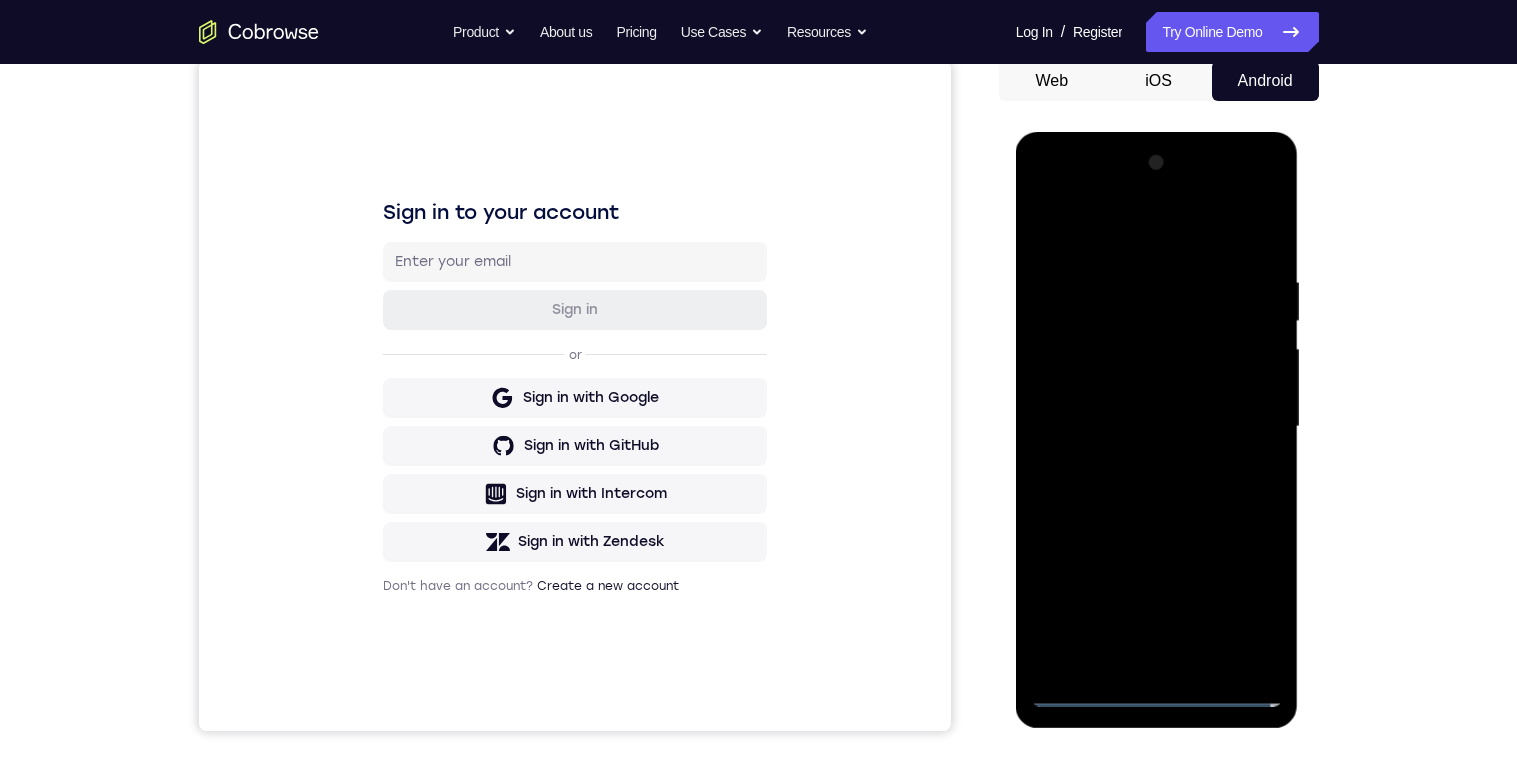 click at bounding box center (1157, 427) 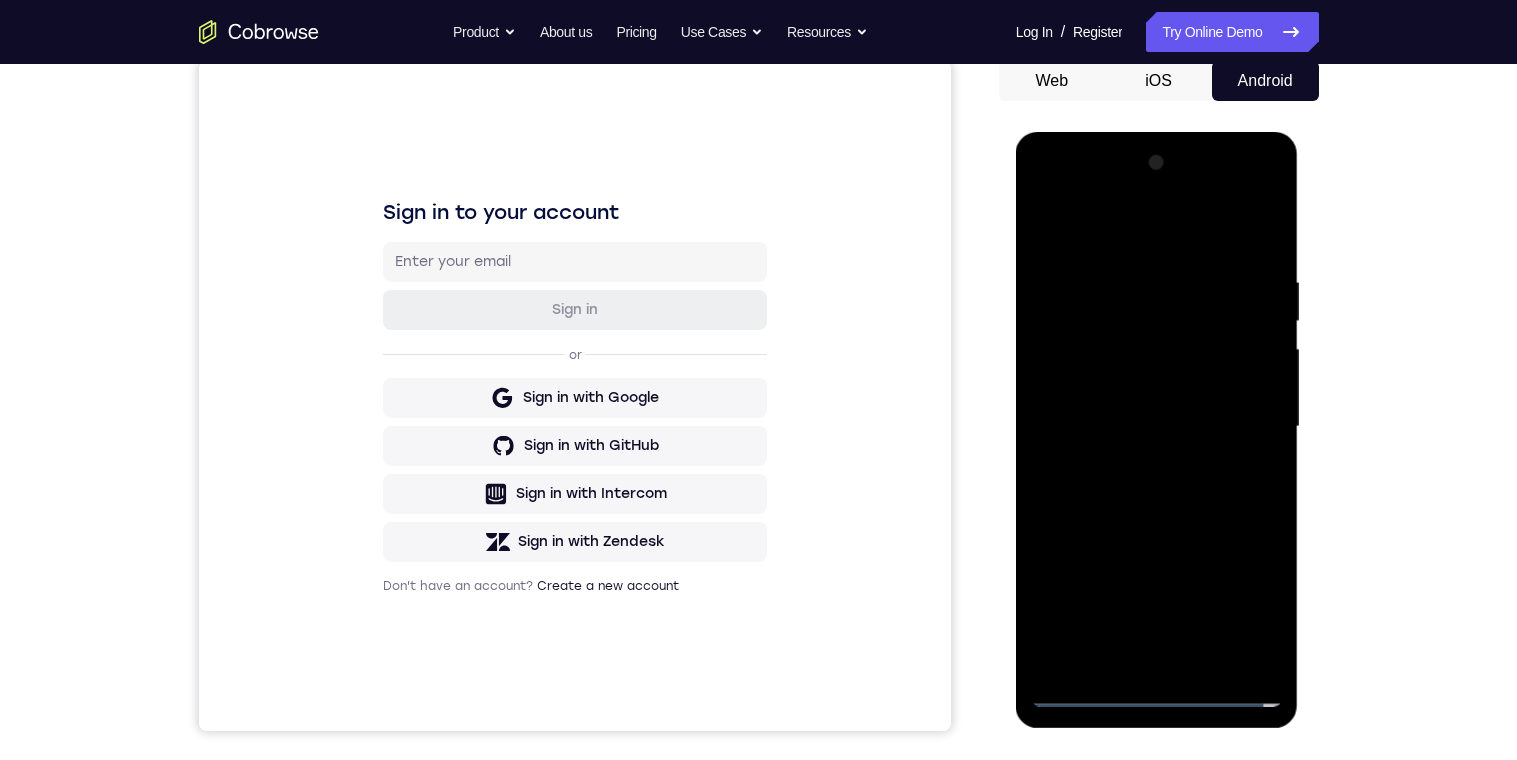 click at bounding box center (1157, 427) 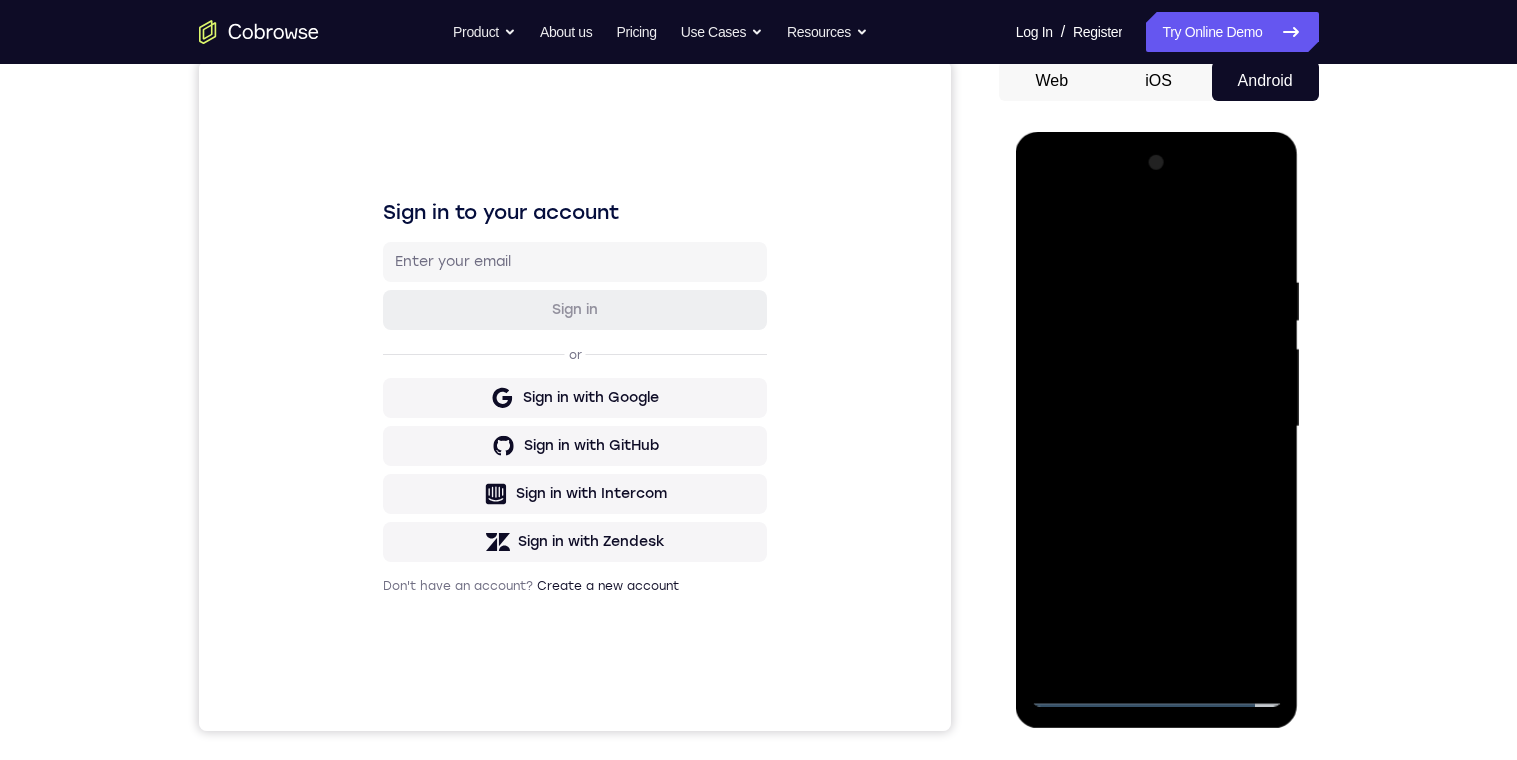 click at bounding box center [1157, 427] 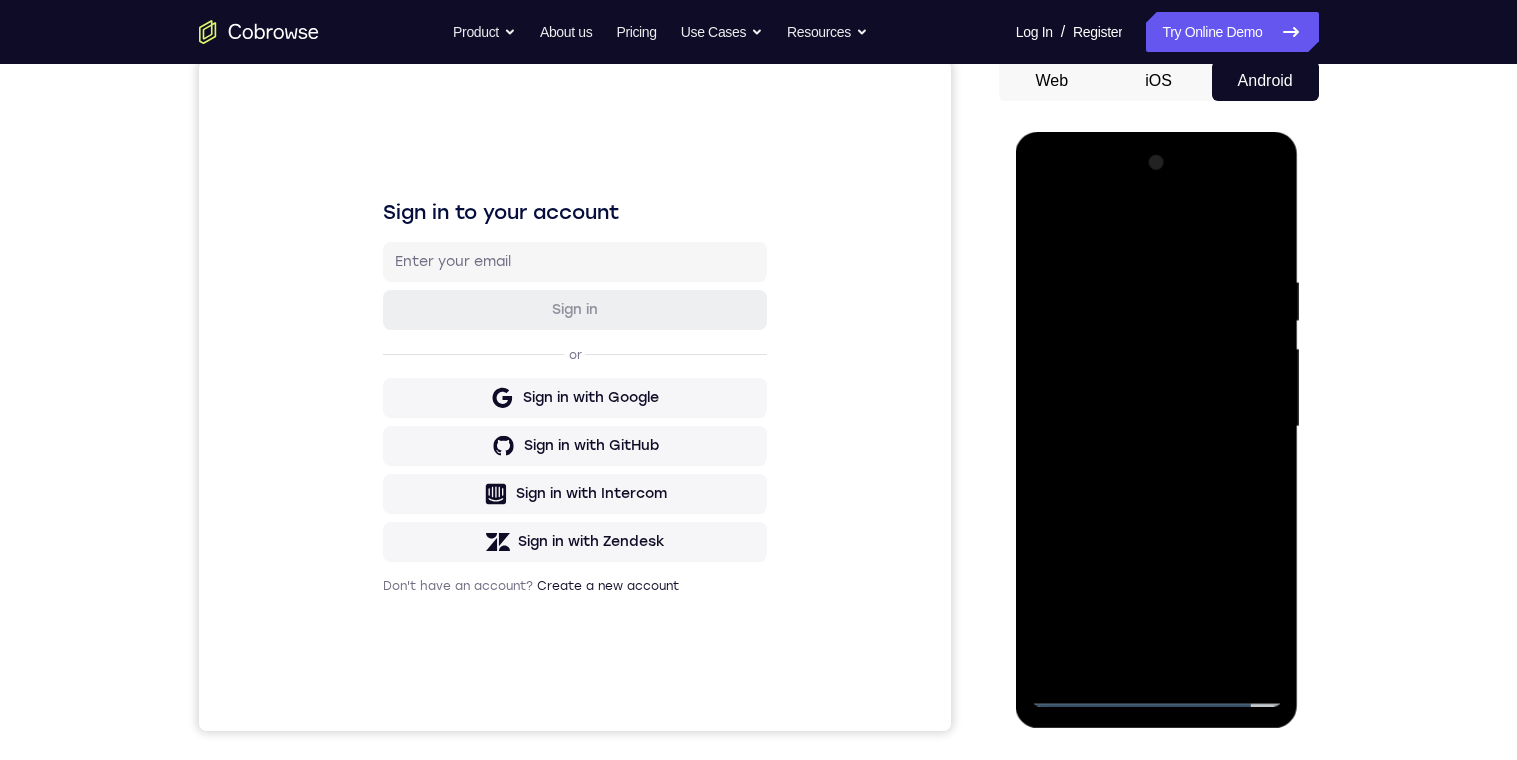 scroll, scrollTop: 163, scrollLeft: 0, axis: vertical 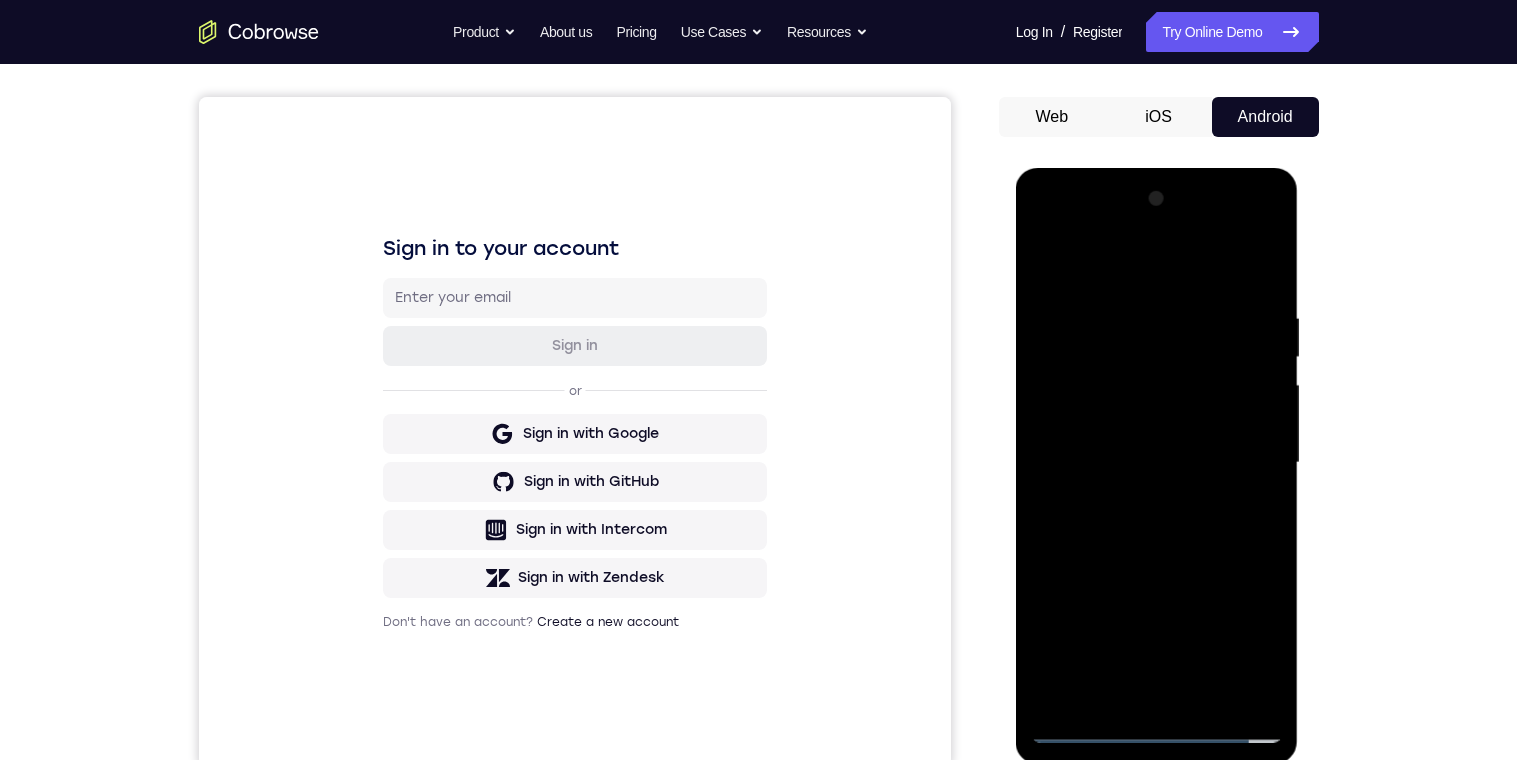 click at bounding box center [1157, 463] 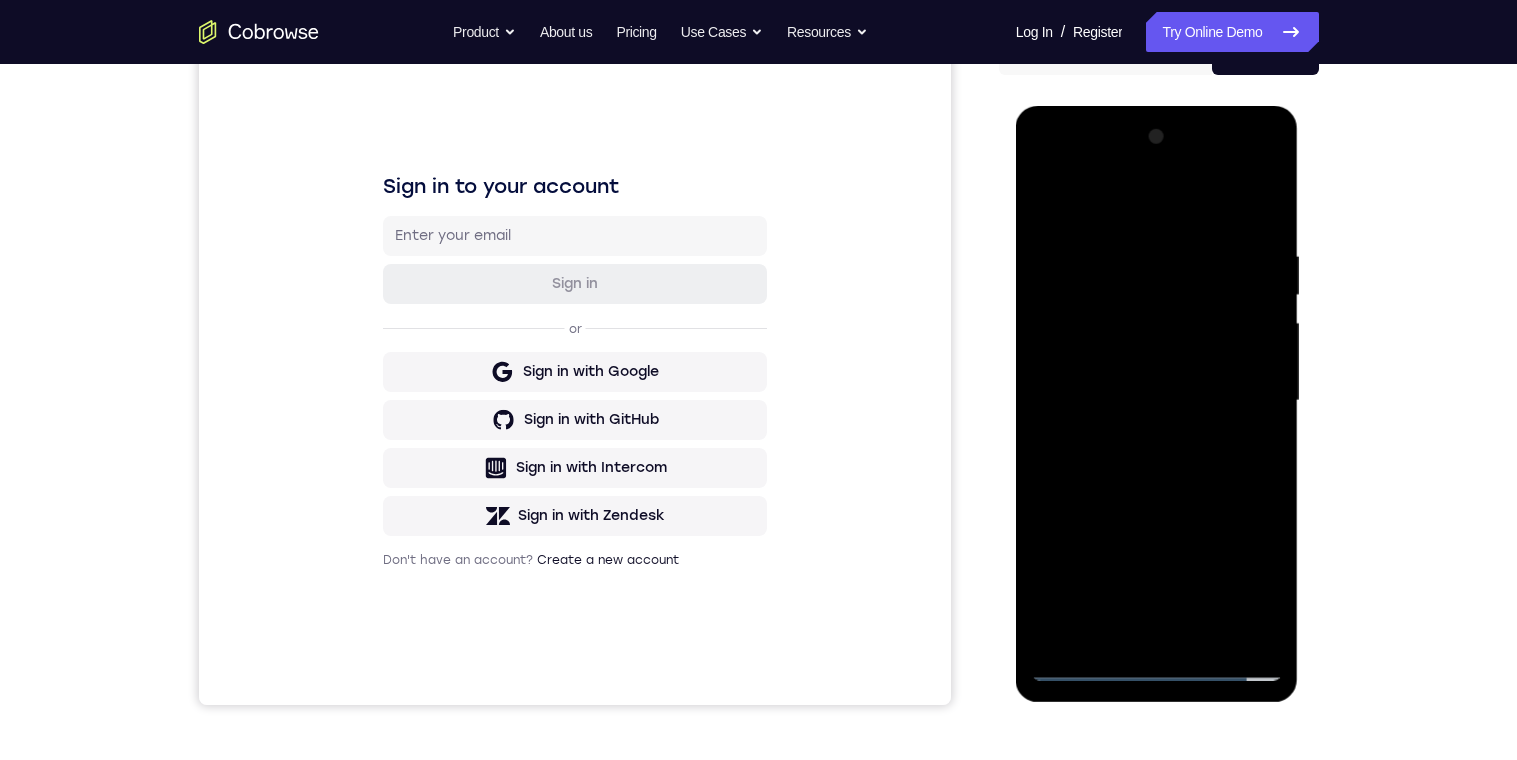 scroll, scrollTop: 232, scrollLeft: 0, axis: vertical 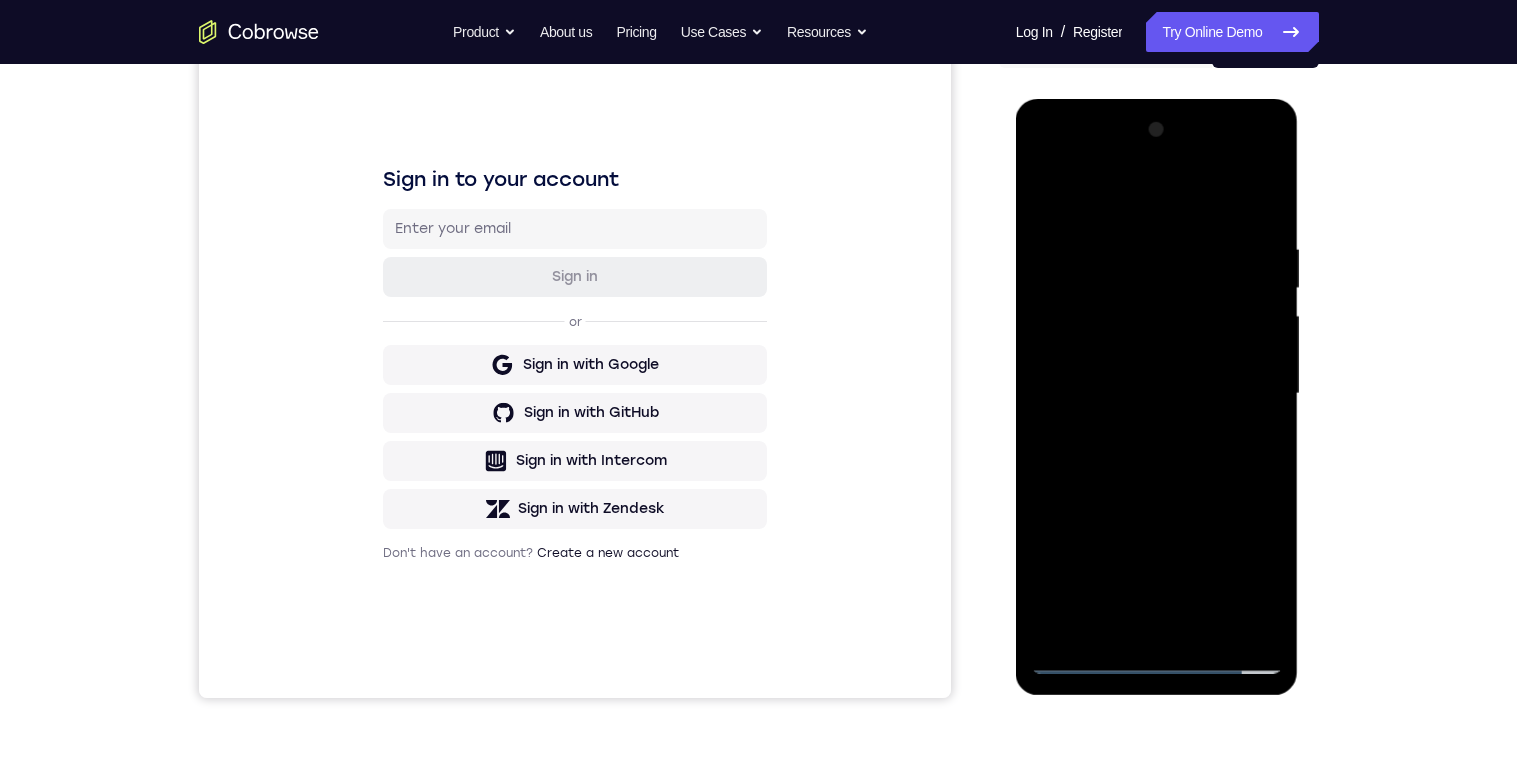 click at bounding box center (1157, 394) 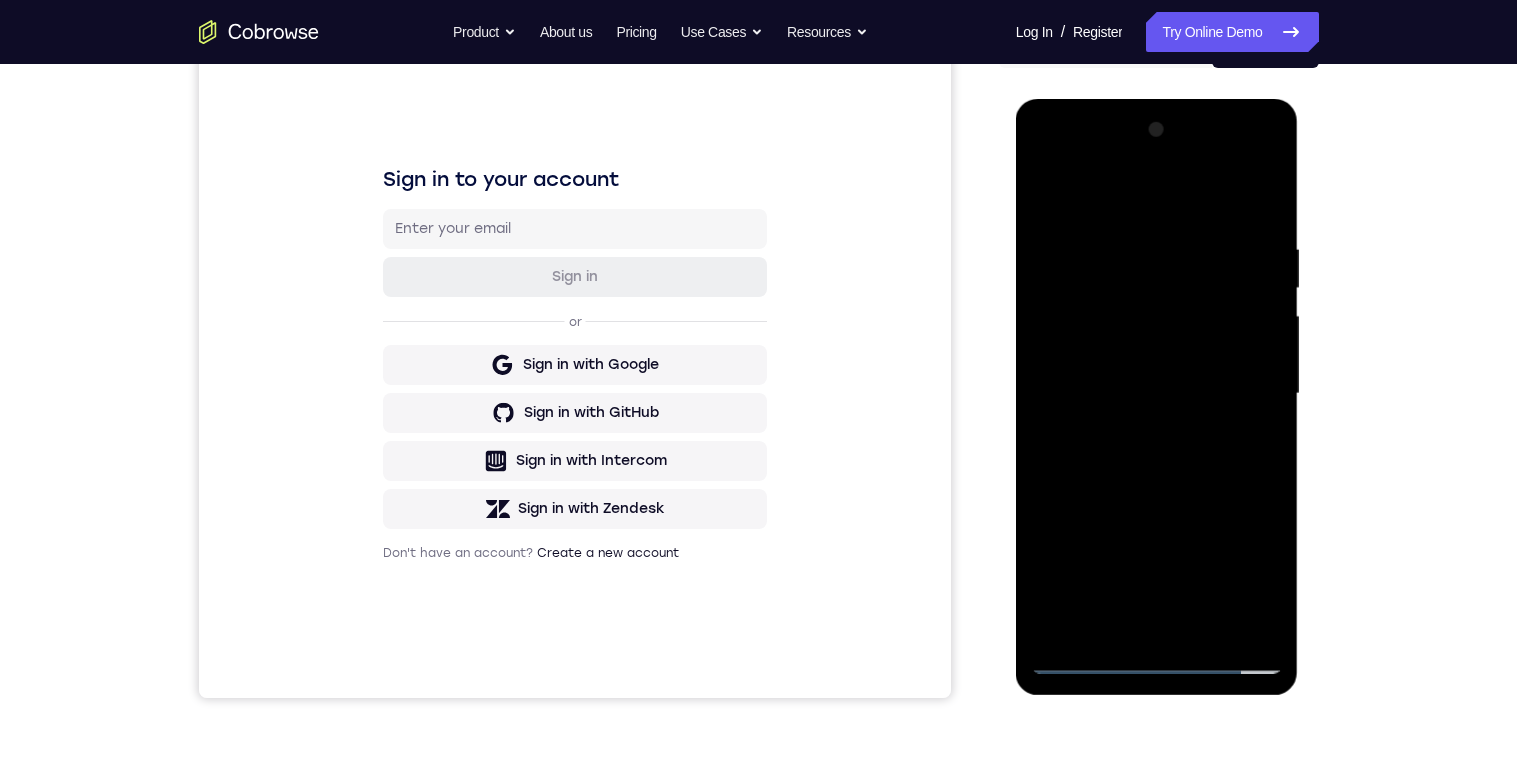 click at bounding box center (1157, 394) 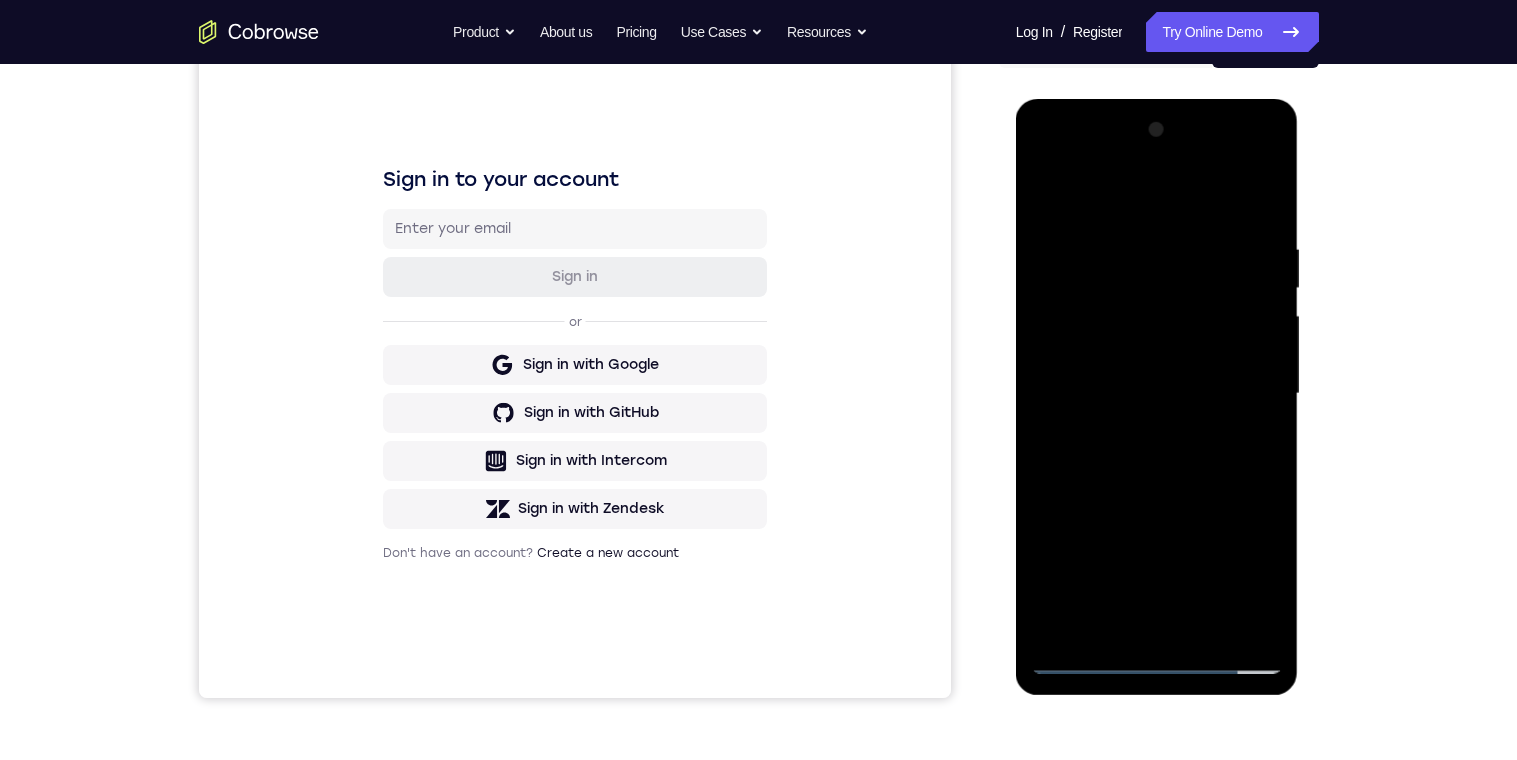 click at bounding box center (1157, 394) 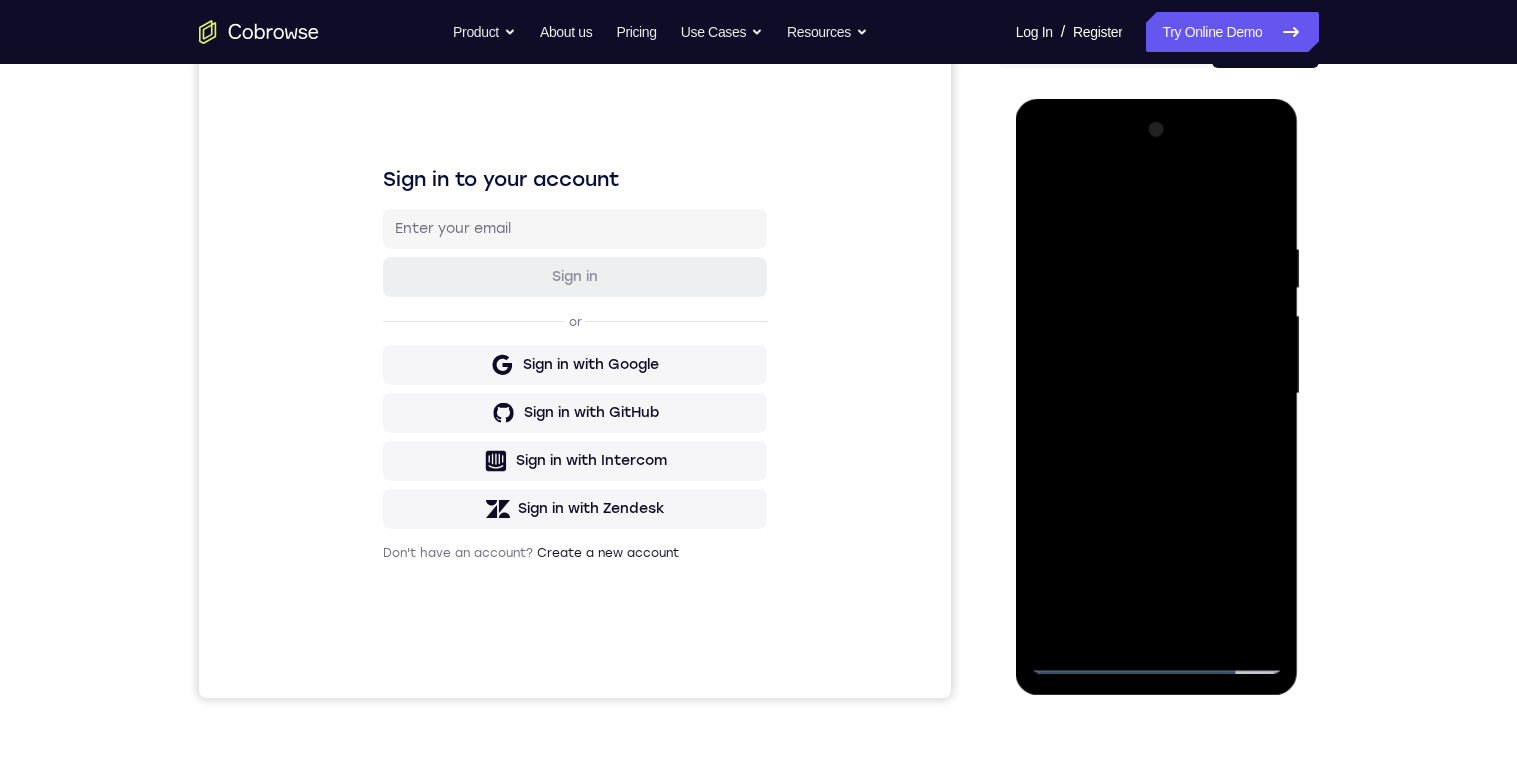 click at bounding box center (1157, 394) 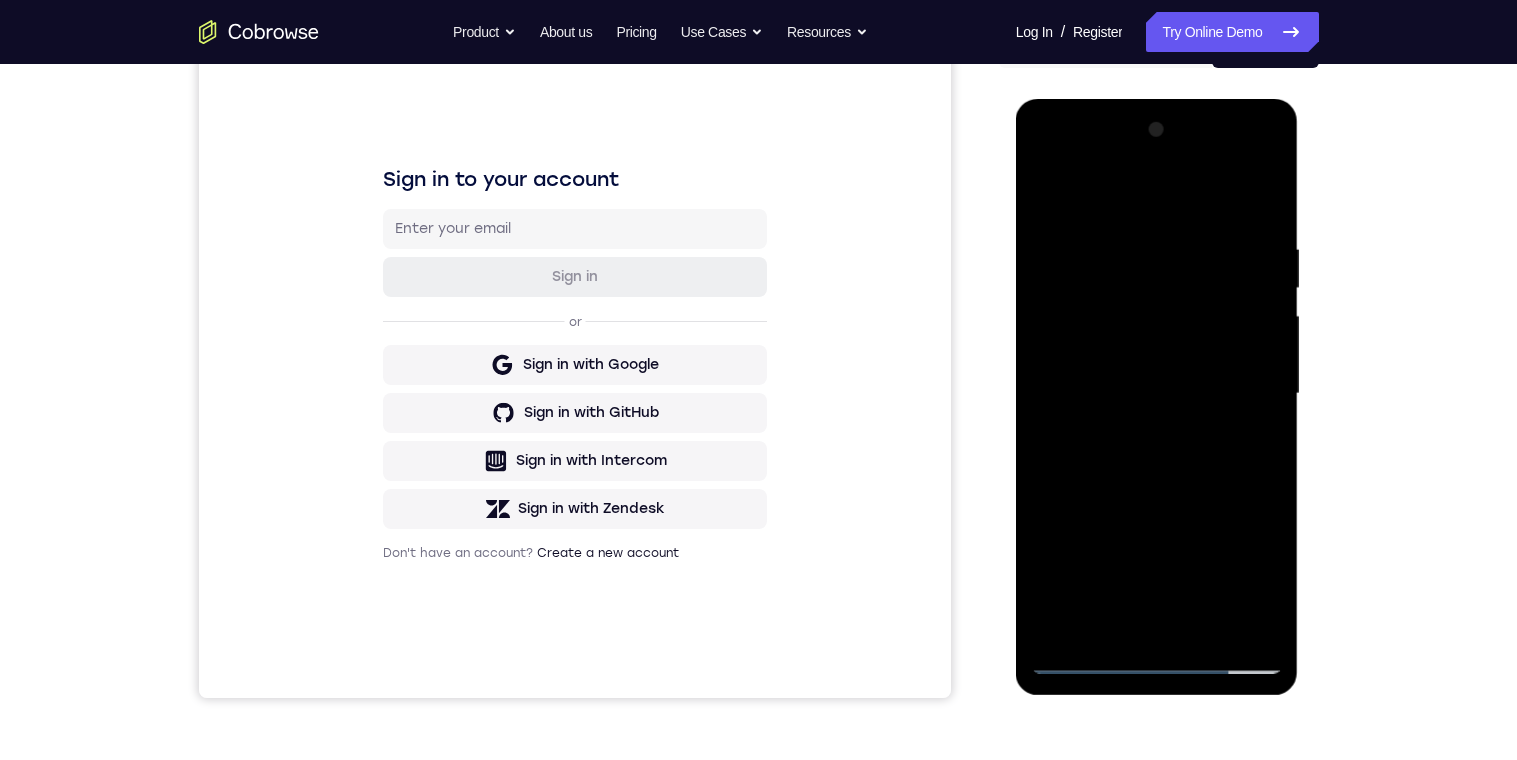 click at bounding box center [1157, 394] 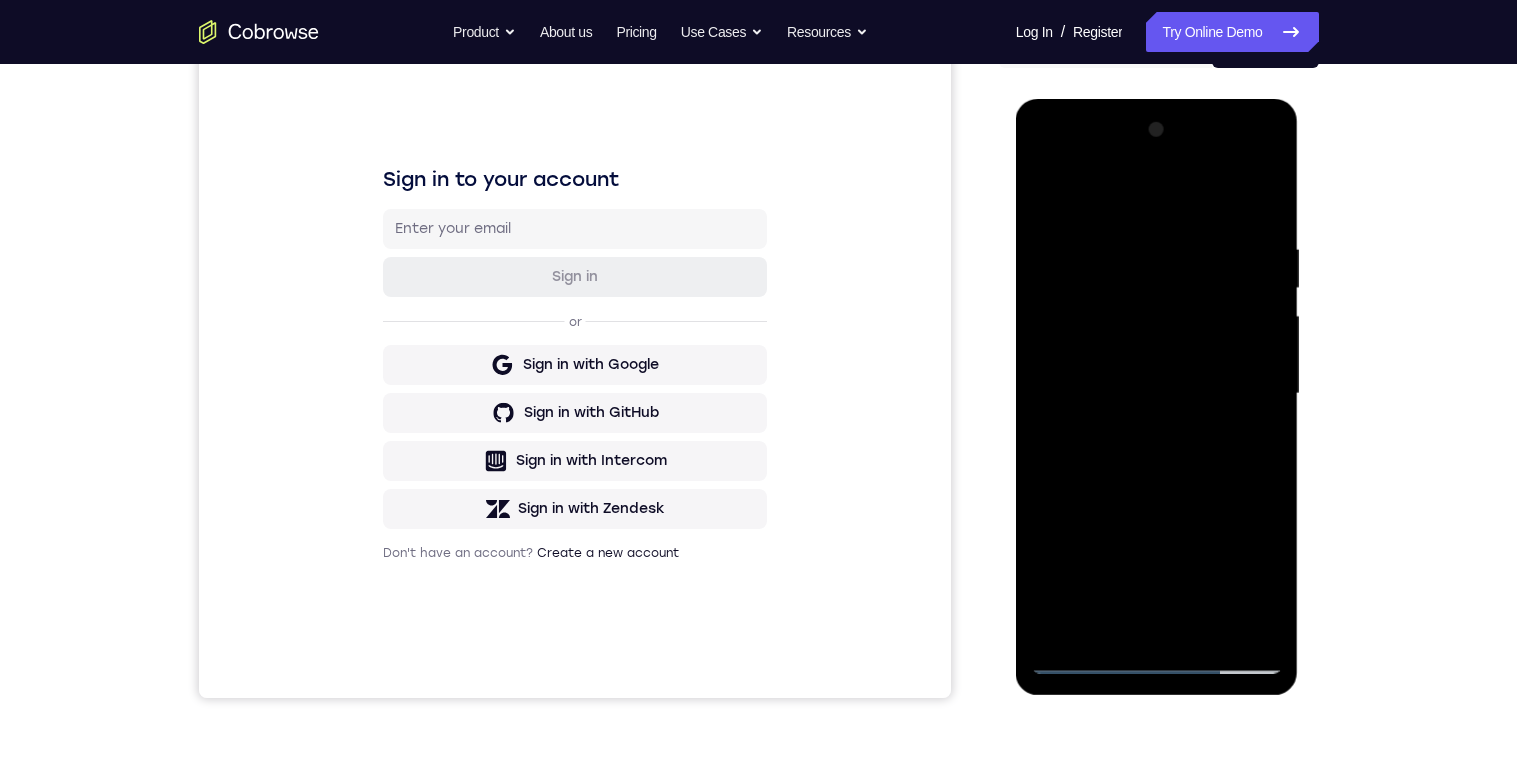 click at bounding box center [1157, 394] 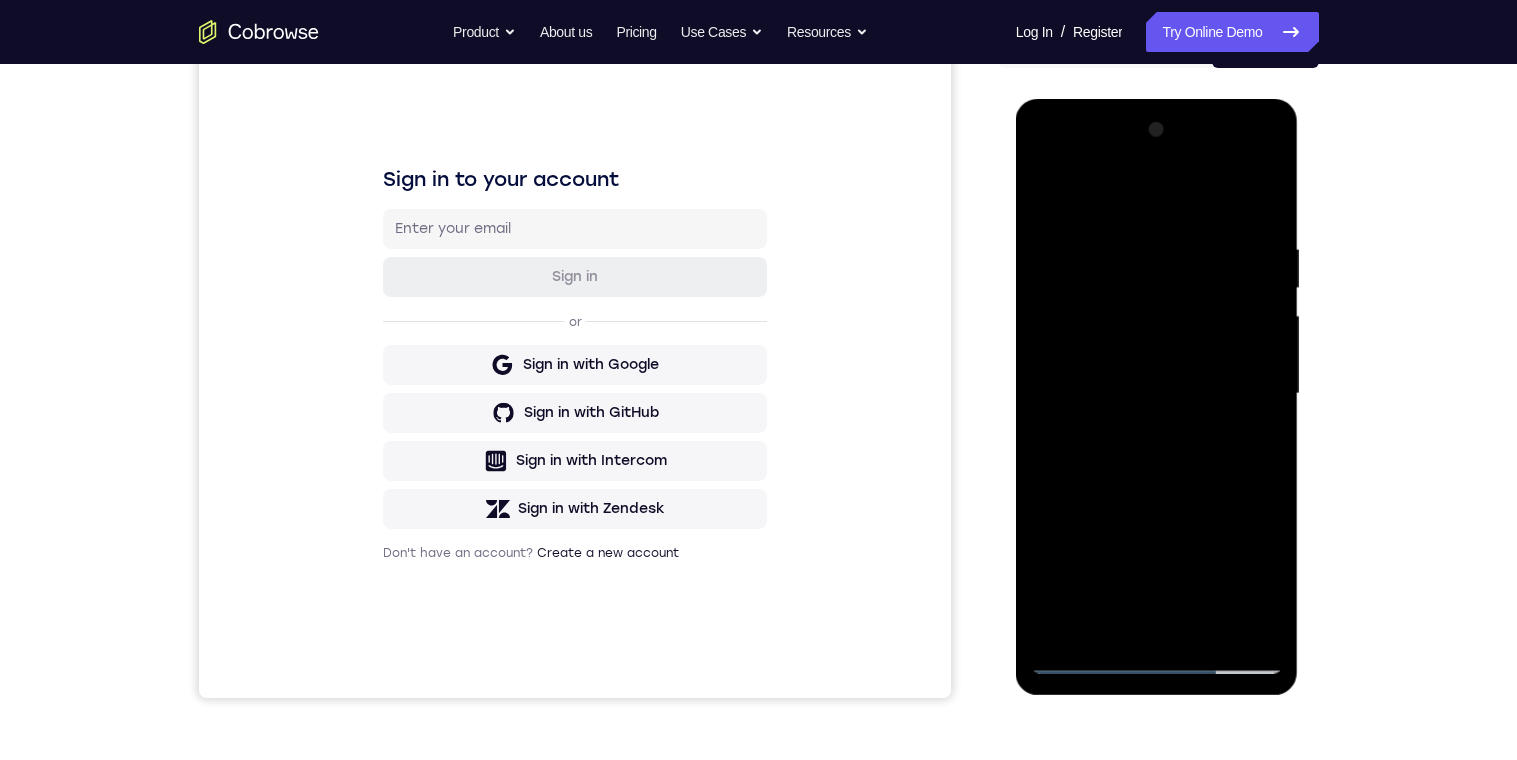 click at bounding box center [1157, 394] 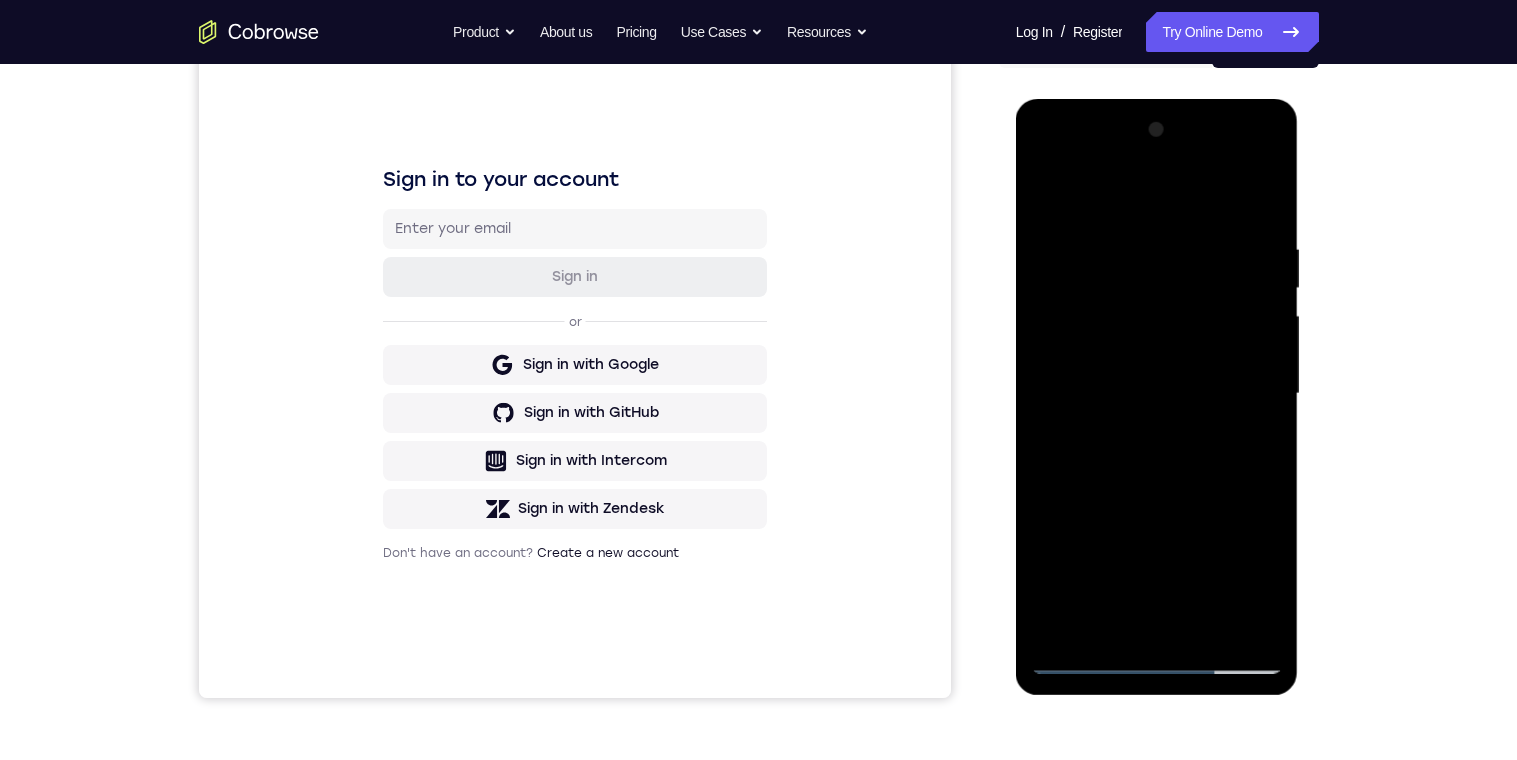 click at bounding box center (1157, 394) 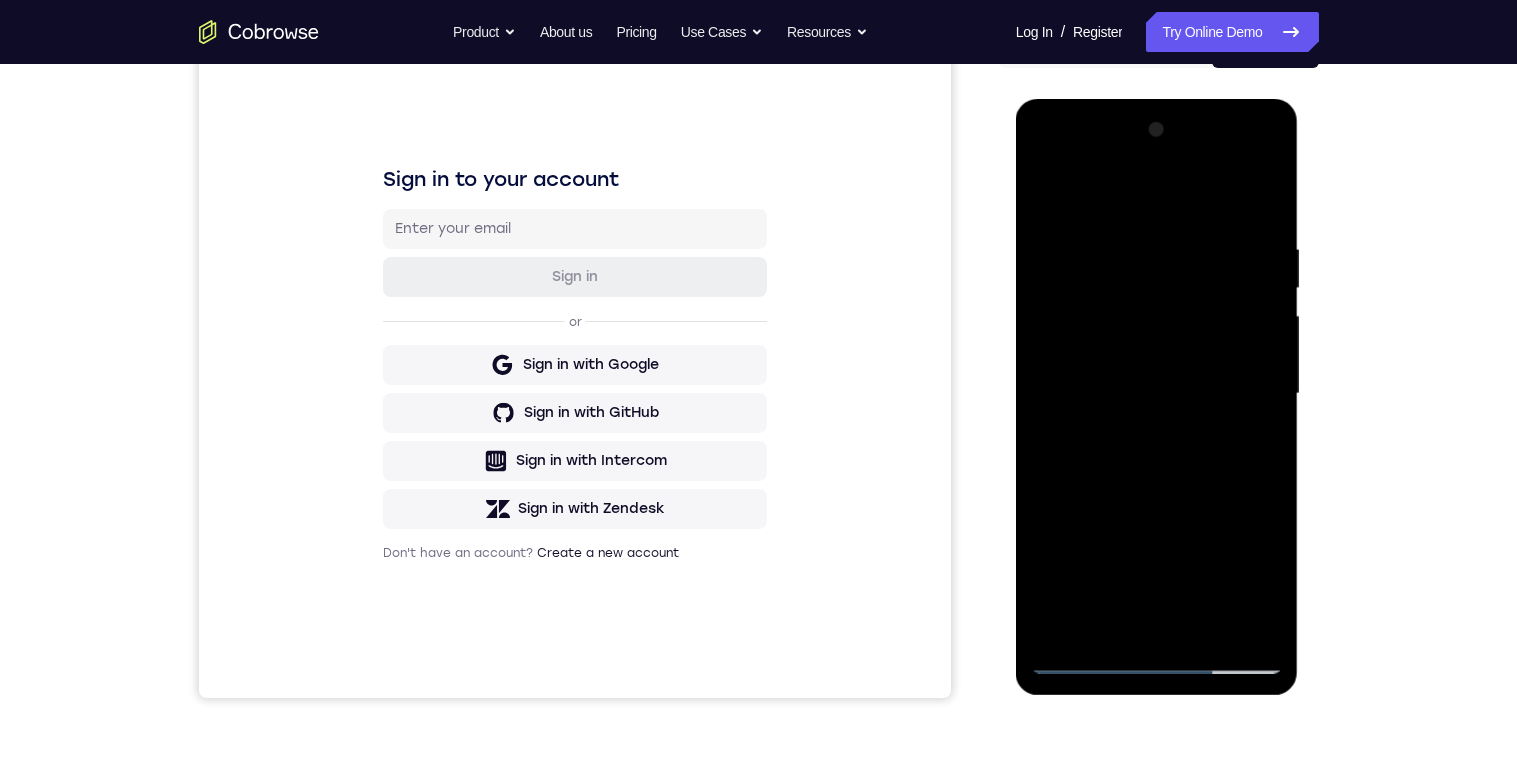 click at bounding box center (1157, 394) 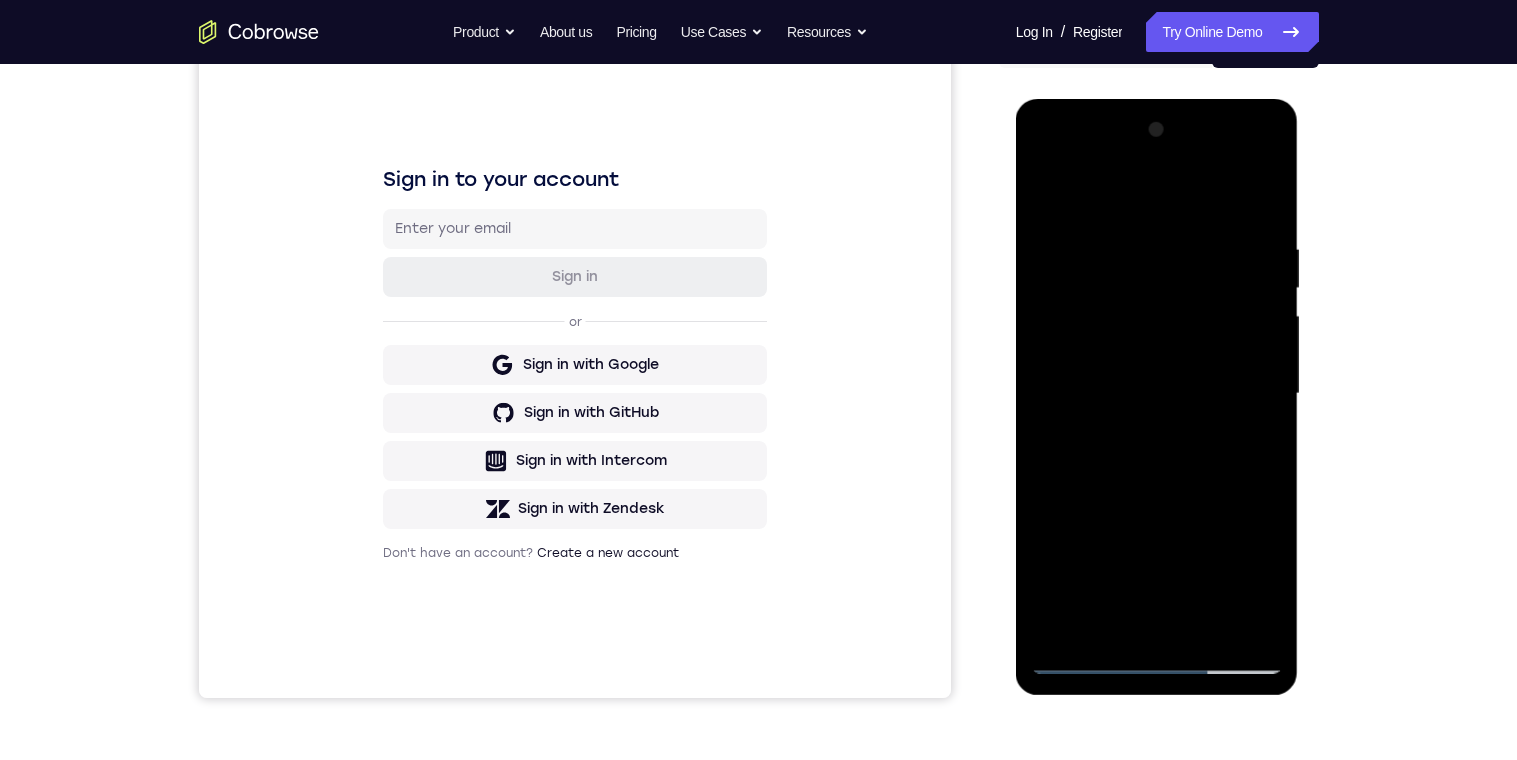 click at bounding box center (1157, 394) 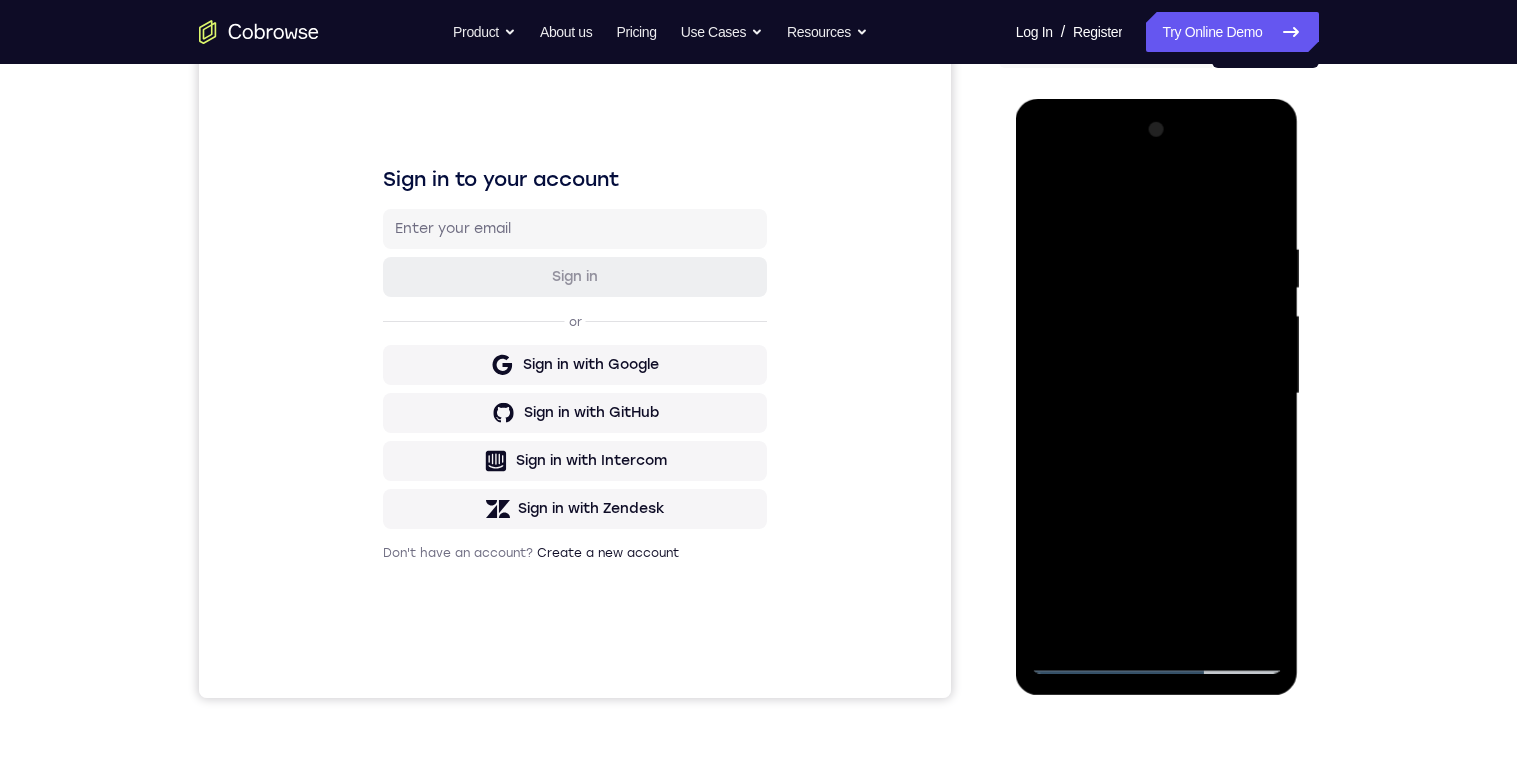click at bounding box center [1157, 394] 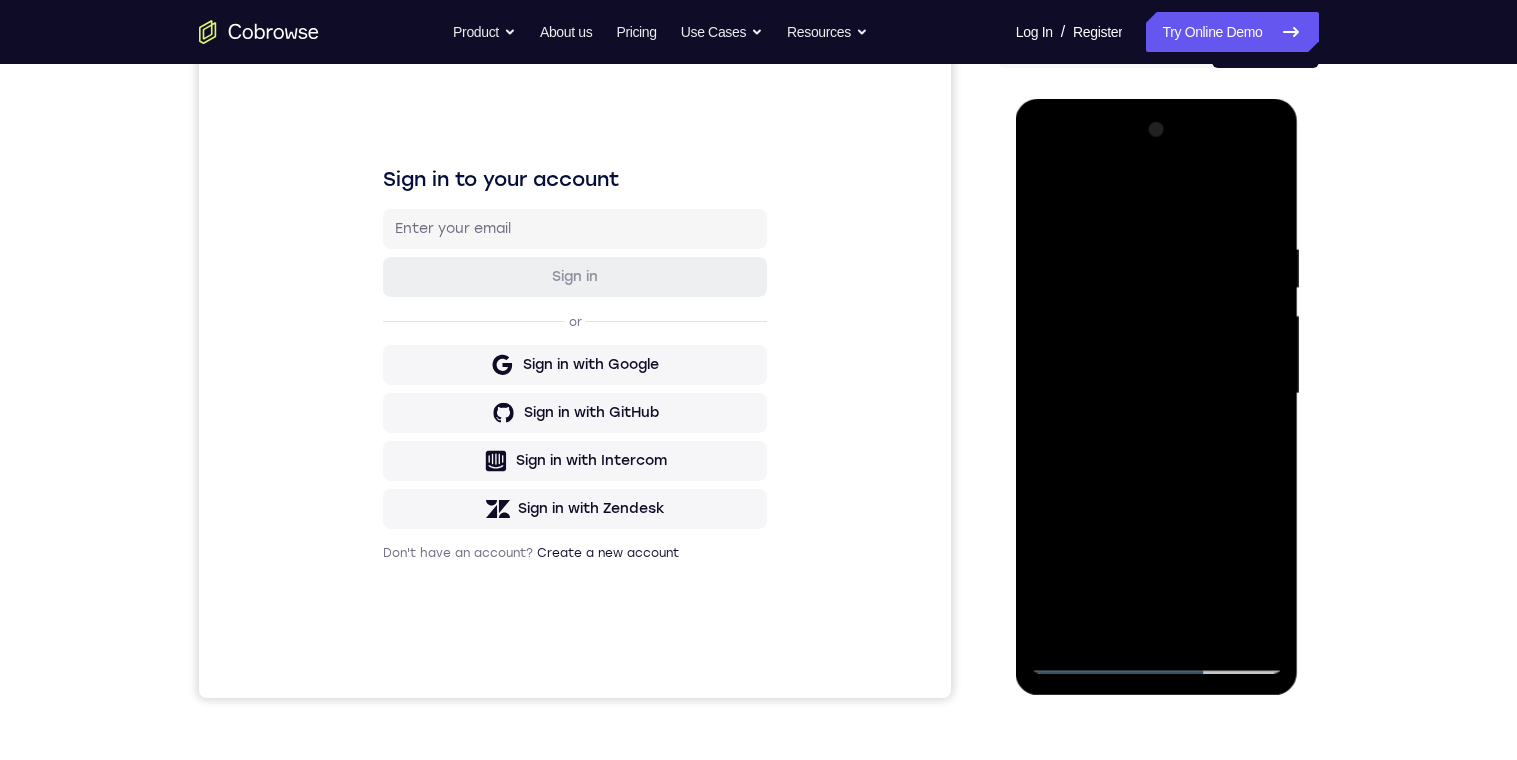 click at bounding box center (1157, 394) 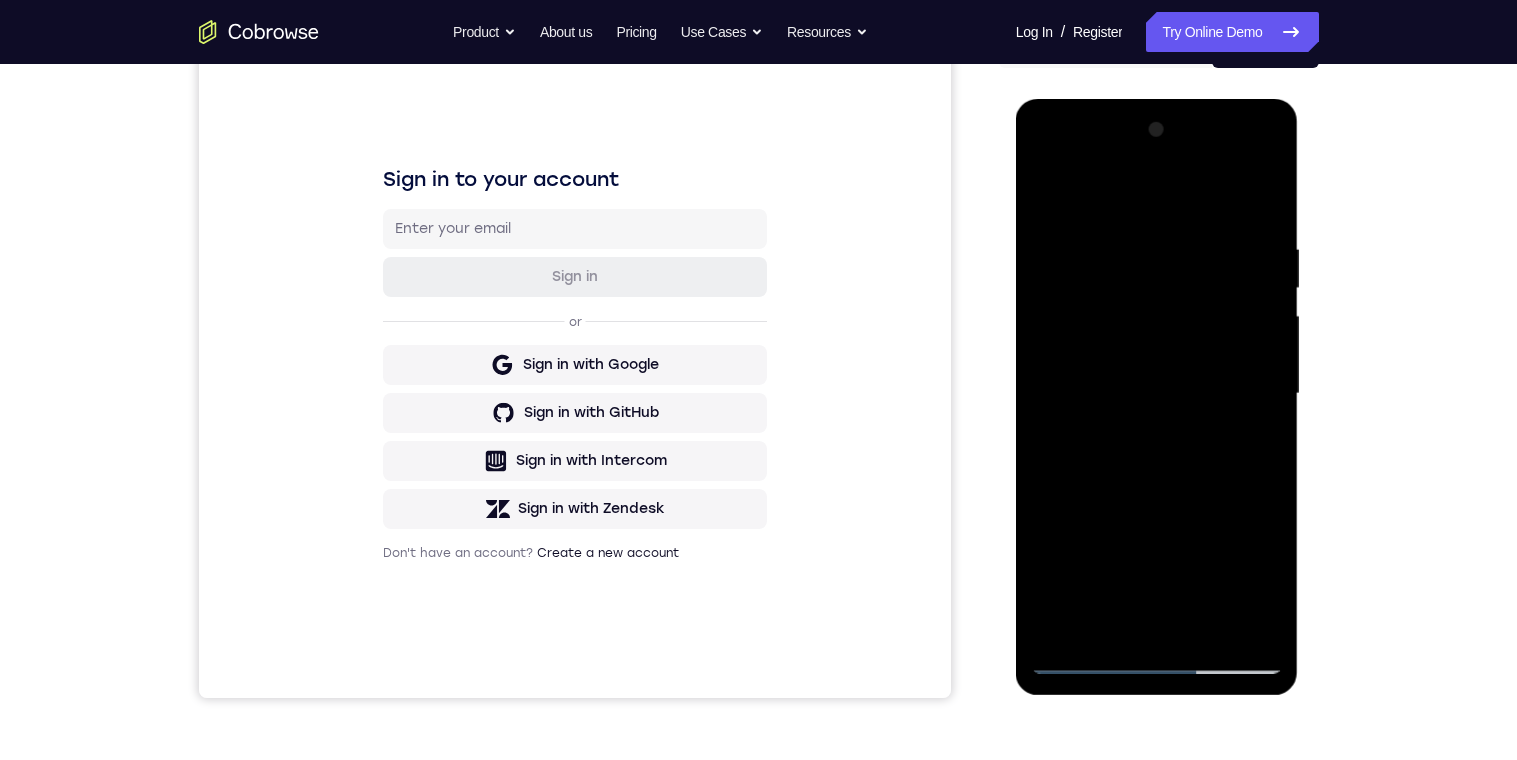 click at bounding box center [1157, 394] 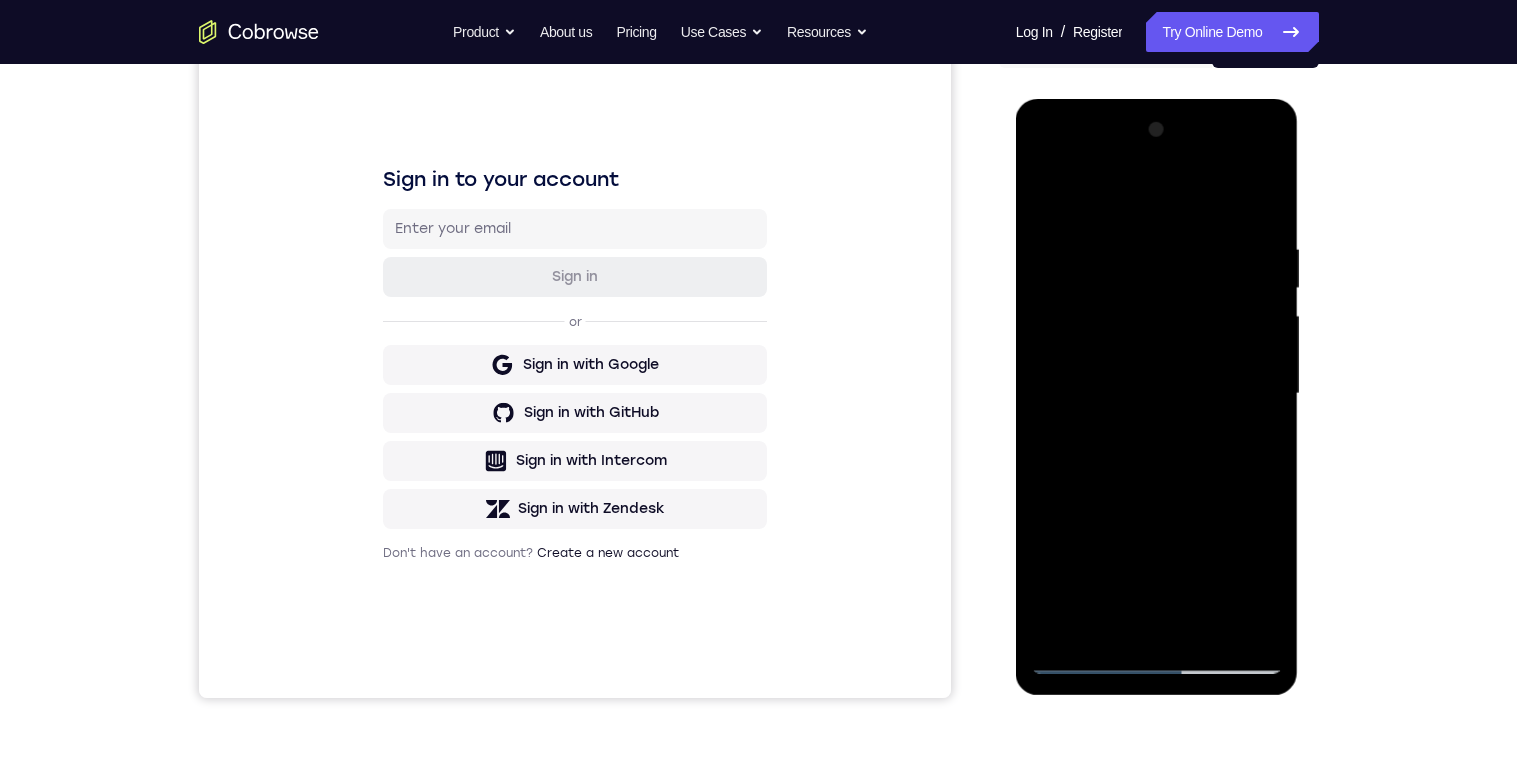 click at bounding box center [1157, 394] 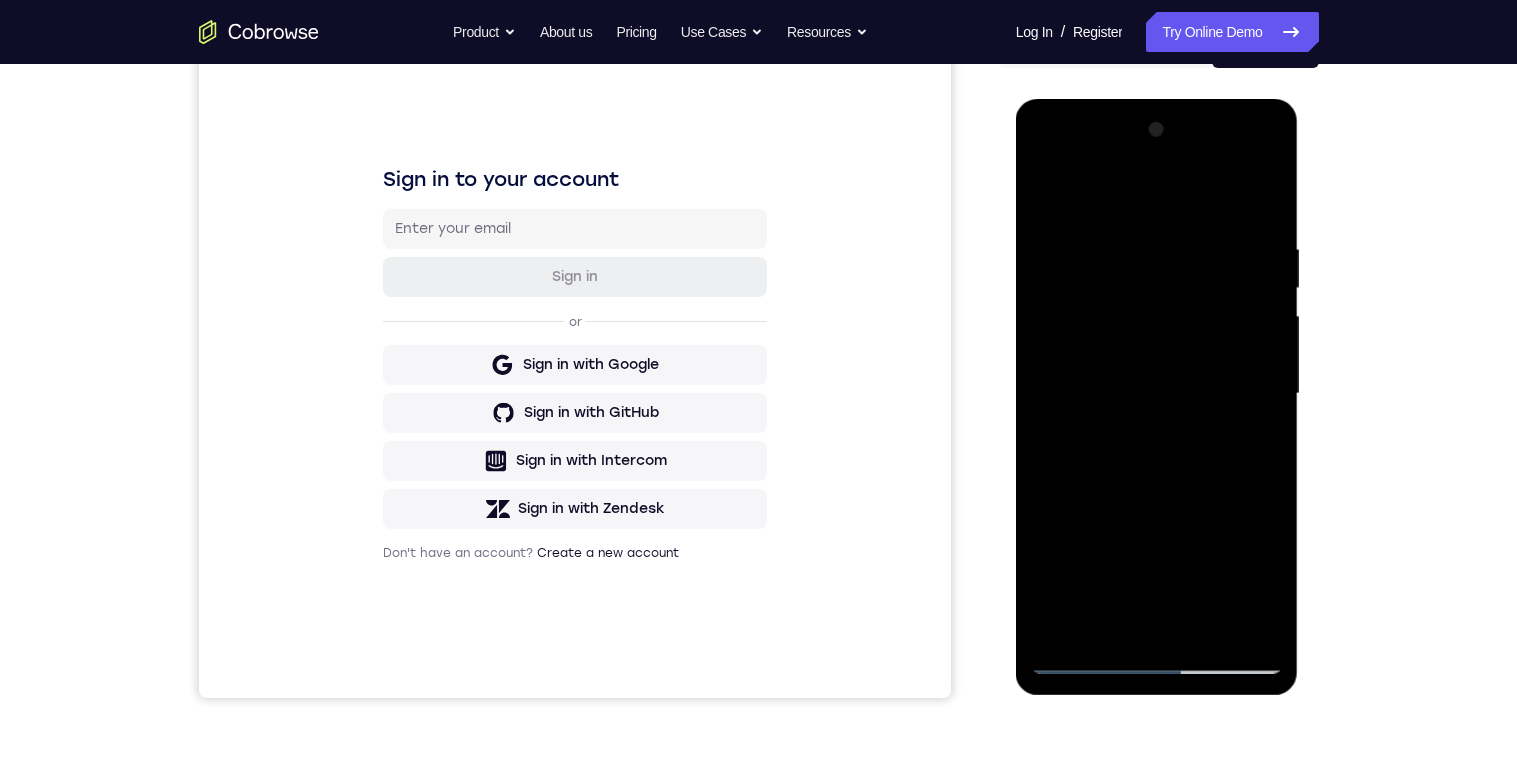 click at bounding box center (1157, 394) 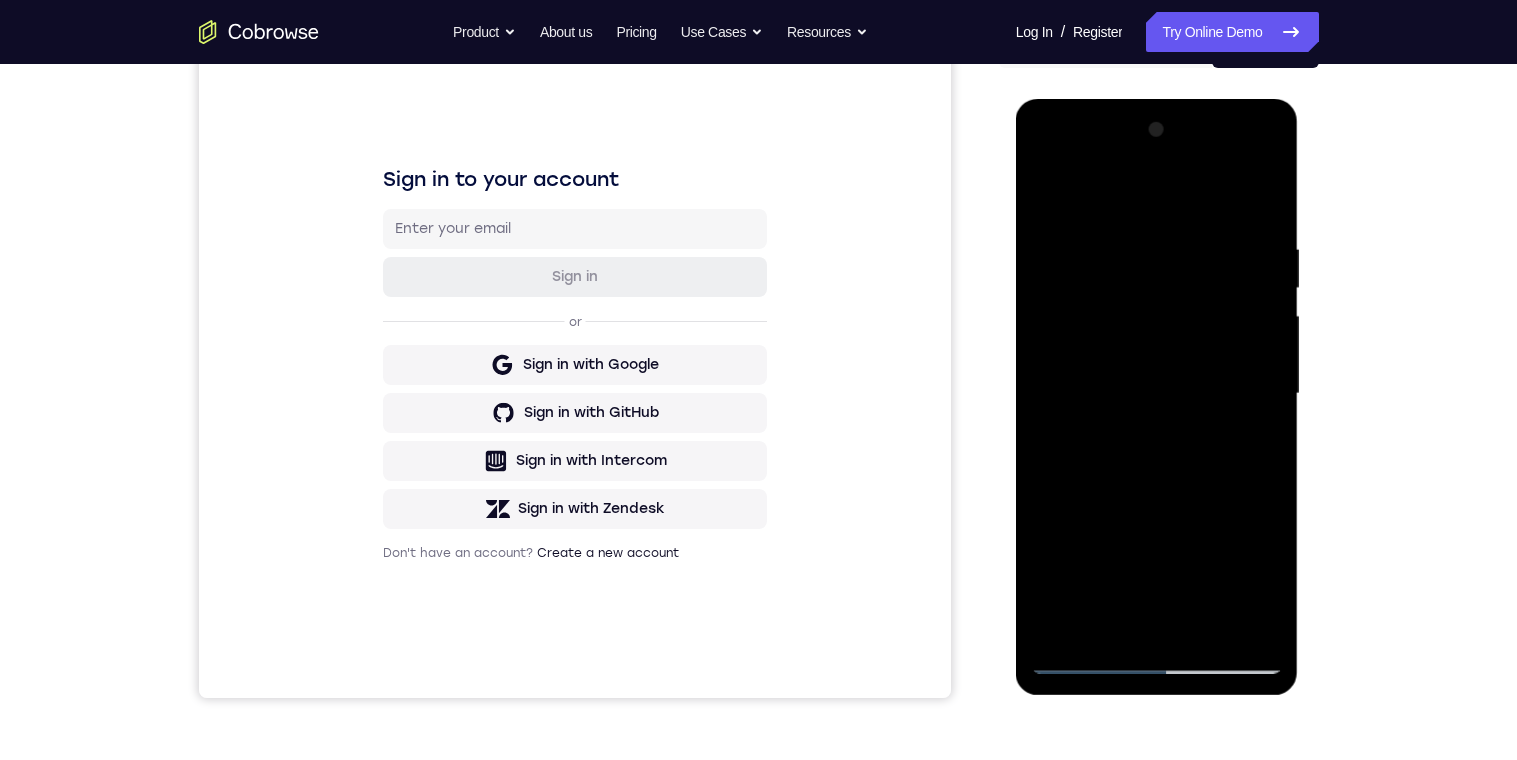 click at bounding box center [1157, 394] 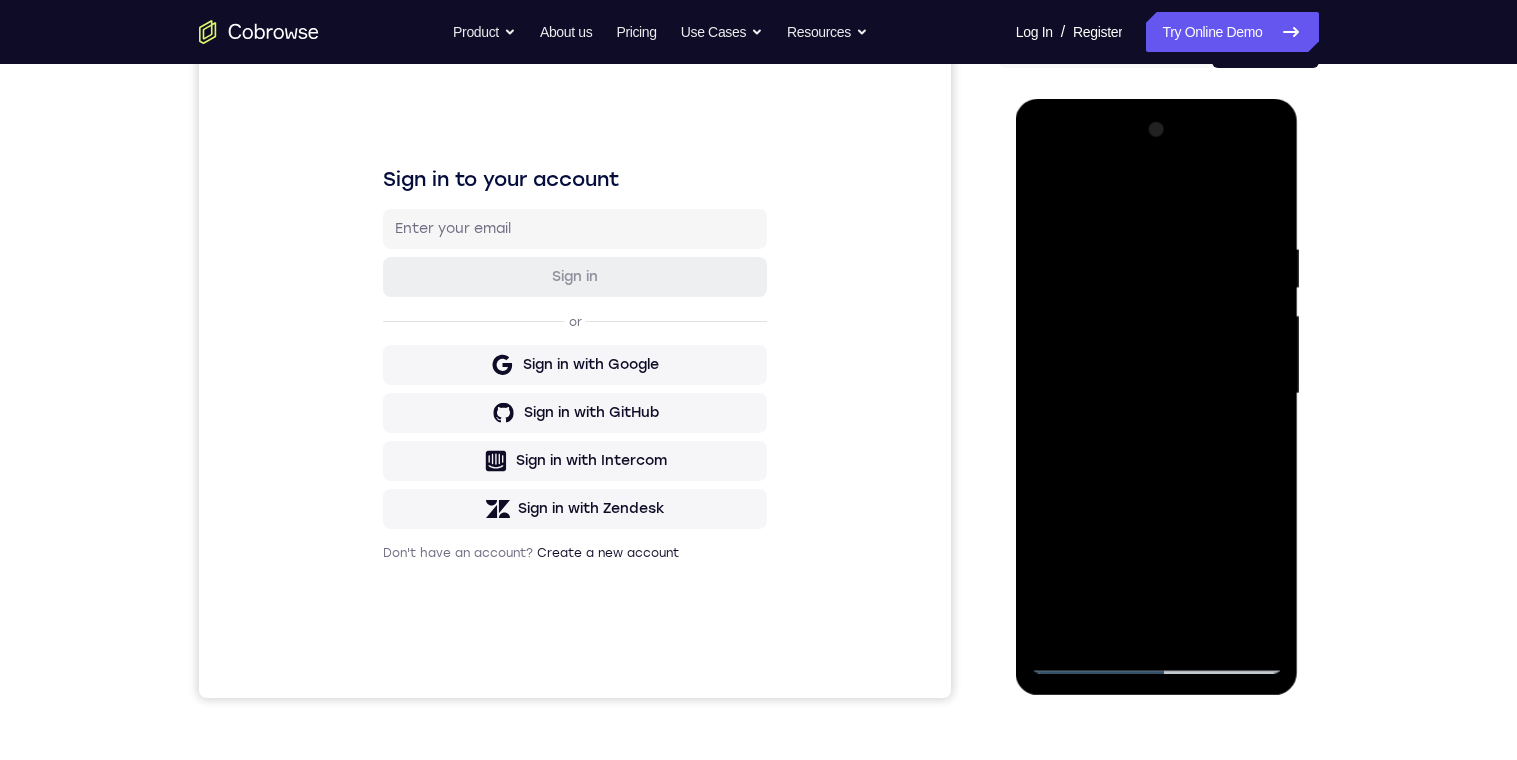 click at bounding box center [1157, 394] 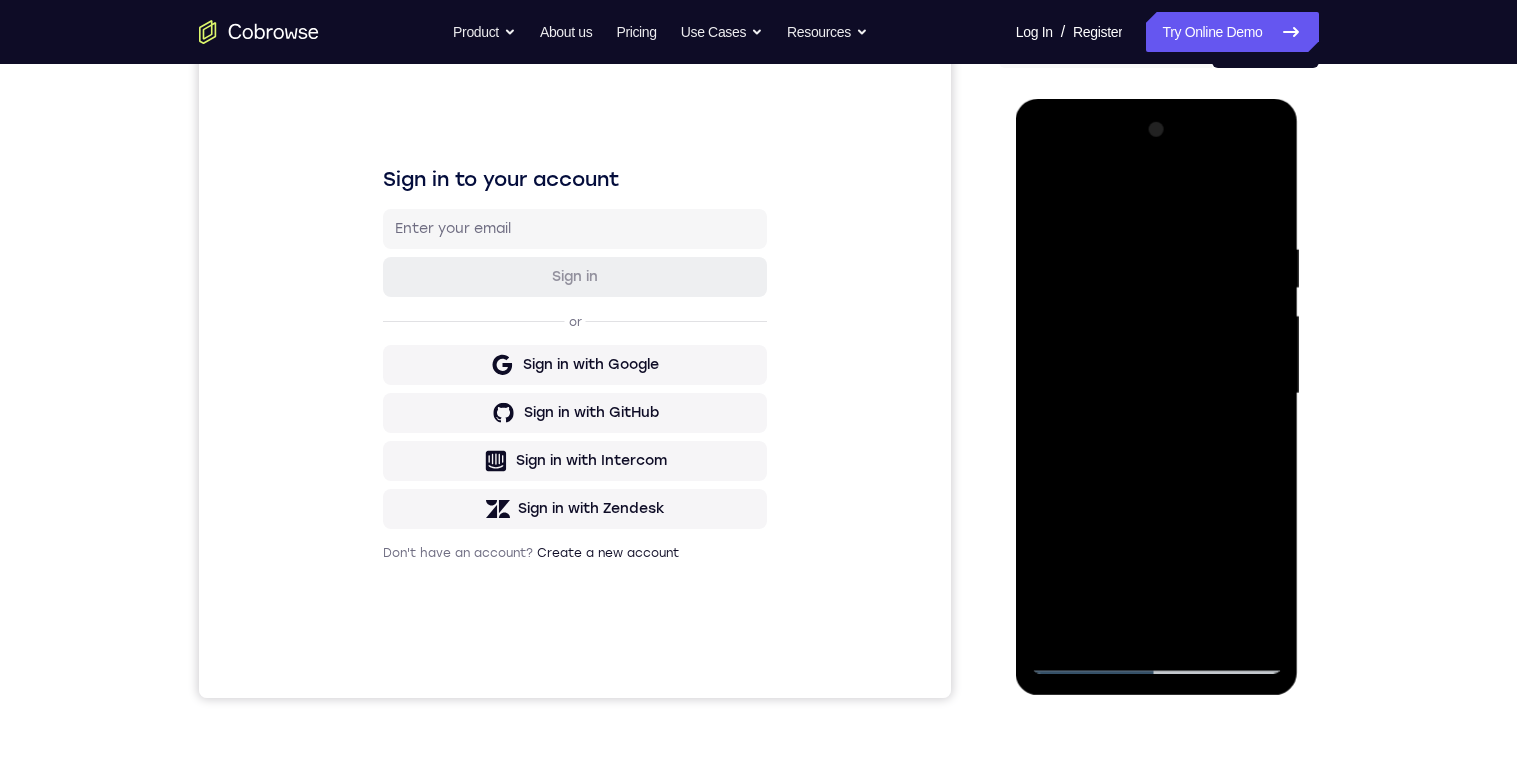 click at bounding box center (1157, 394) 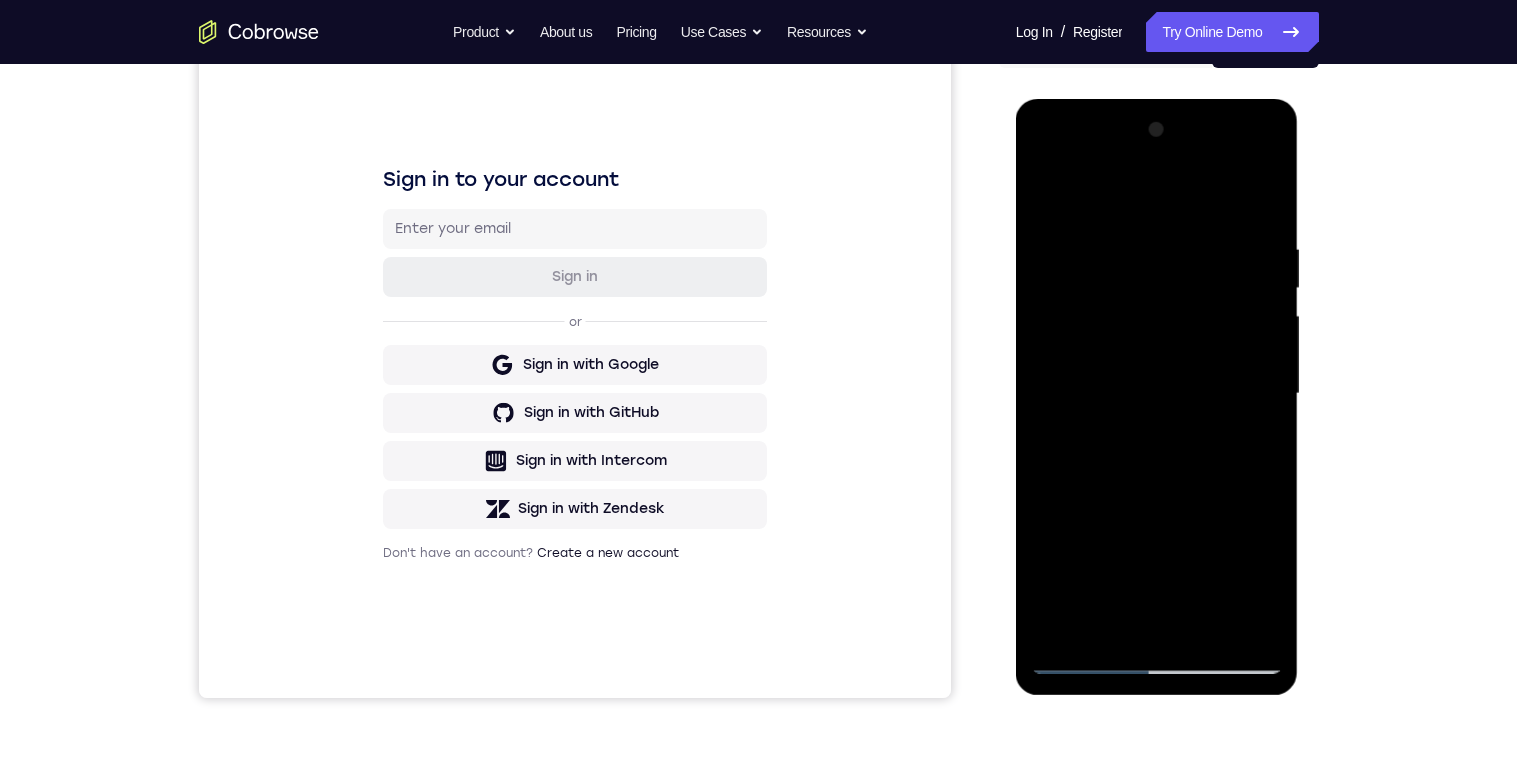 click at bounding box center [1157, 394] 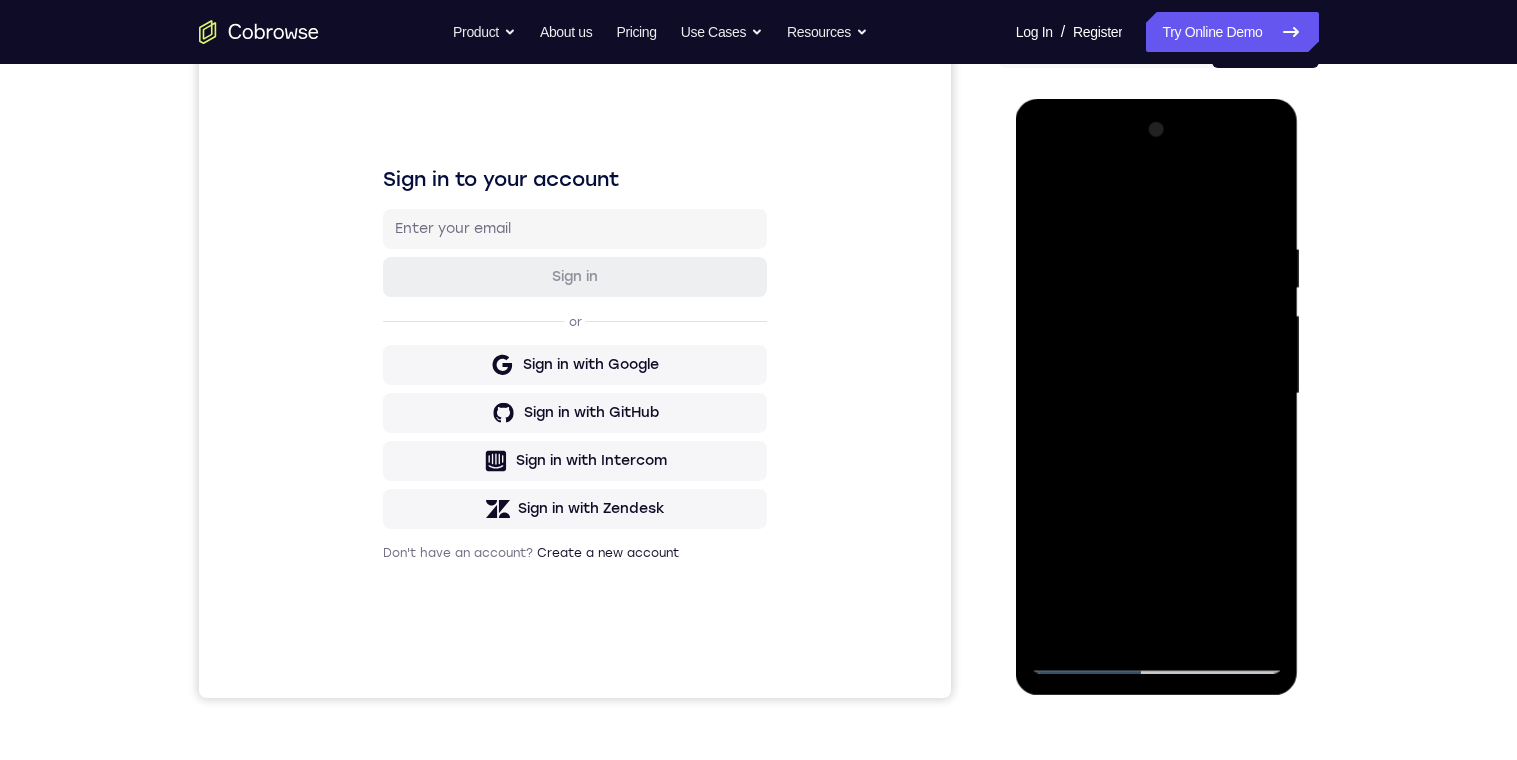 click at bounding box center (1157, 394) 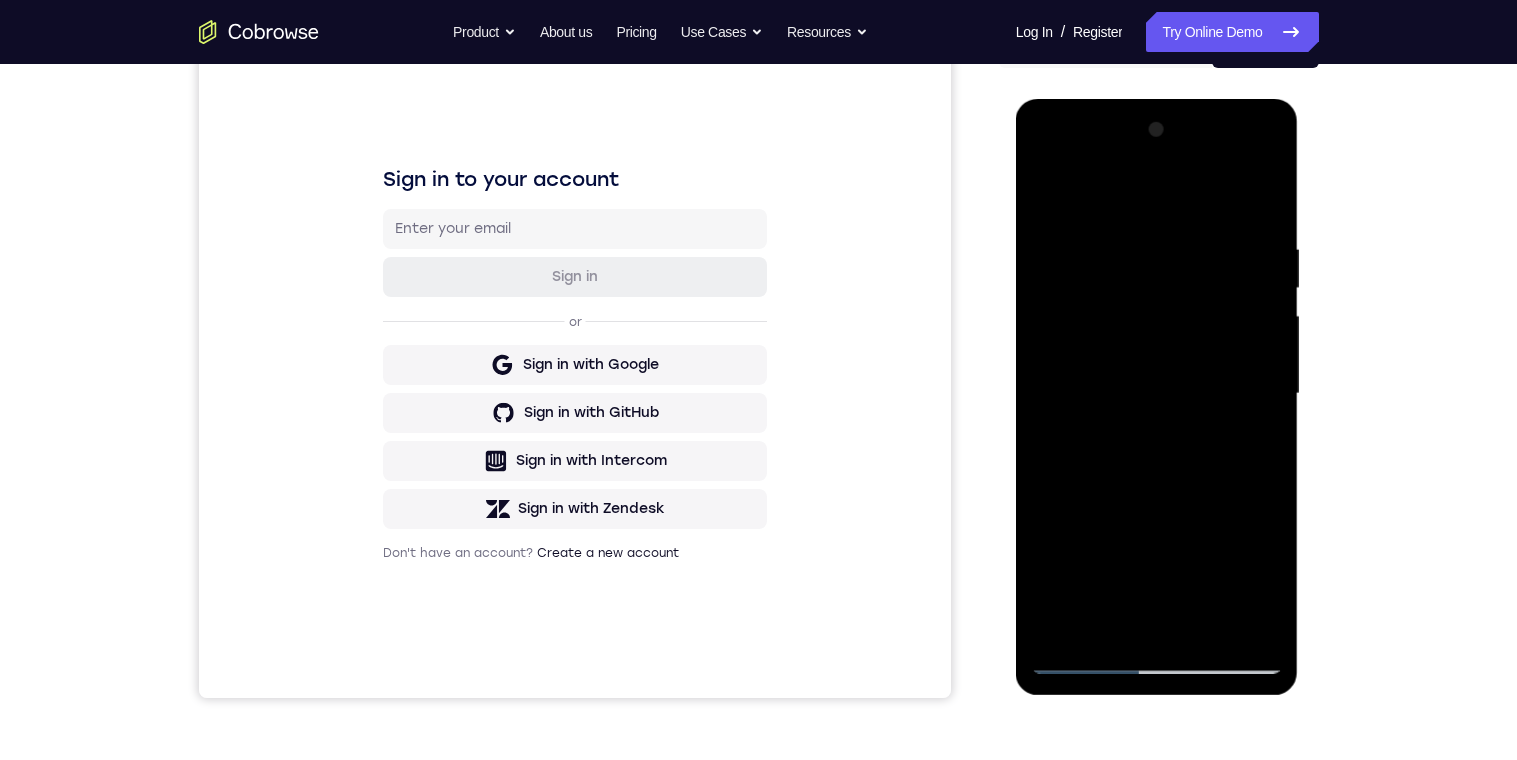 click at bounding box center (1157, 394) 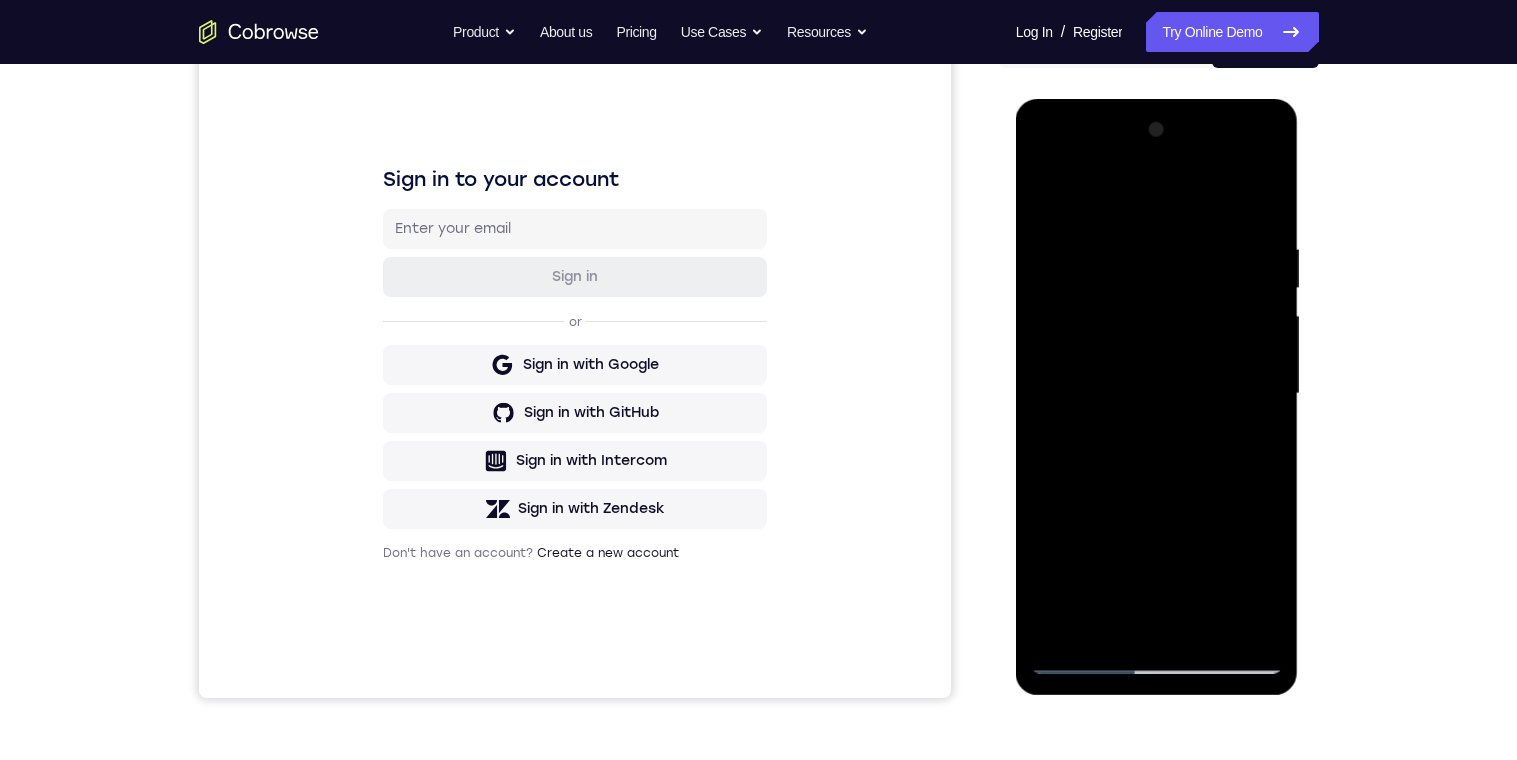 click at bounding box center (1157, 394) 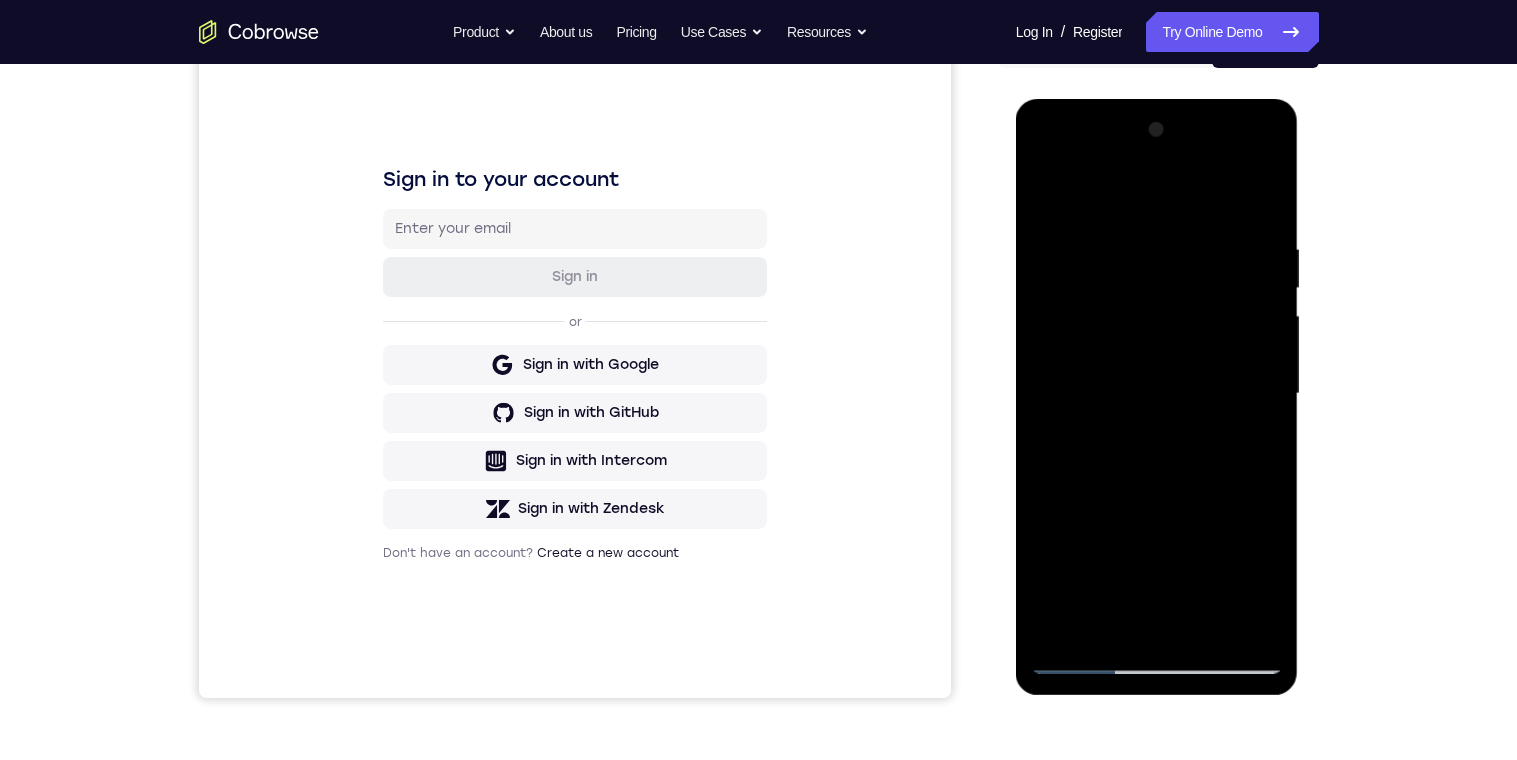 click at bounding box center (1157, 394) 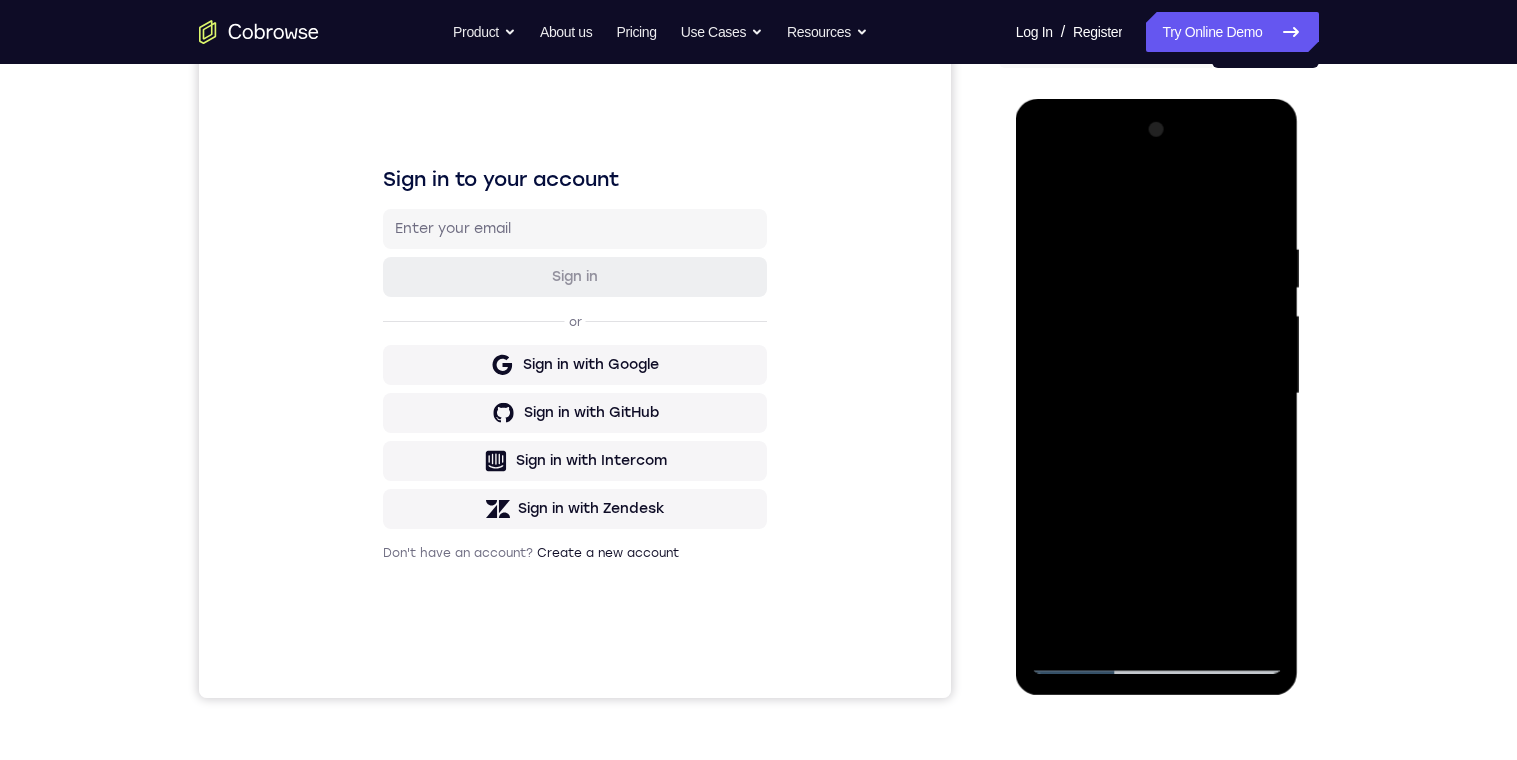 click at bounding box center [1157, 394] 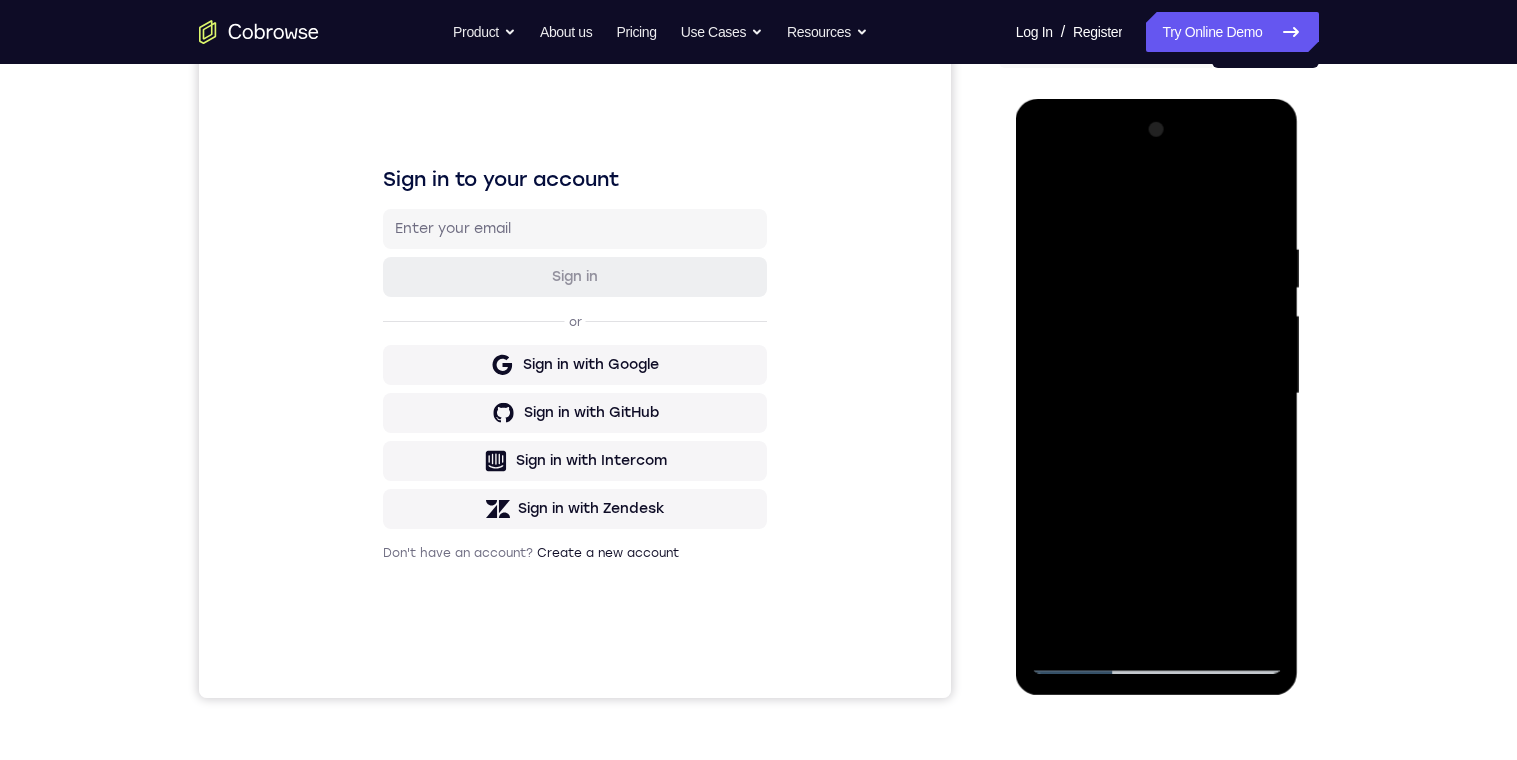 click at bounding box center (1157, 394) 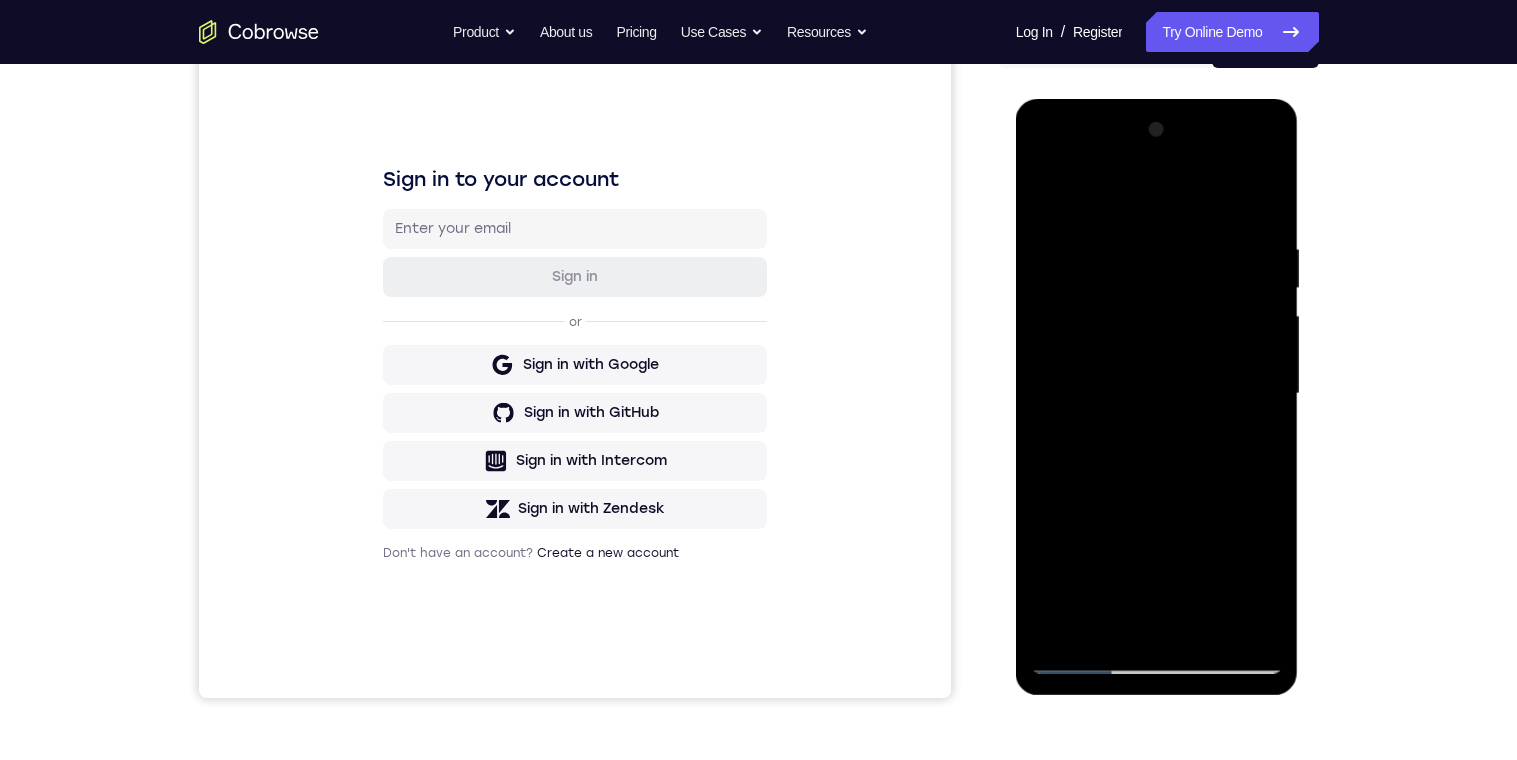 click at bounding box center [1157, 394] 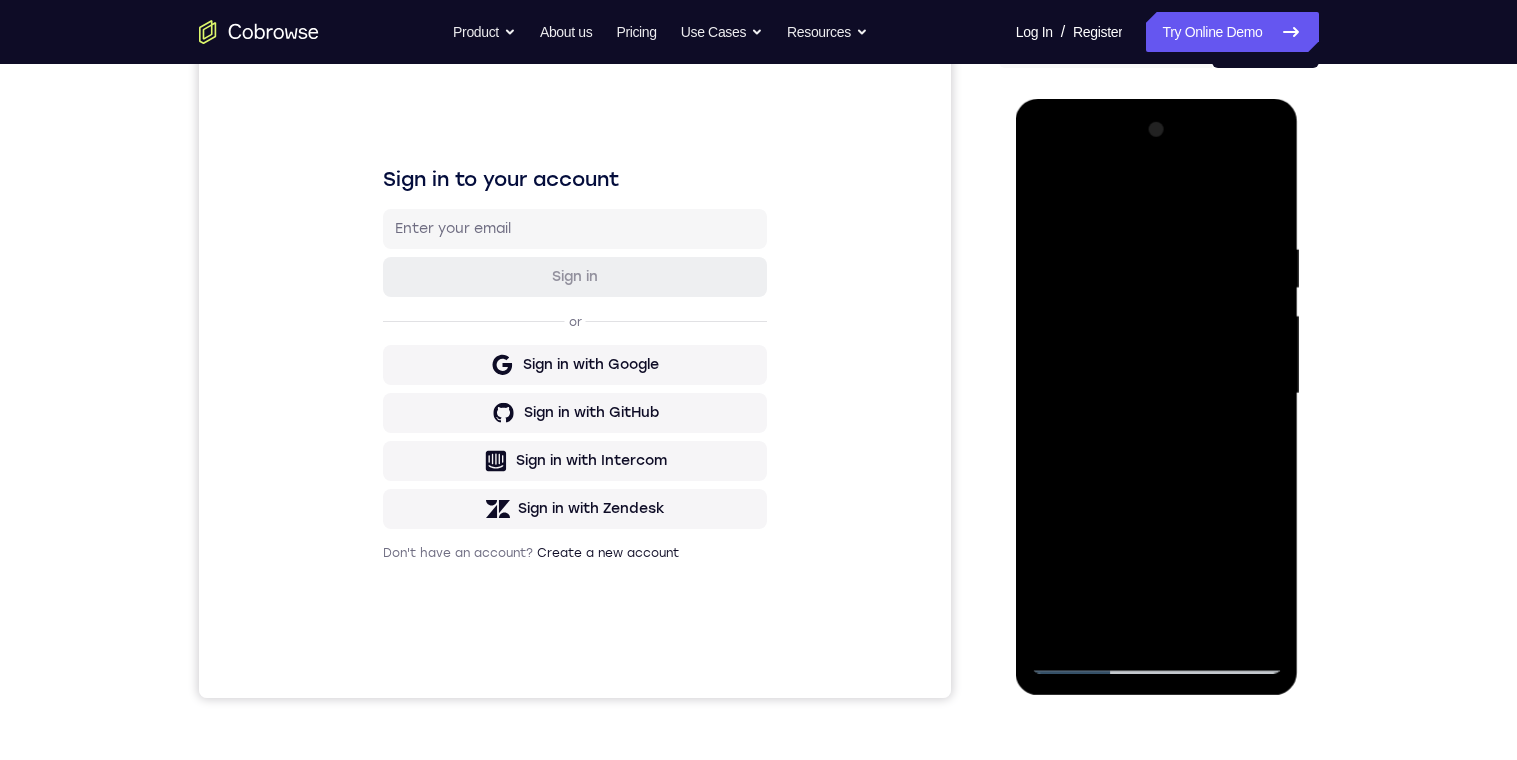 click at bounding box center [1157, 394] 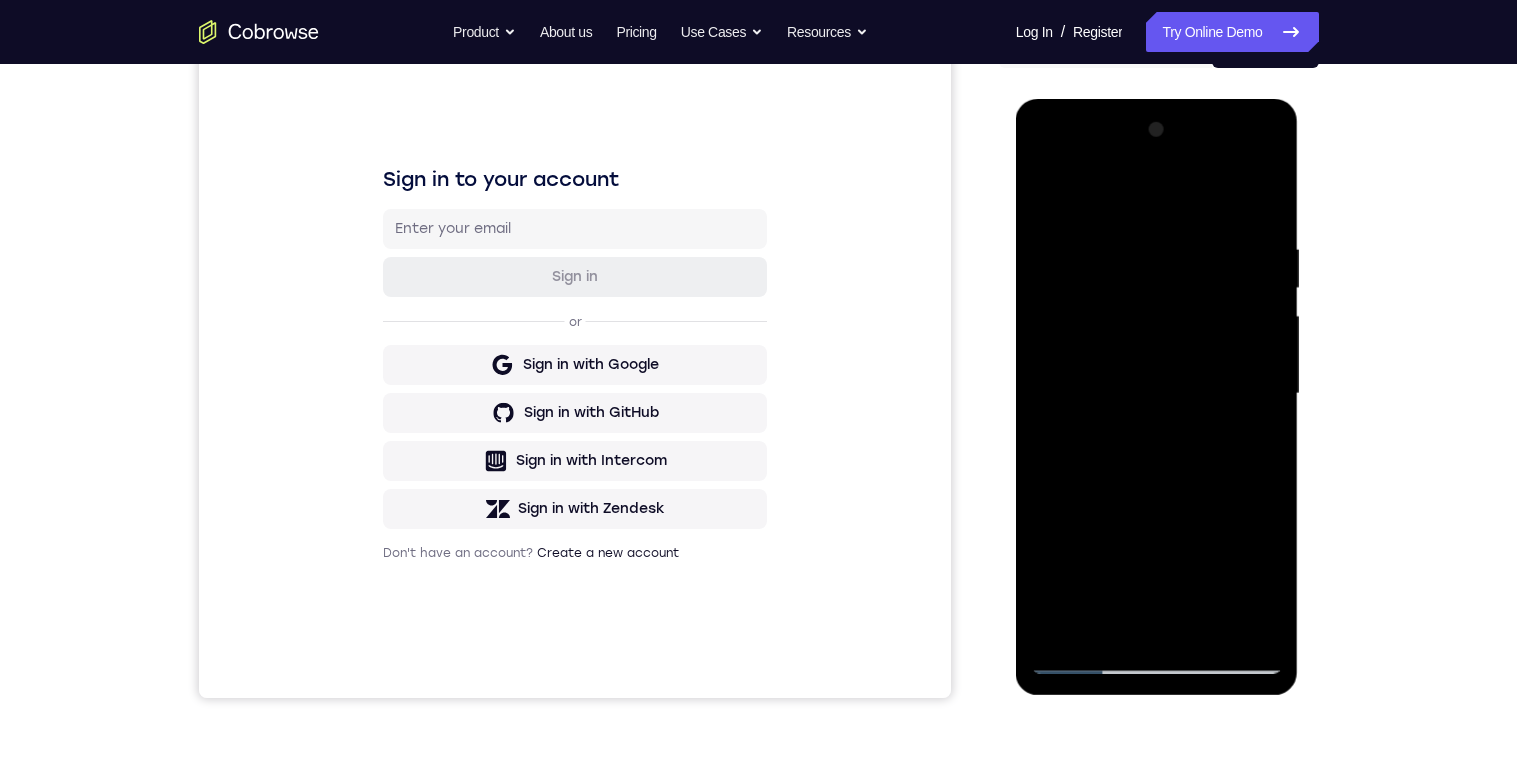 click at bounding box center [1157, 394] 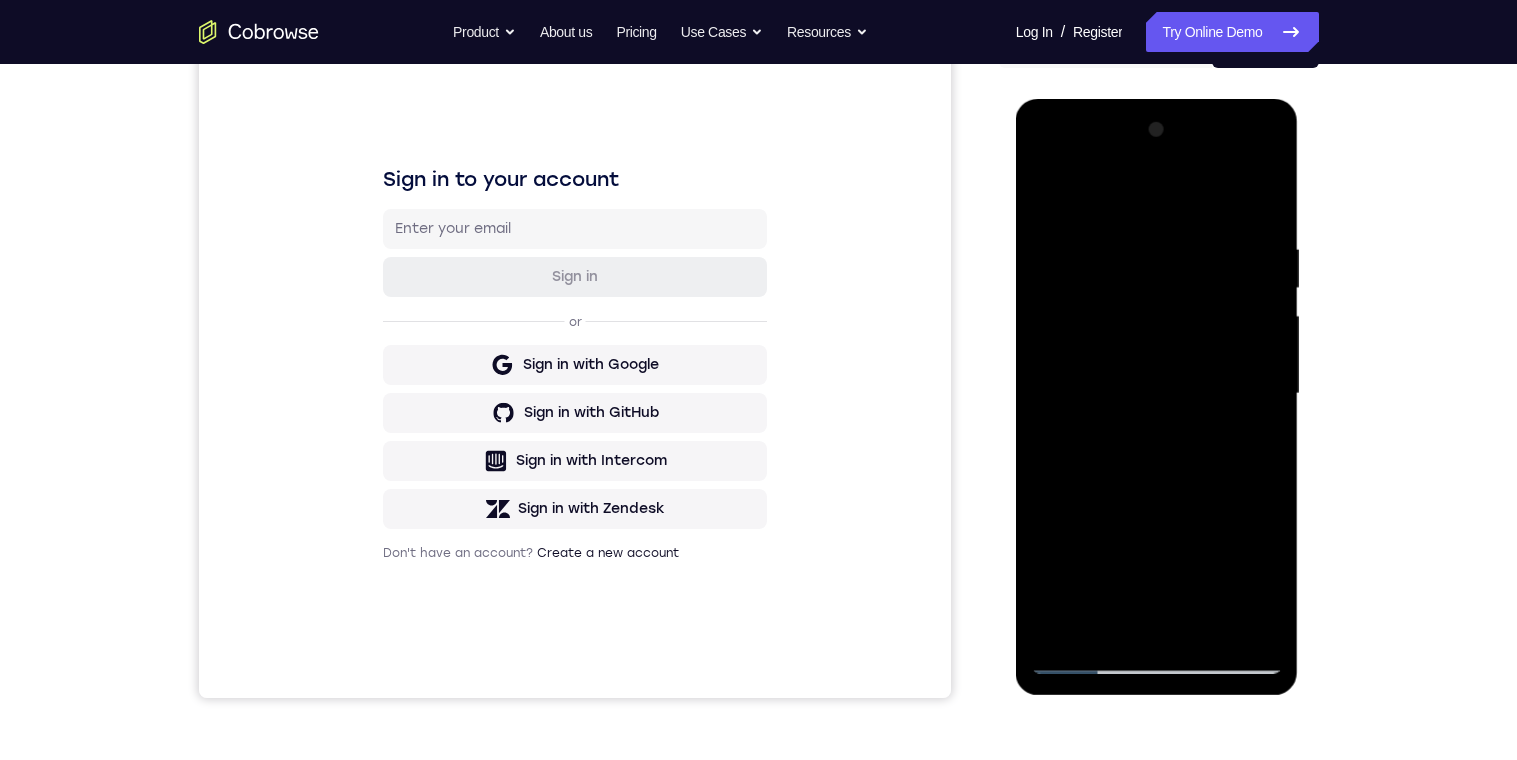 click at bounding box center [1157, 394] 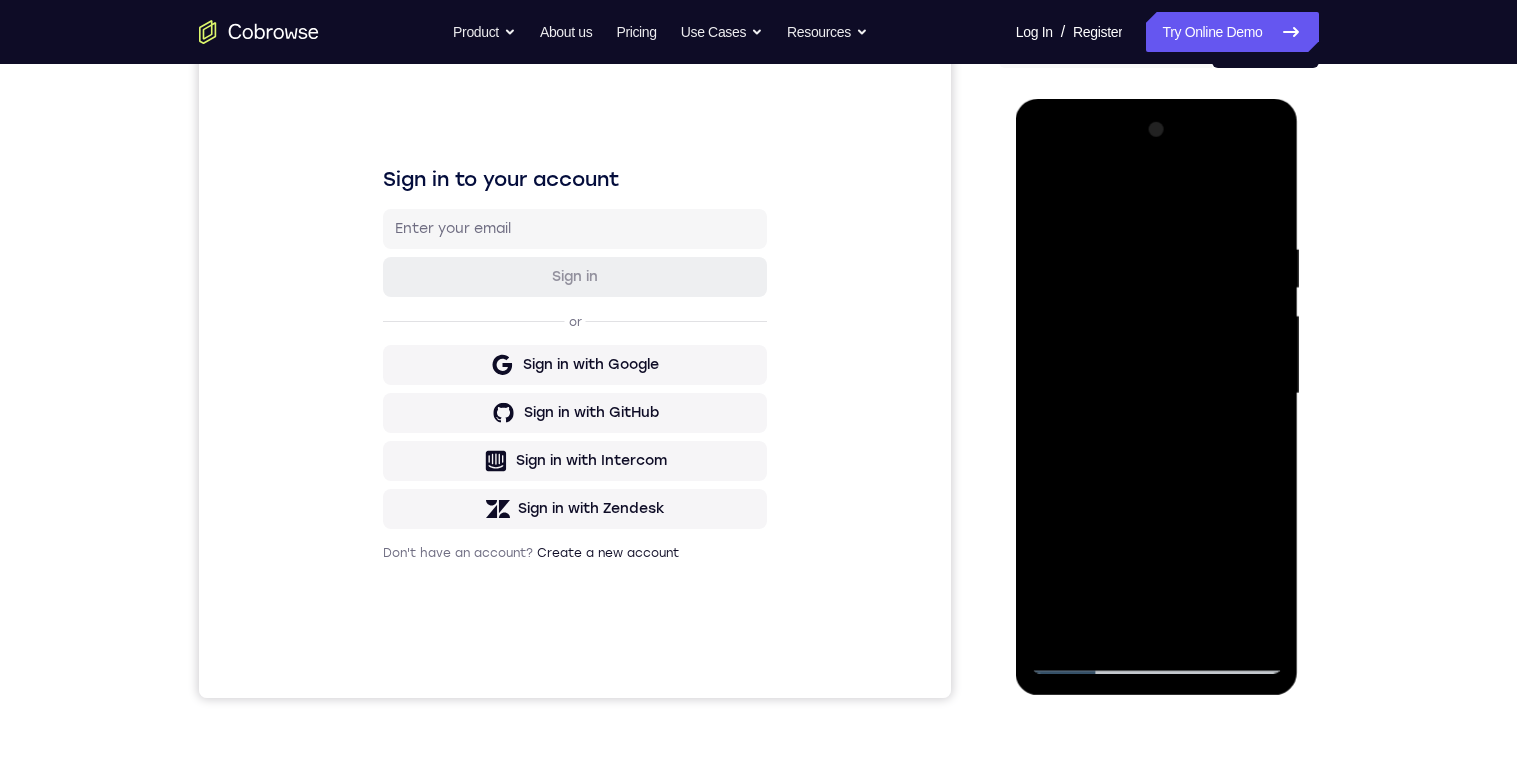 click at bounding box center [1157, 394] 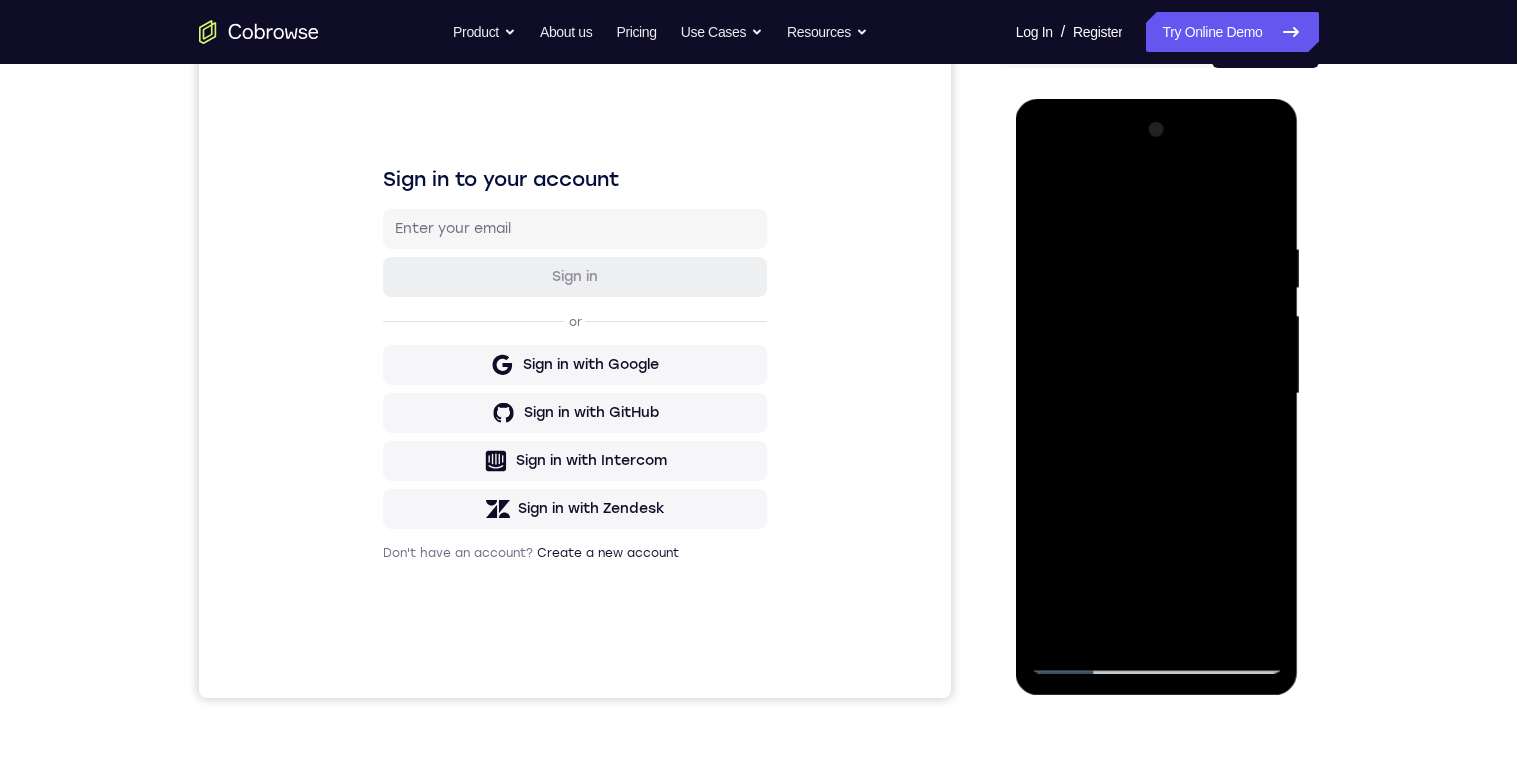 click at bounding box center [1157, 394] 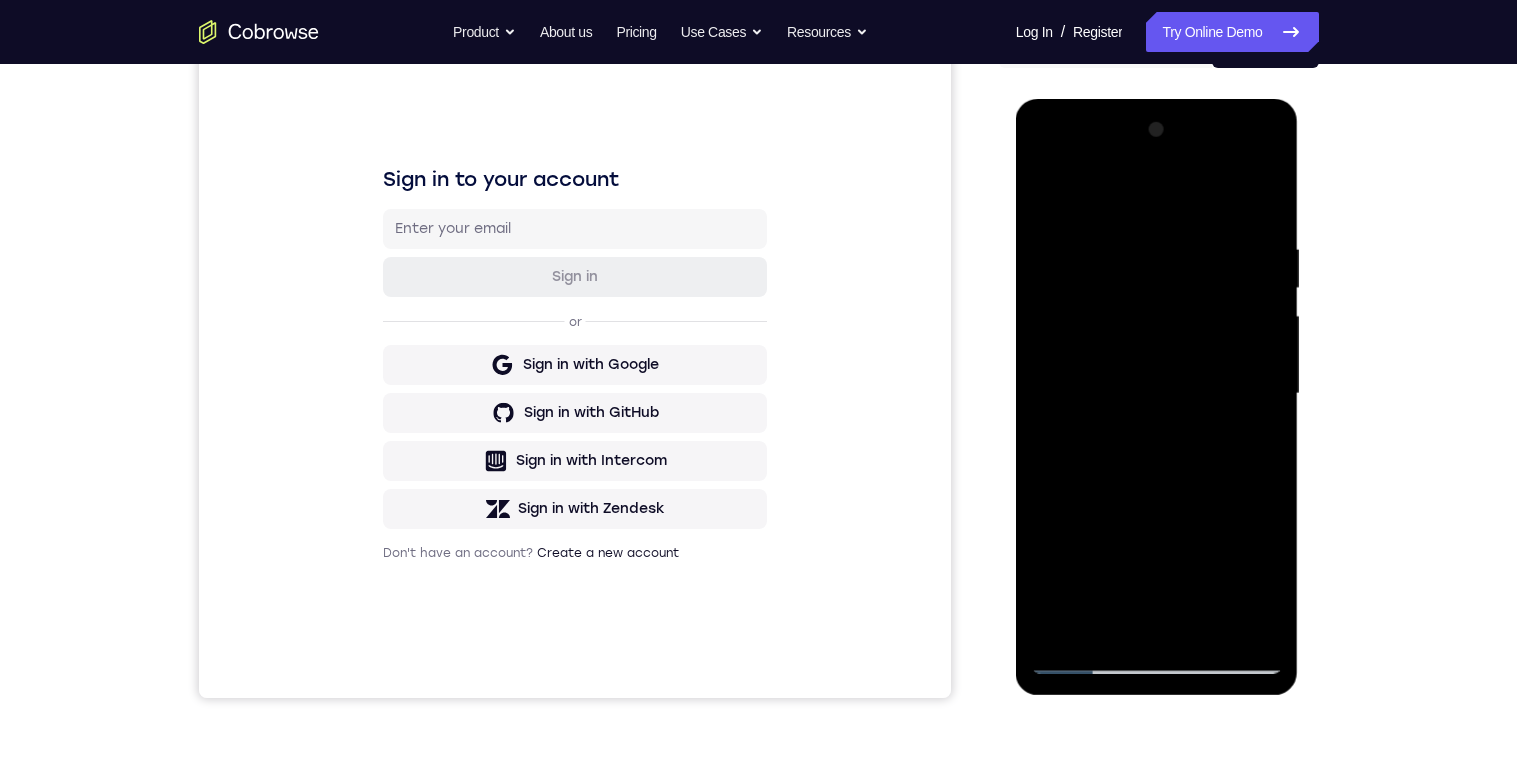click at bounding box center [1157, 394] 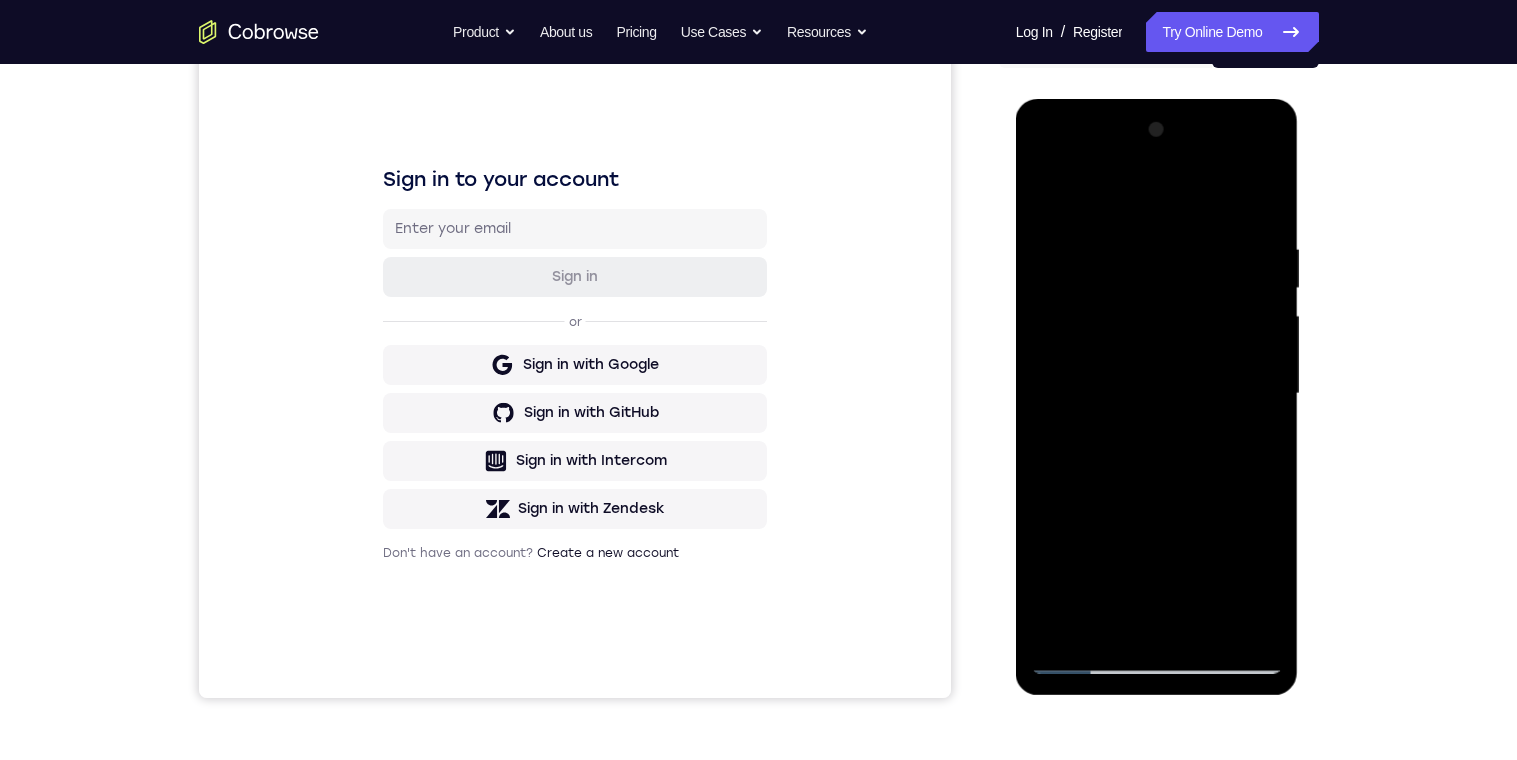 click at bounding box center [1157, 394] 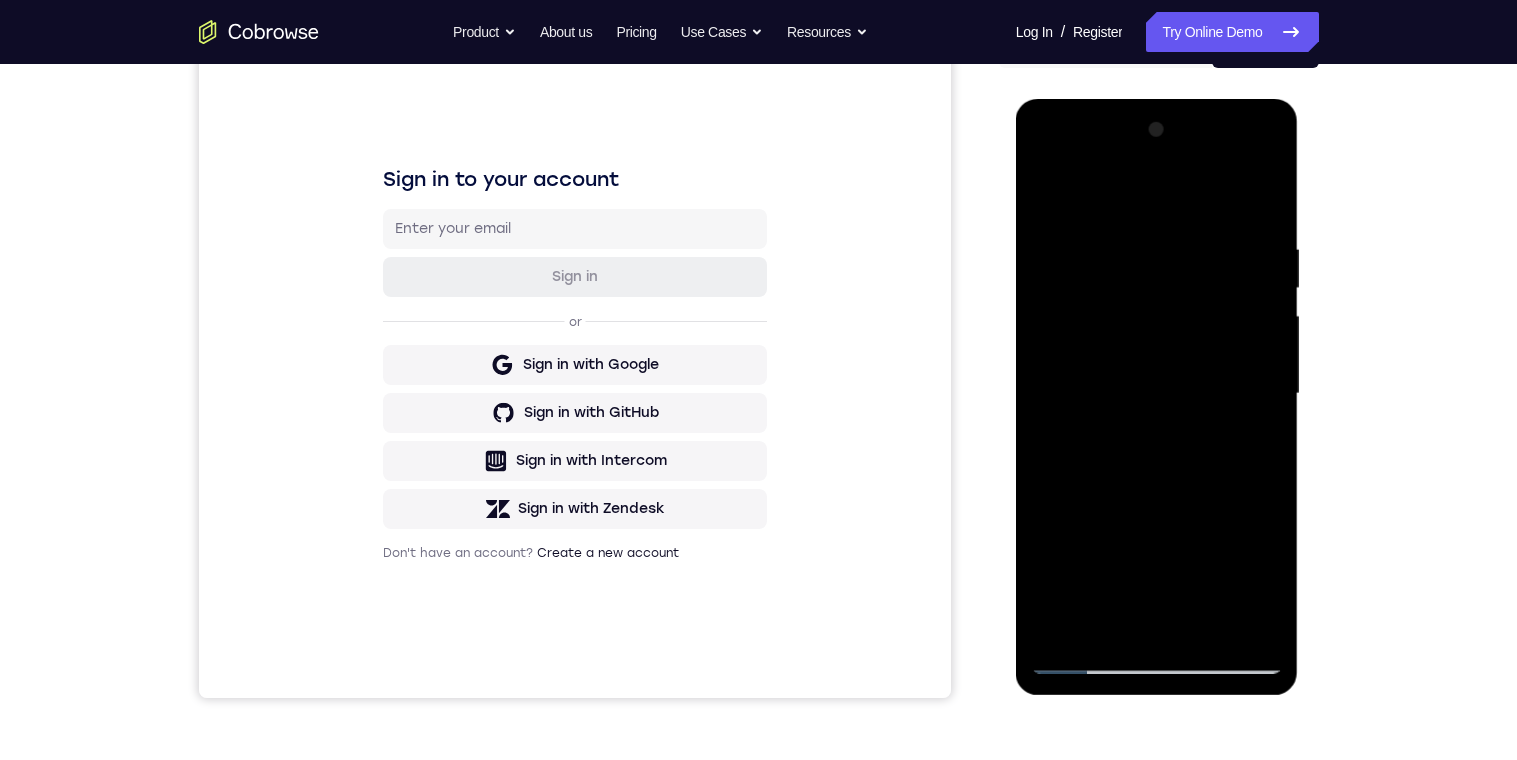 click at bounding box center [1157, 394] 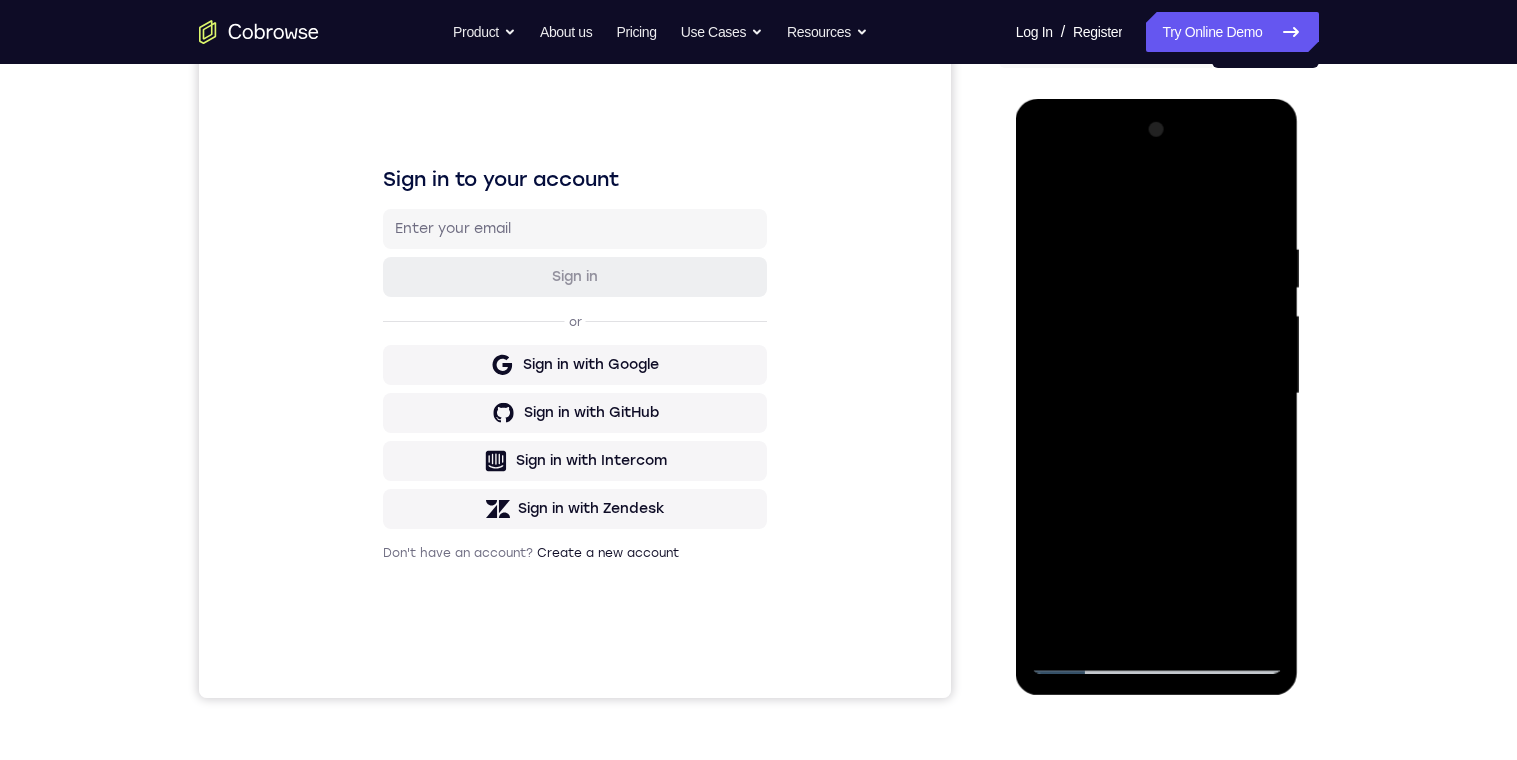 click at bounding box center [1157, 394] 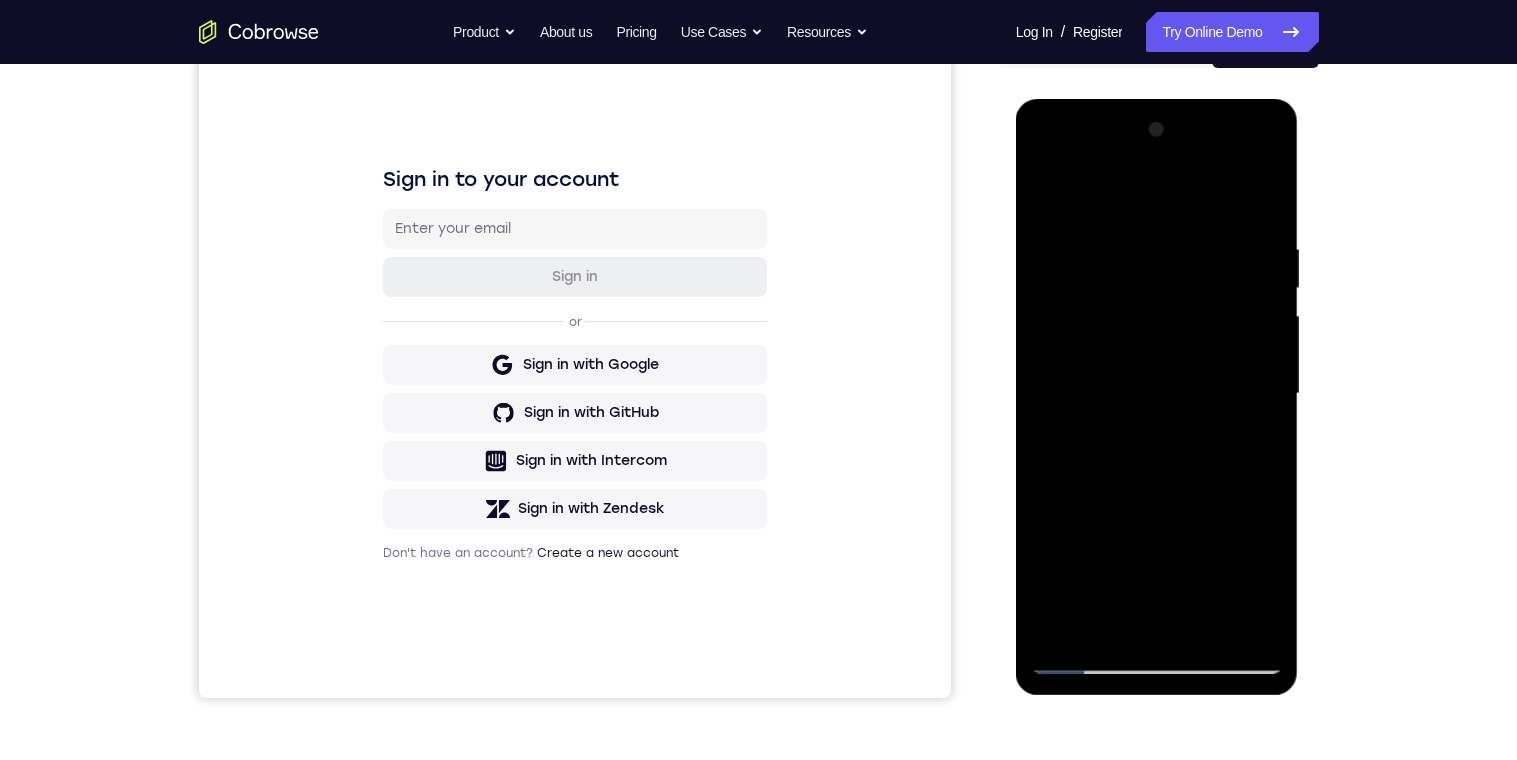 click at bounding box center [1157, 394] 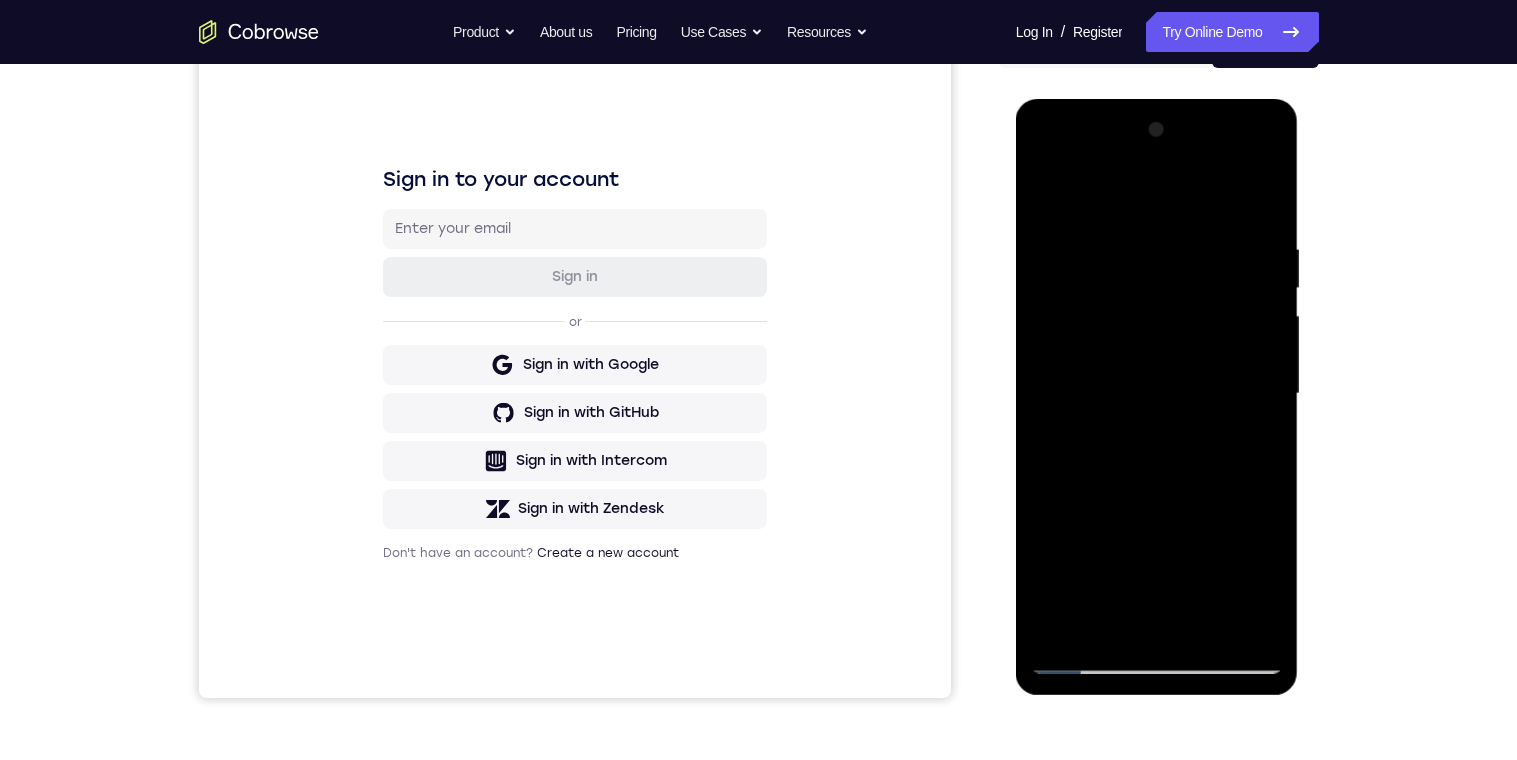 click at bounding box center (1157, 394) 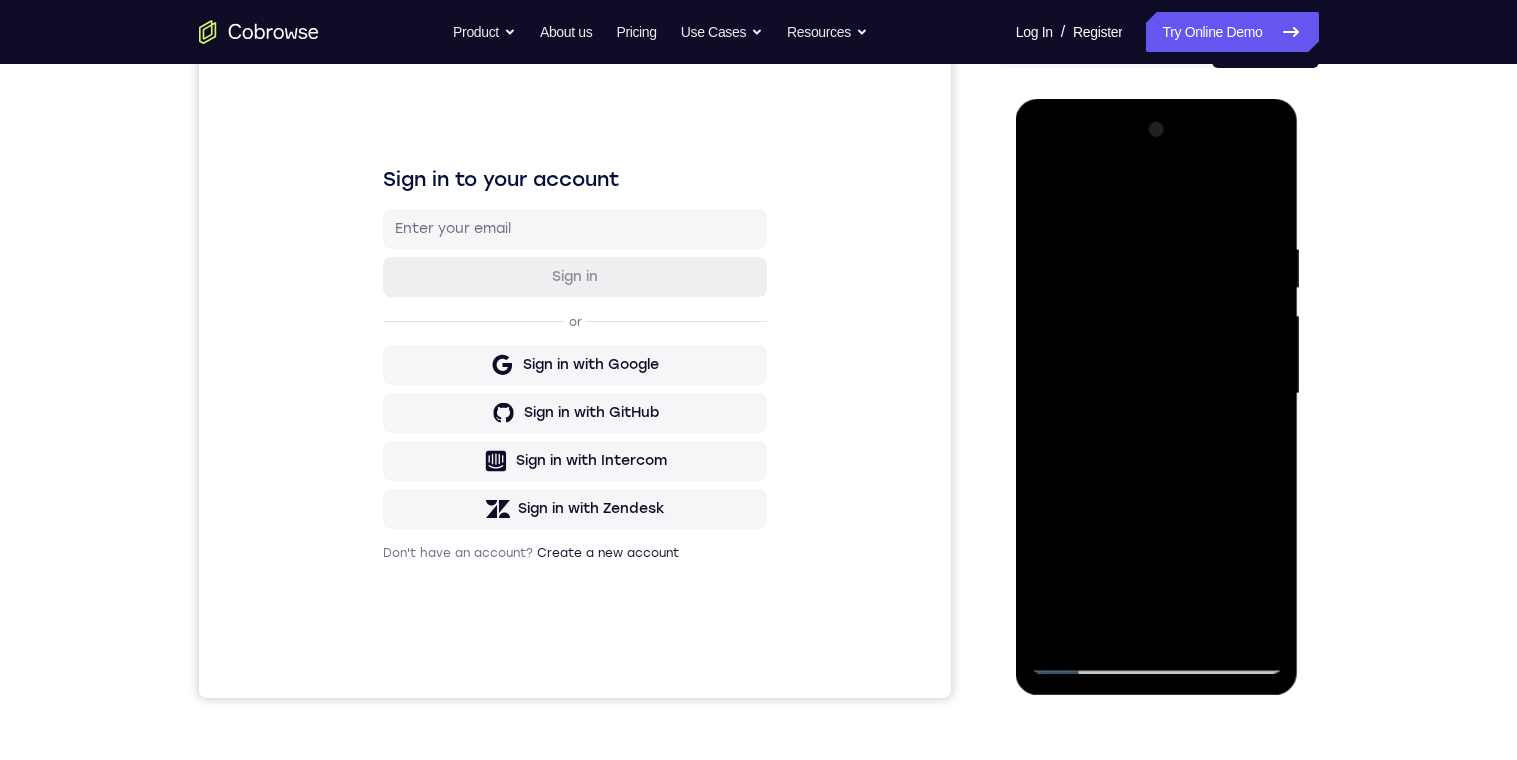 click at bounding box center [1157, 394] 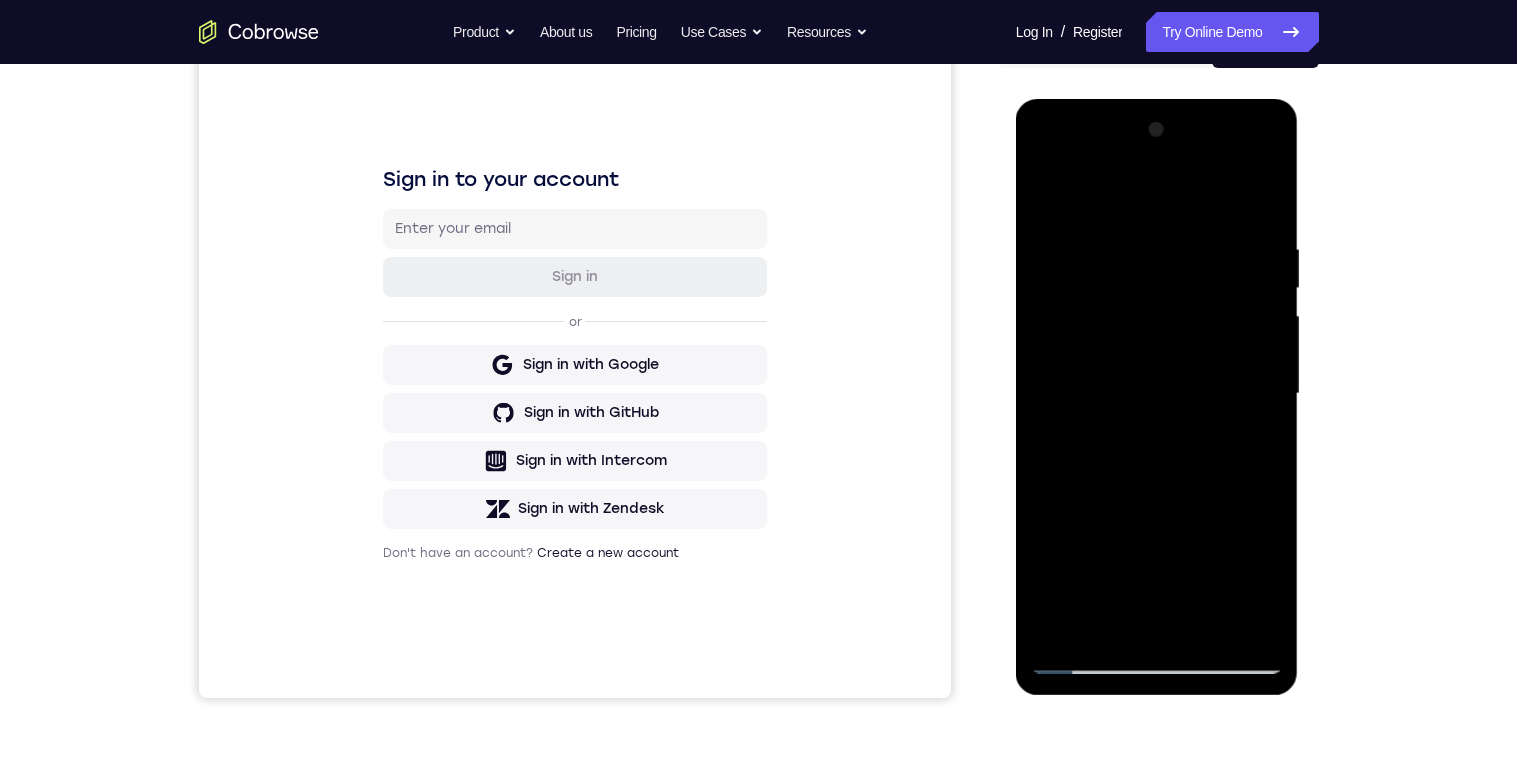 click at bounding box center (1157, 394) 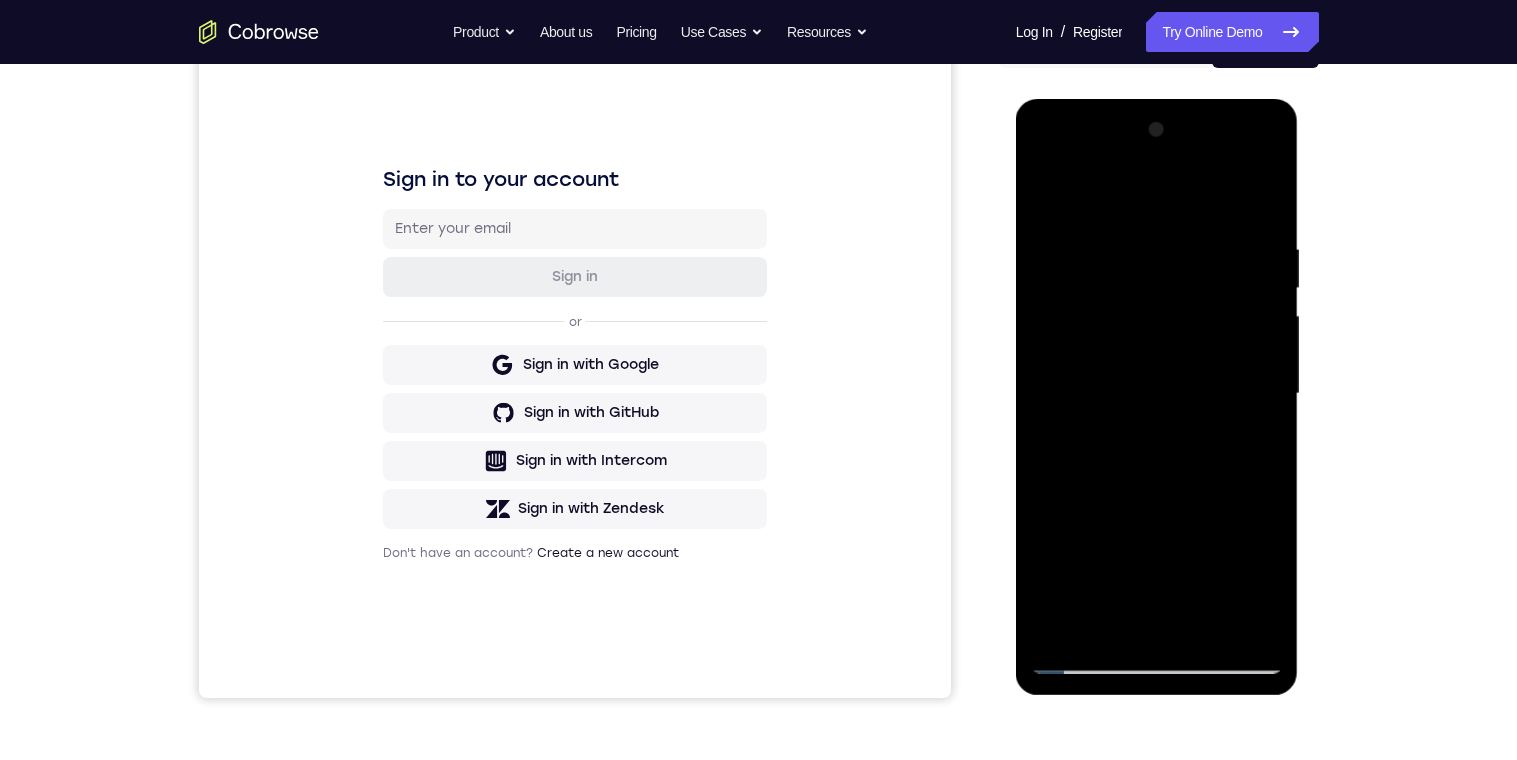 click at bounding box center [1157, 394] 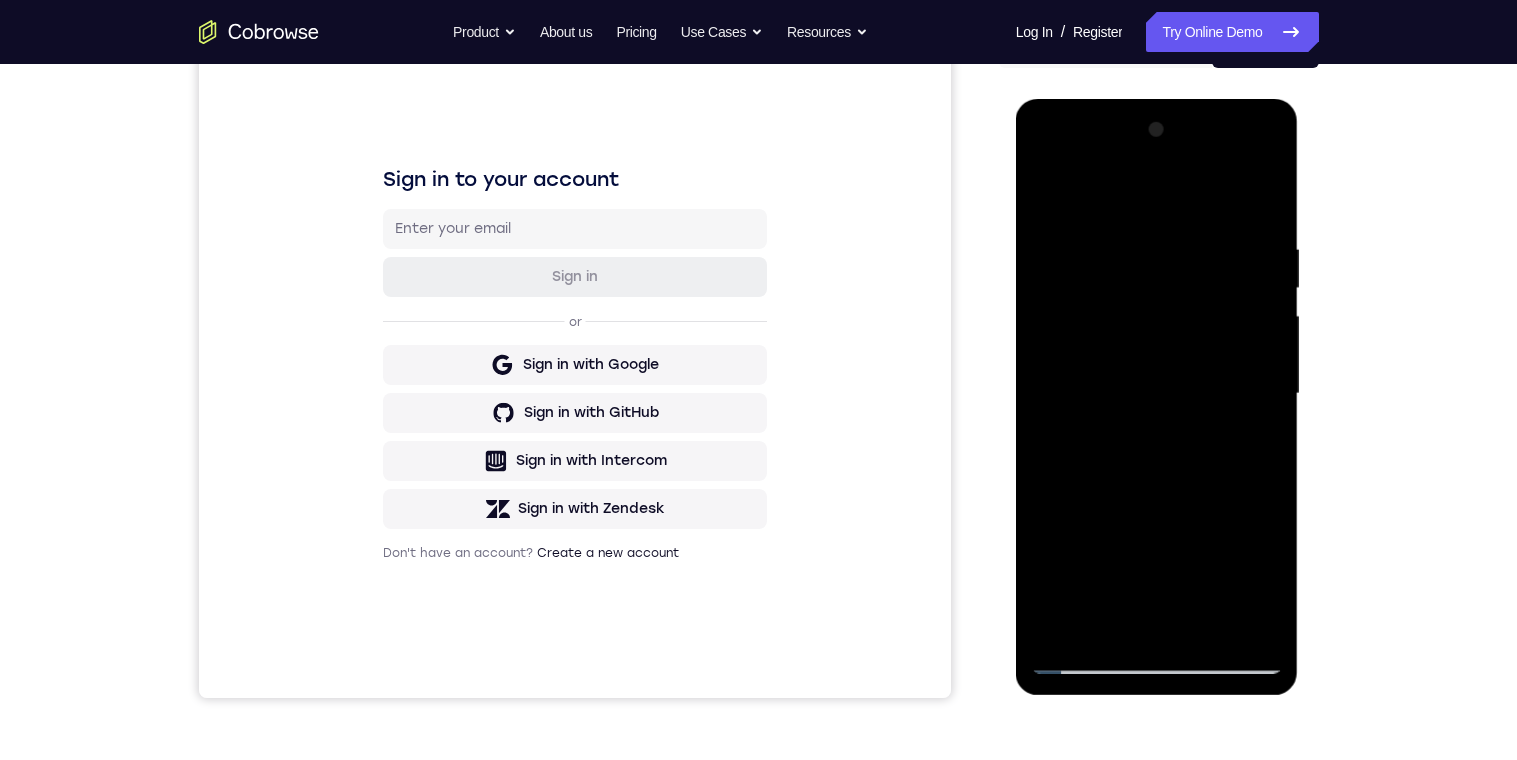 click at bounding box center (1157, 394) 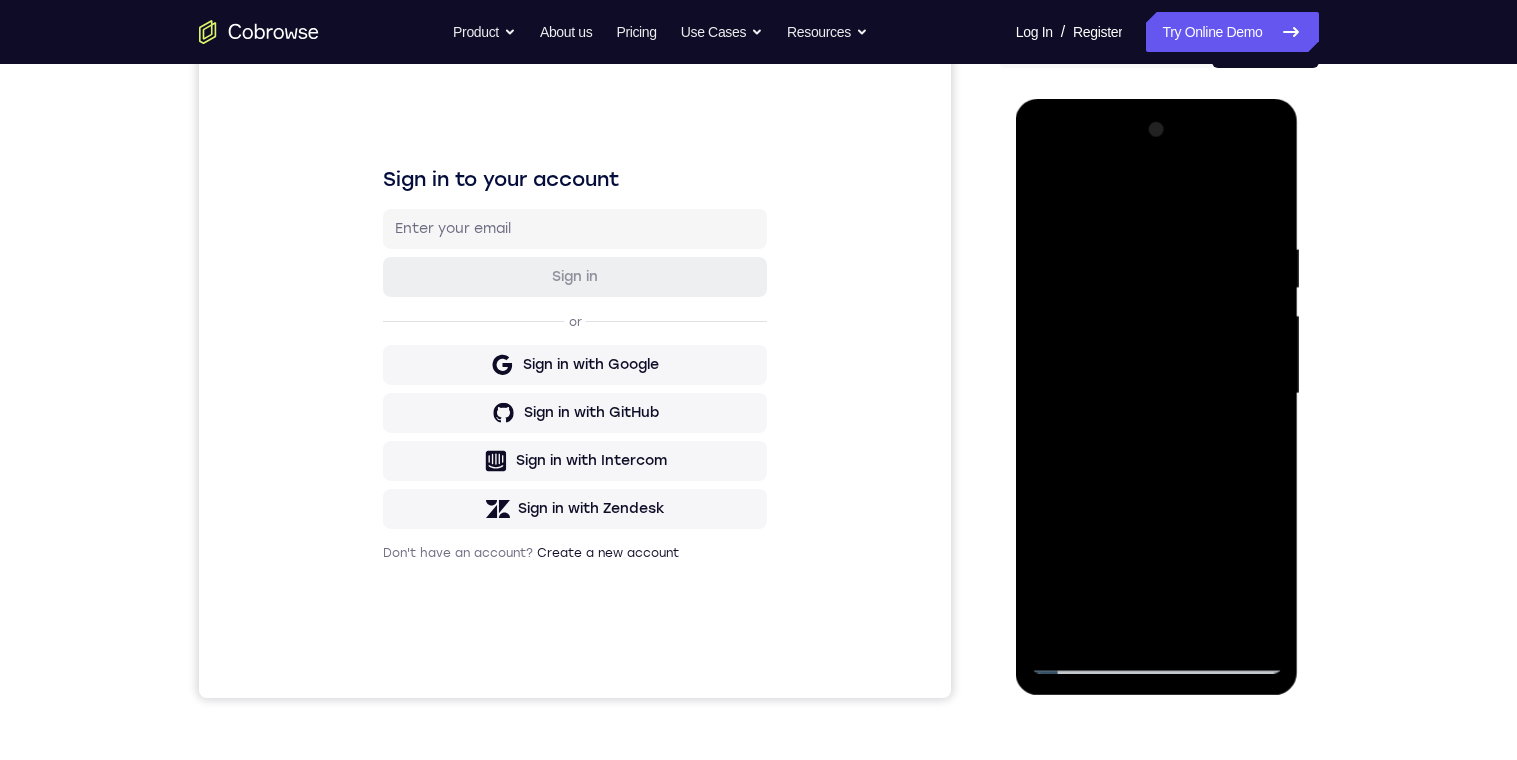 click at bounding box center [1157, 394] 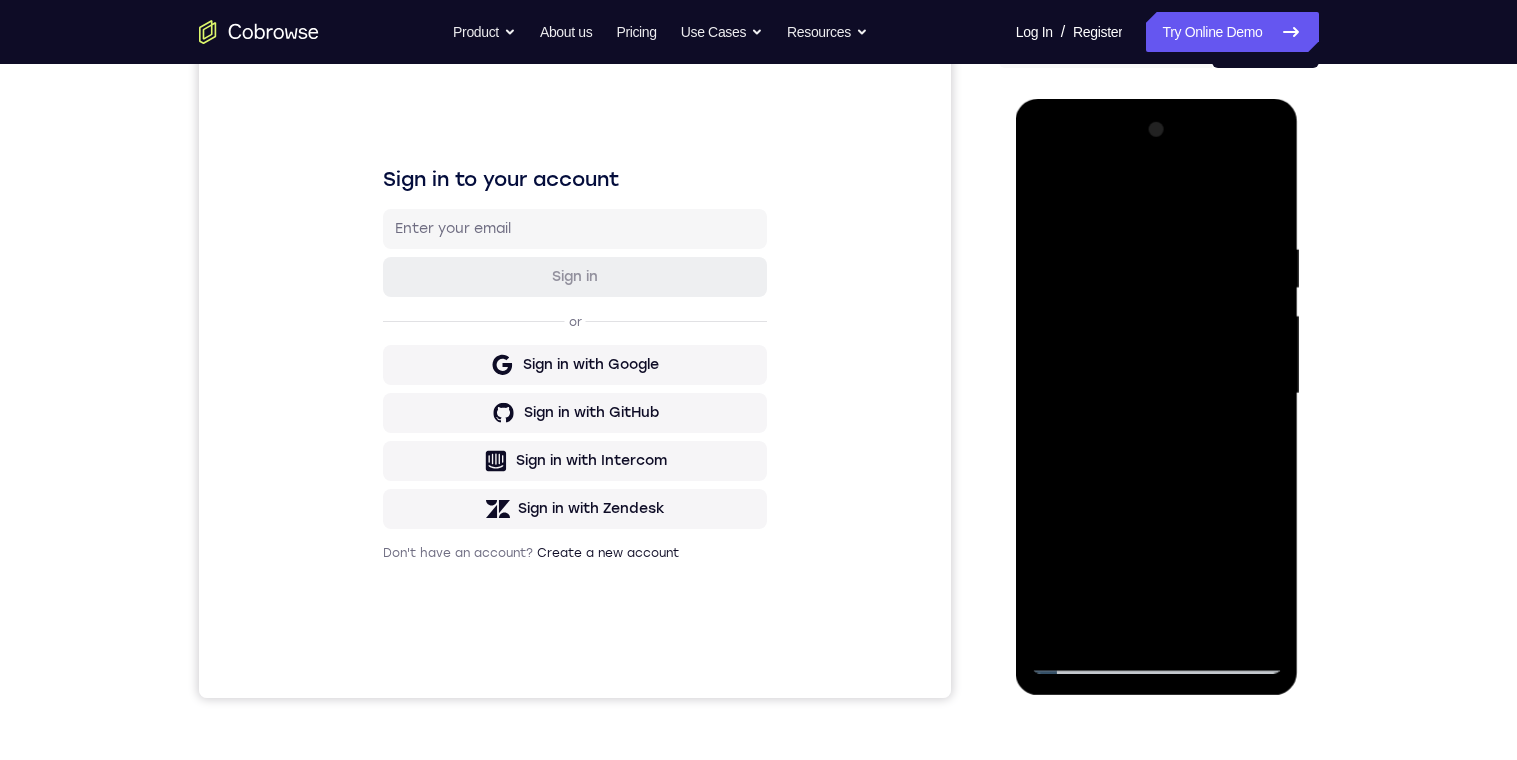 click at bounding box center (1157, 394) 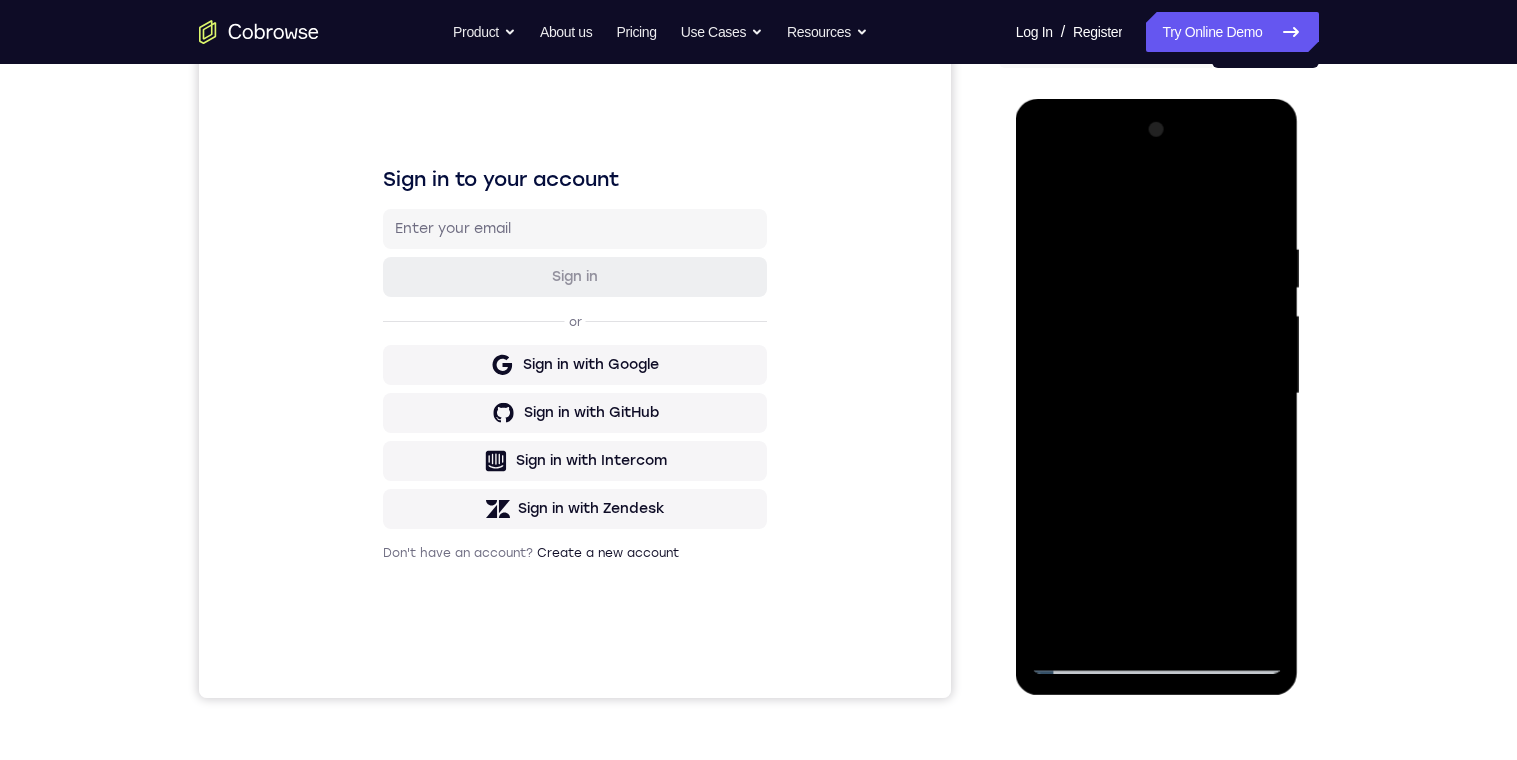 click at bounding box center (1157, 394) 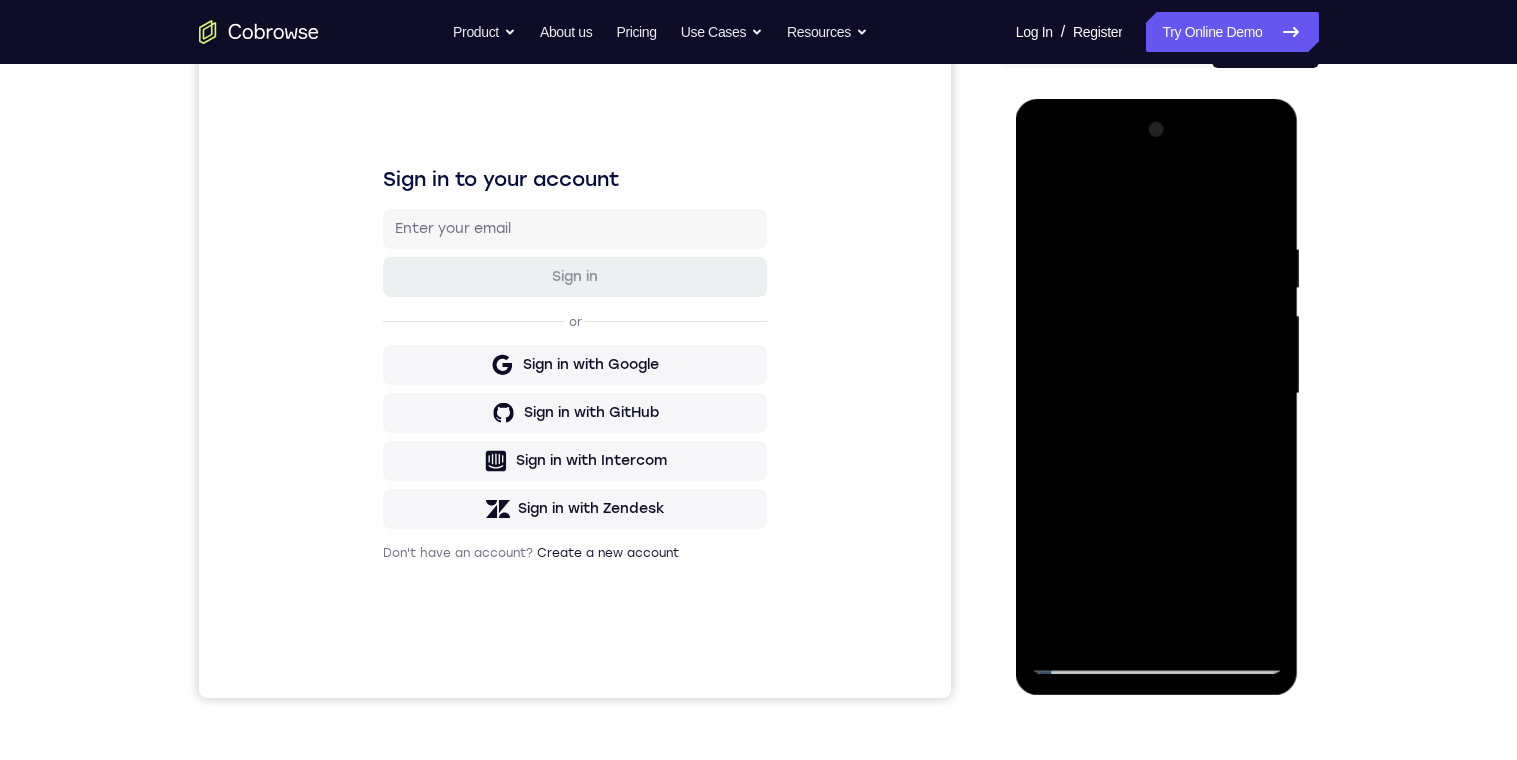 click at bounding box center [1157, 394] 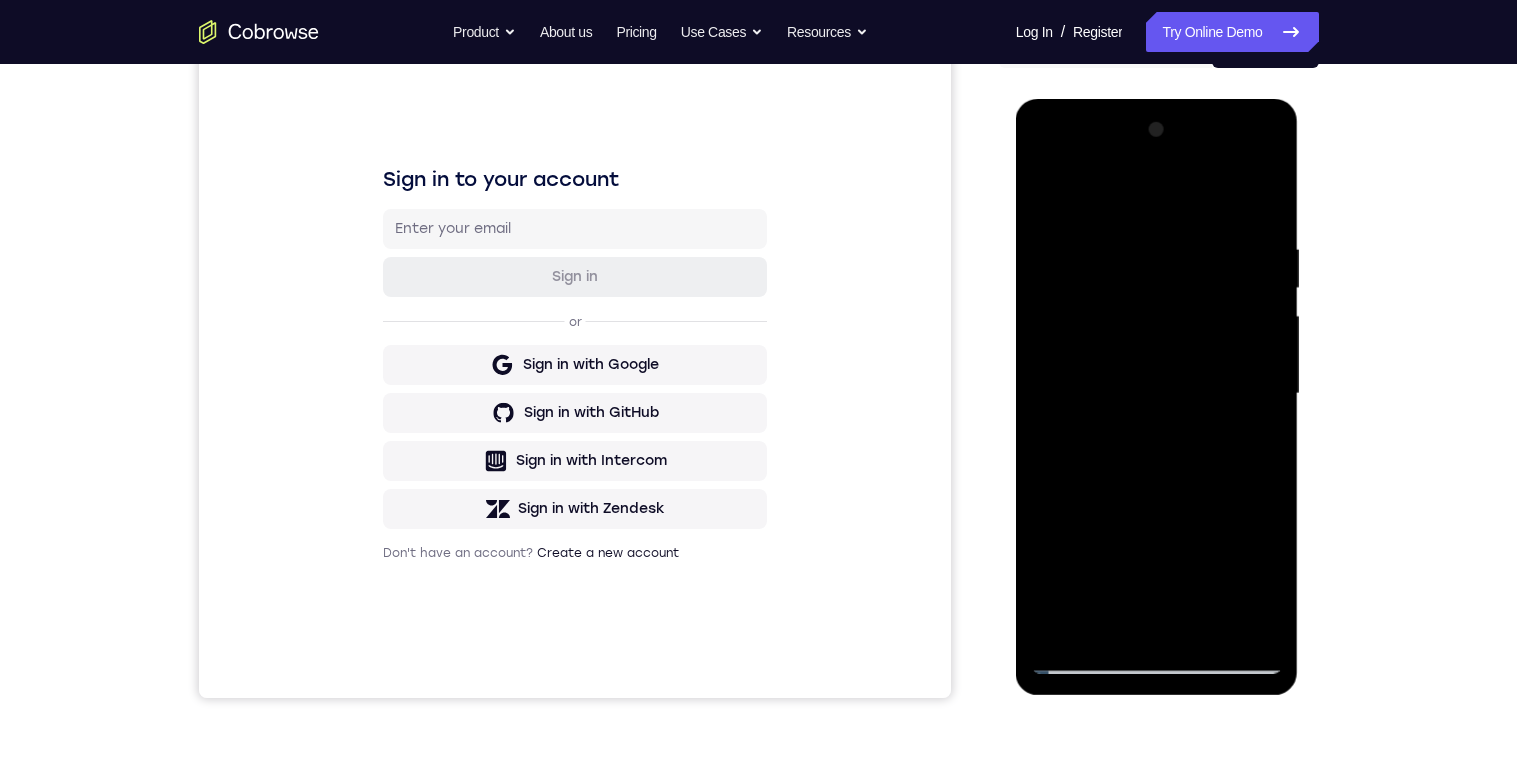 click at bounding box center [1157, 394] 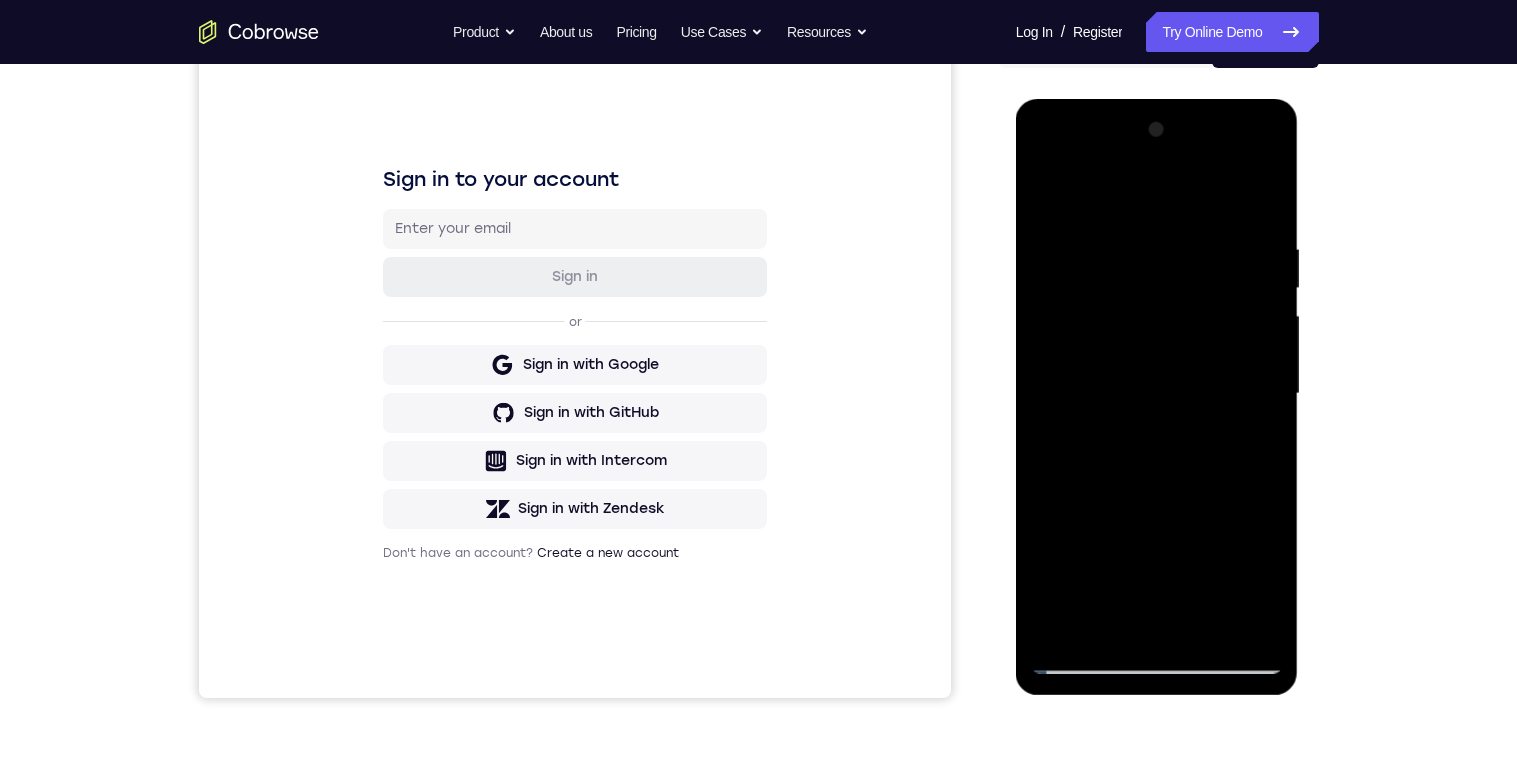 click at bounding box center [1157, 394] 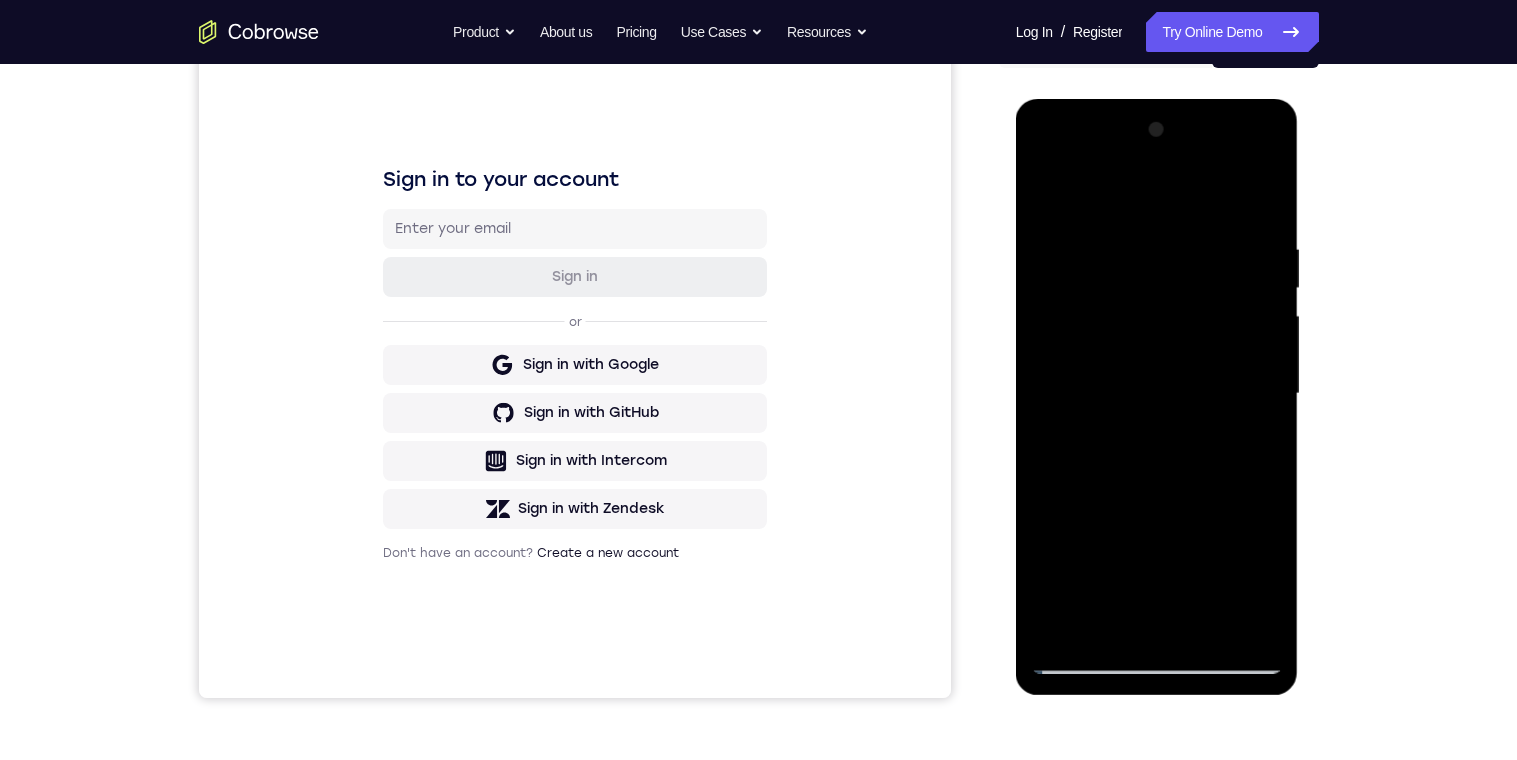 click at bounding box center [1157, 394] 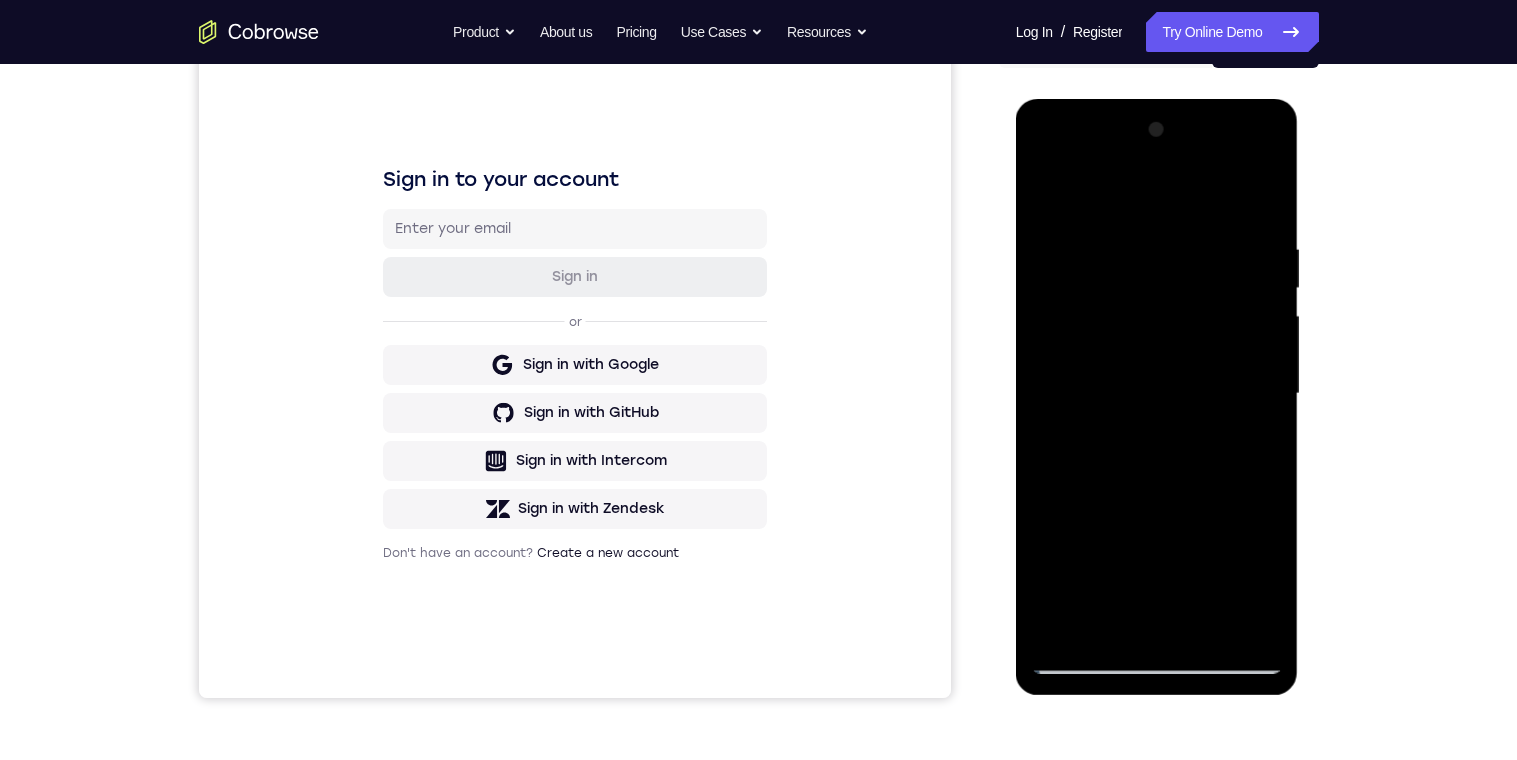click at bounding box center (1157, 394) 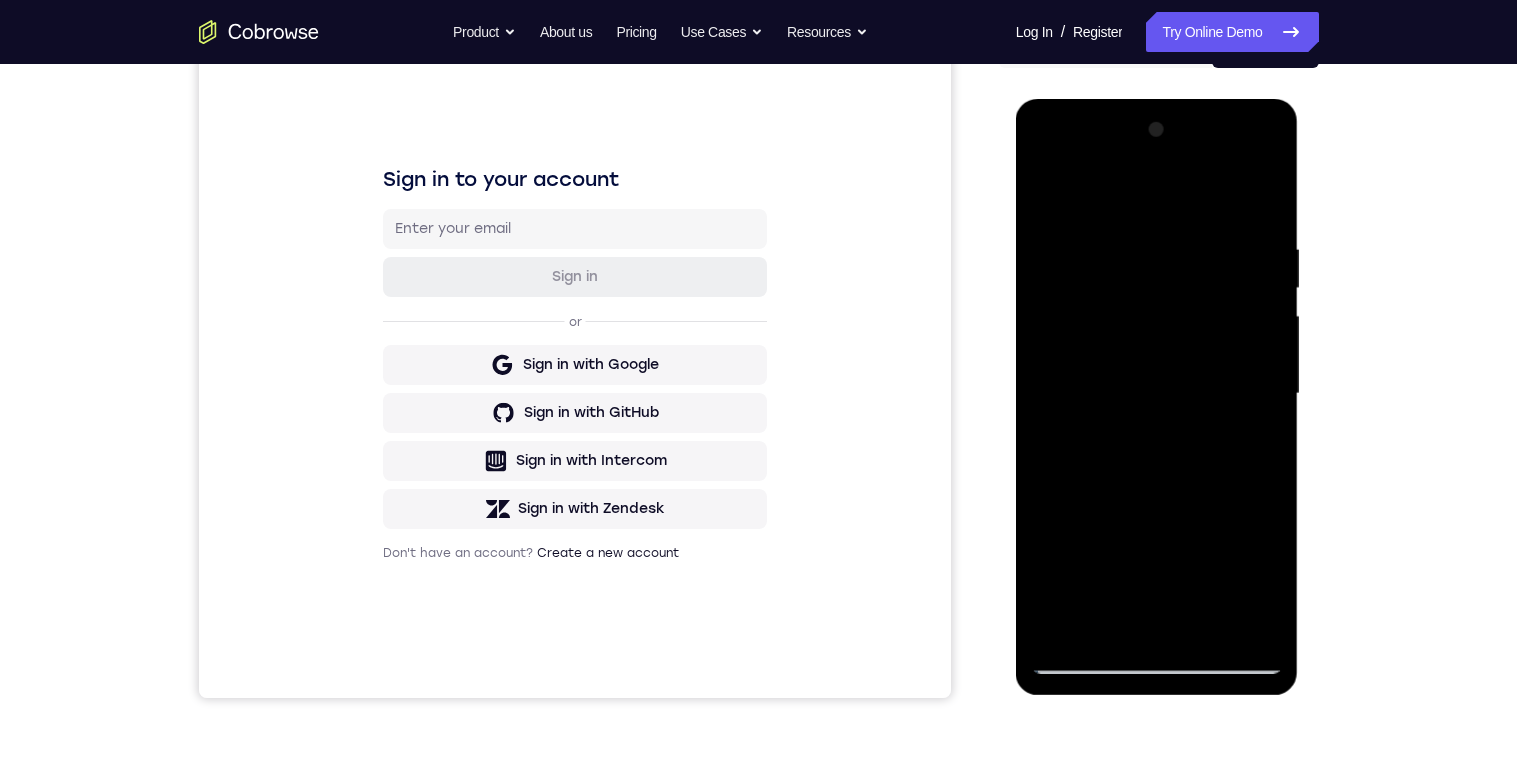 click at bounding box center [1157, 394] 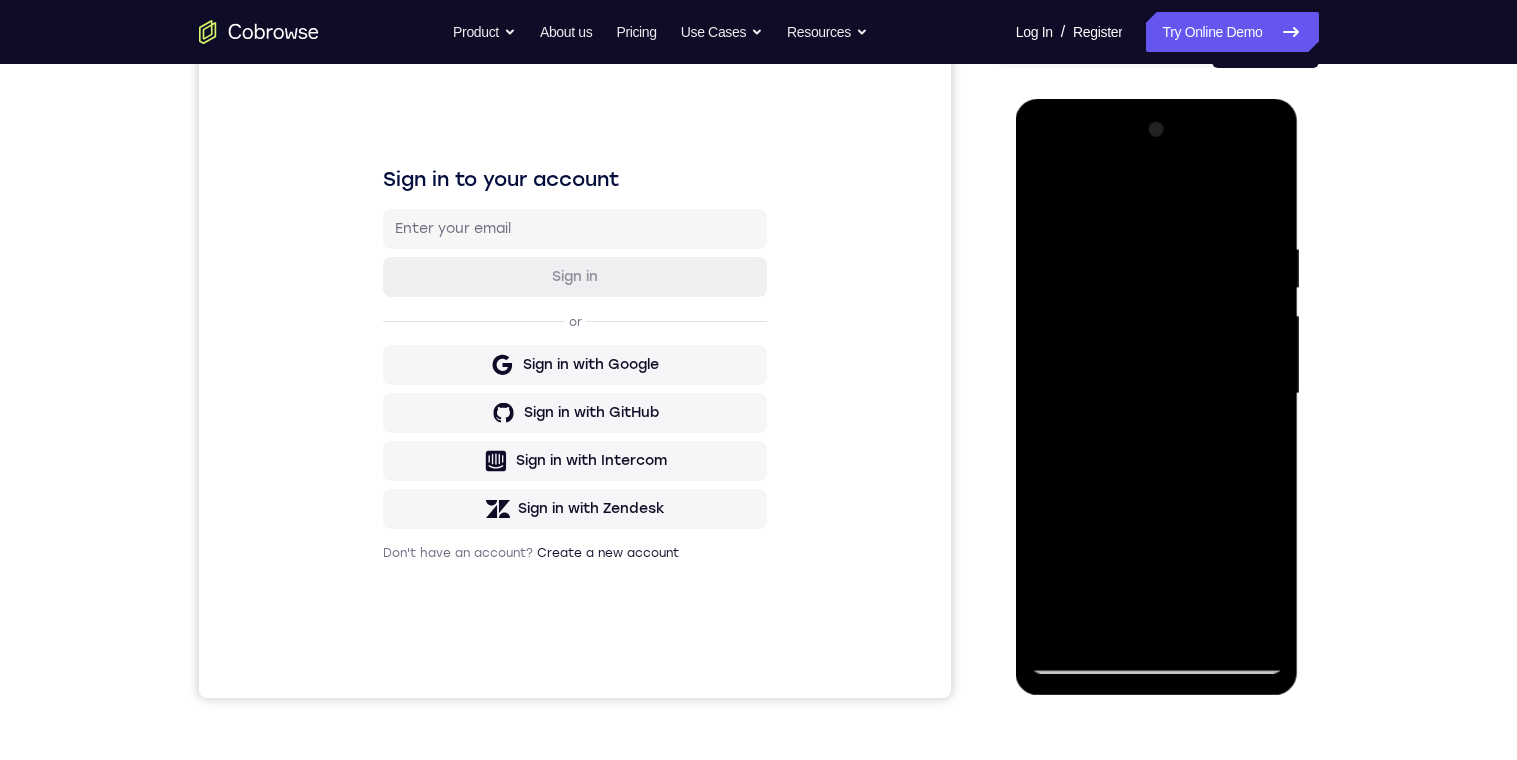 click at bounding box center [1157, 394] 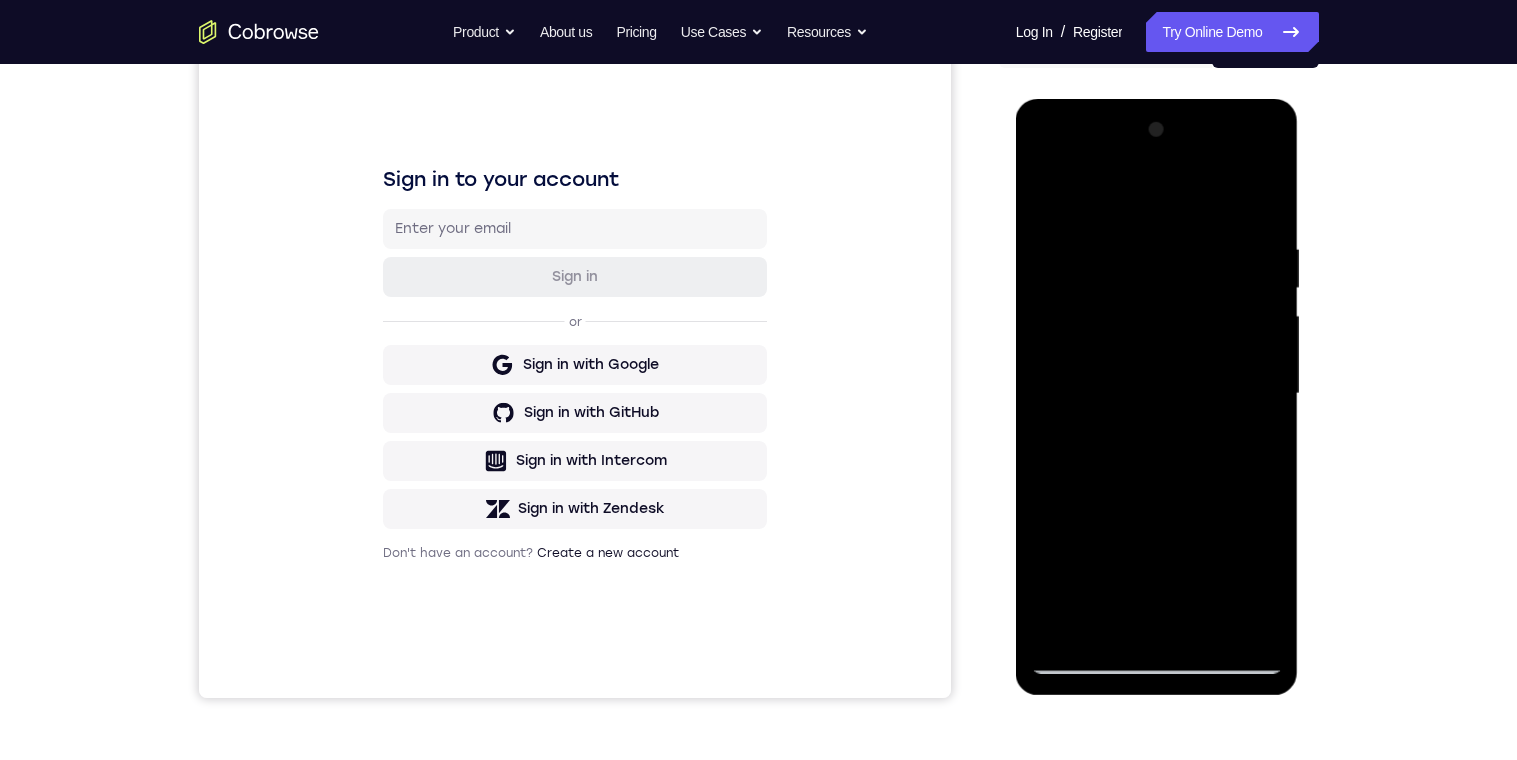 click at bounding box center [1157, 394] 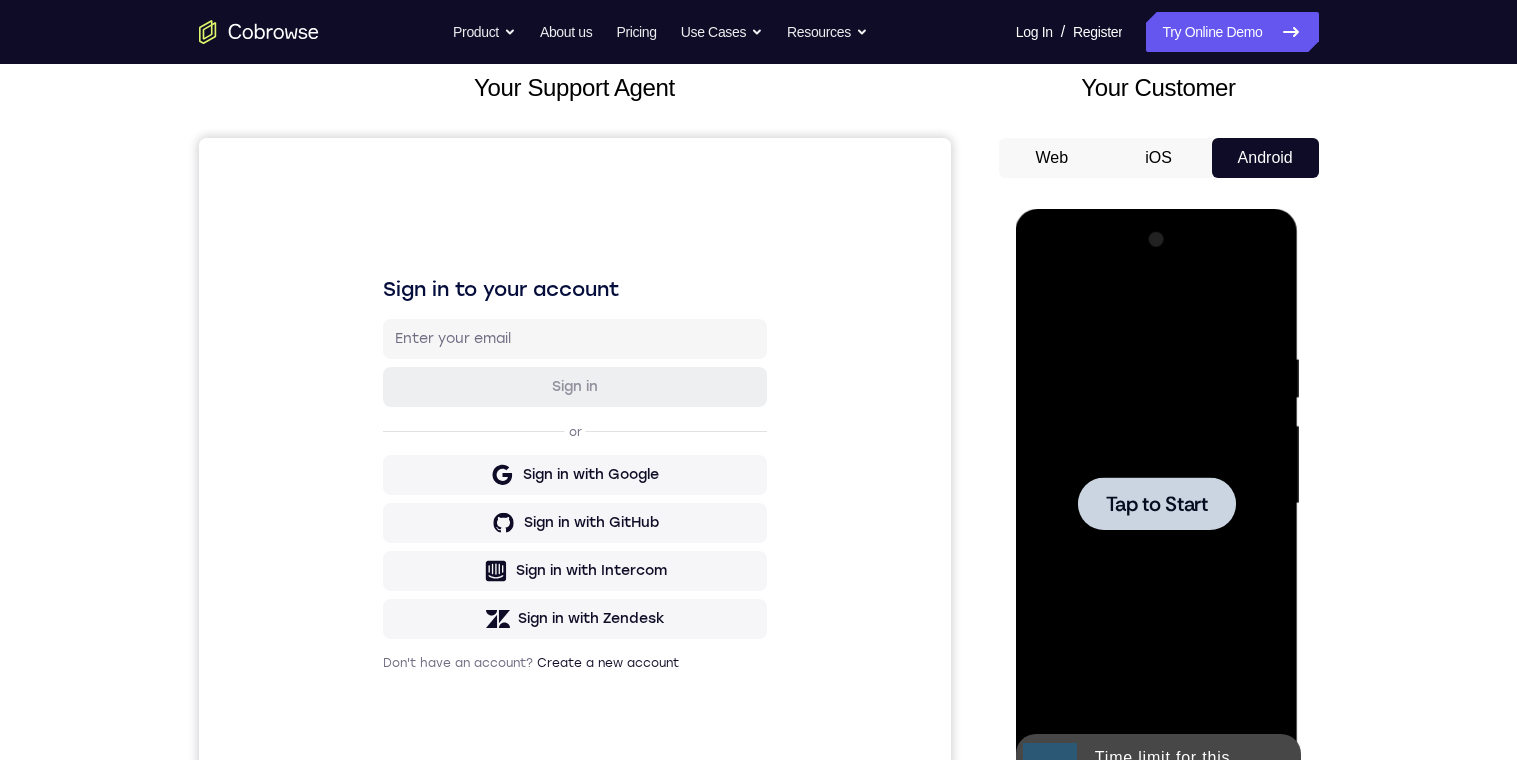 scroll, scrollTop: 0, scrollLeft: 0, axis: both 